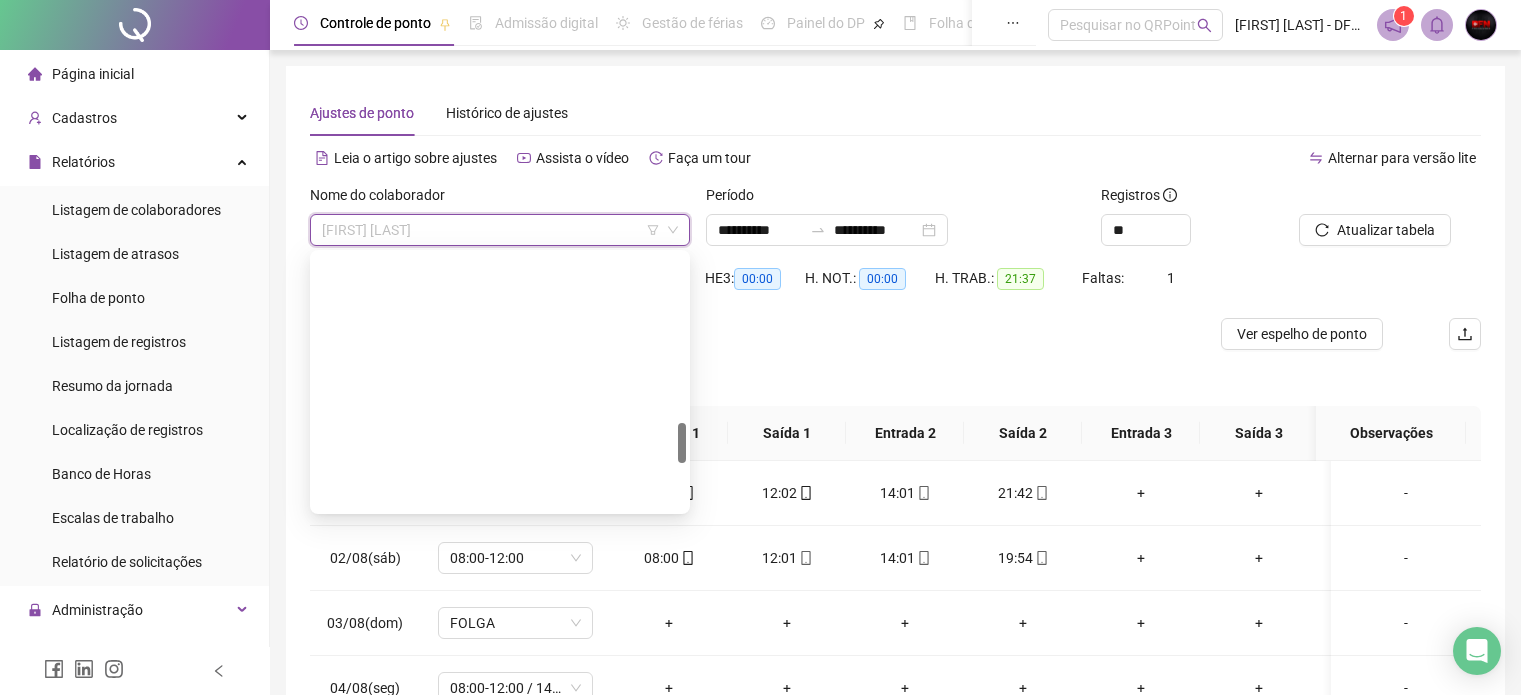 scroll, scrollTop: 150, scrollLeft: 0, axis: vertical 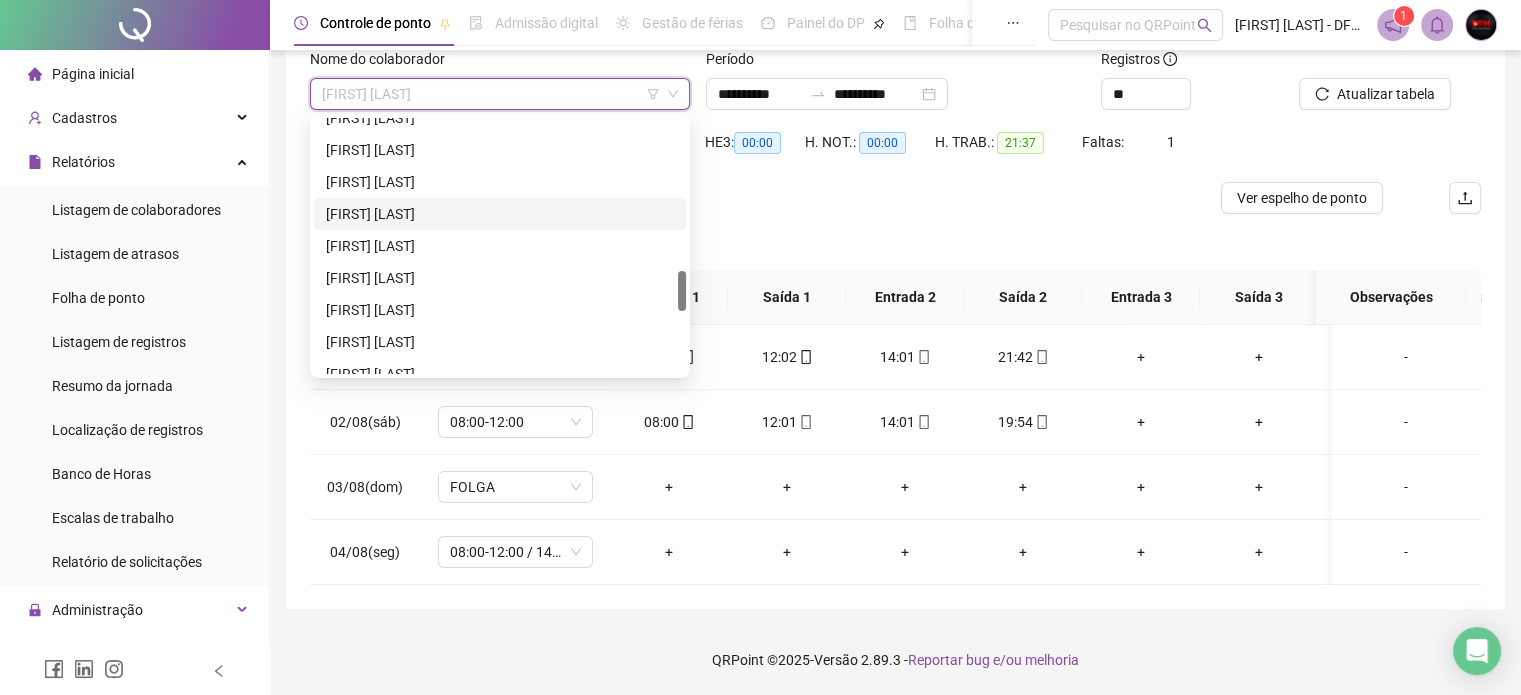 click on "[FIRST] [LAST]" at bounding box center [500, 214] 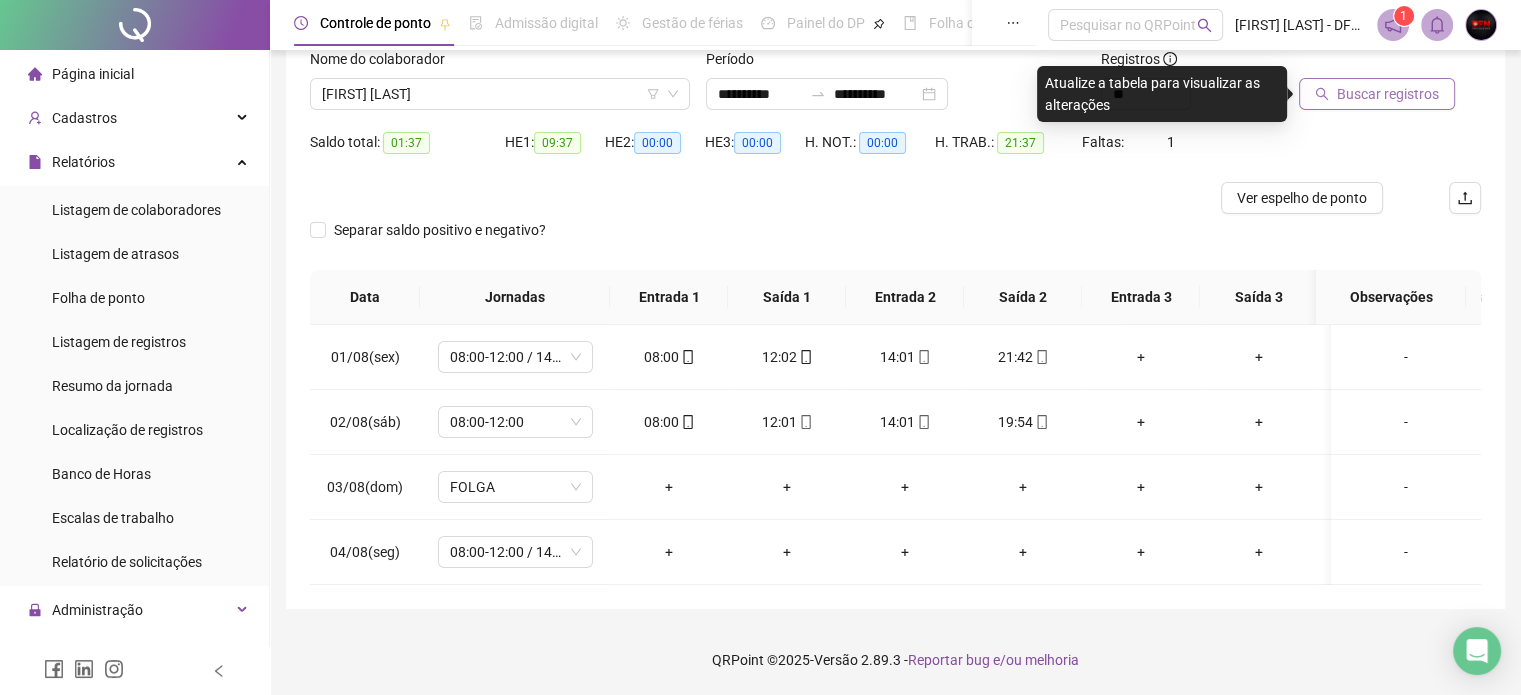click on "Buscar registros" at bounding box center (1388, 94) 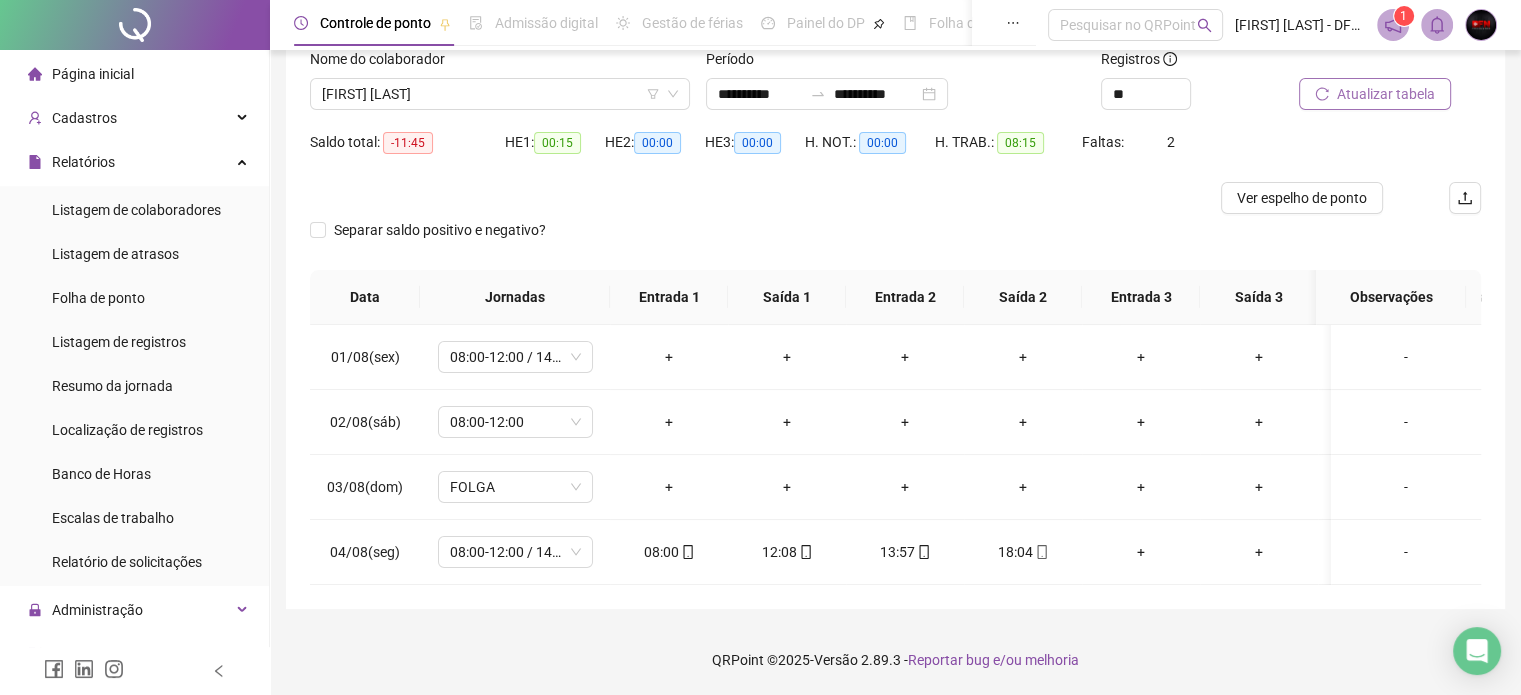 scroll, scrollTop: 0, scrollLeft: 0, axis: both 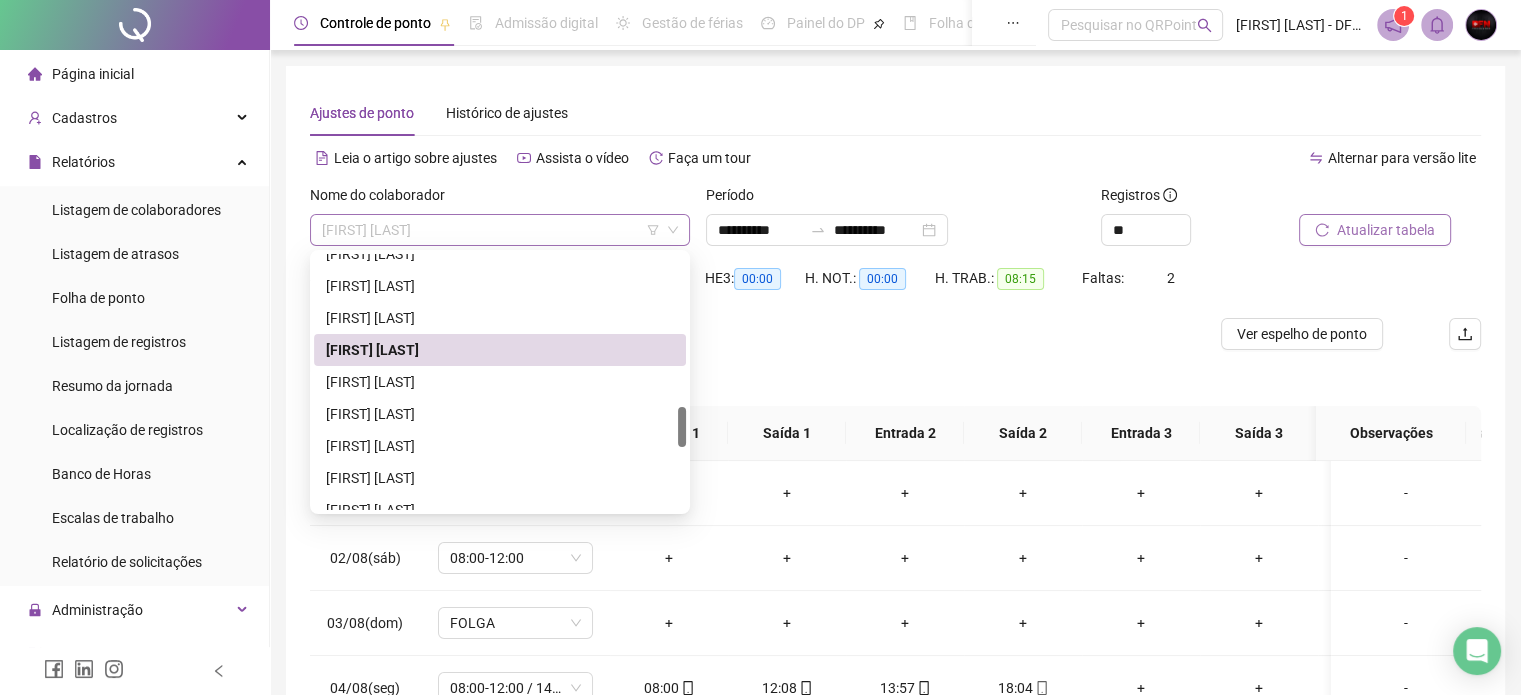 click on "[FIRST] [LAST]" at bounding box center (500, 230) 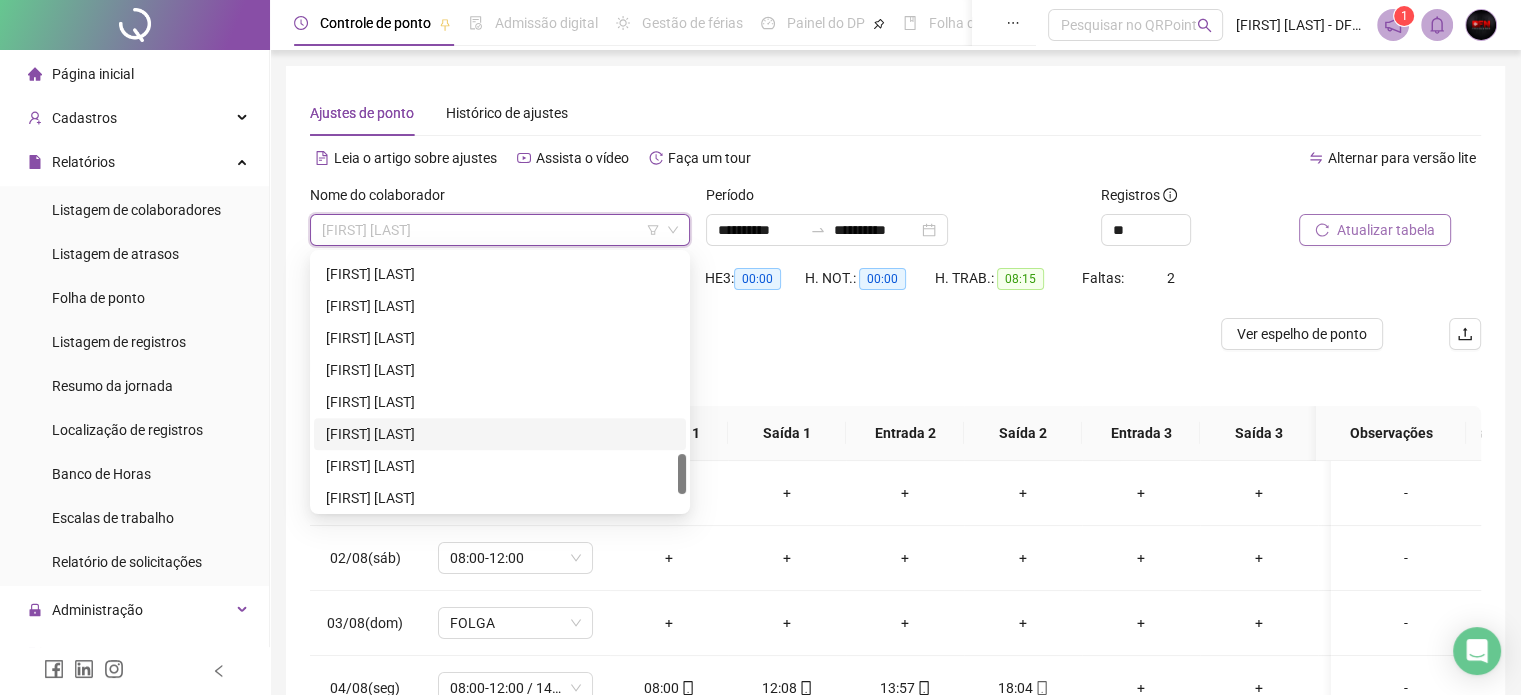 scroll, scrollTop: 1176, scrollLeft: 0, axis: vertical 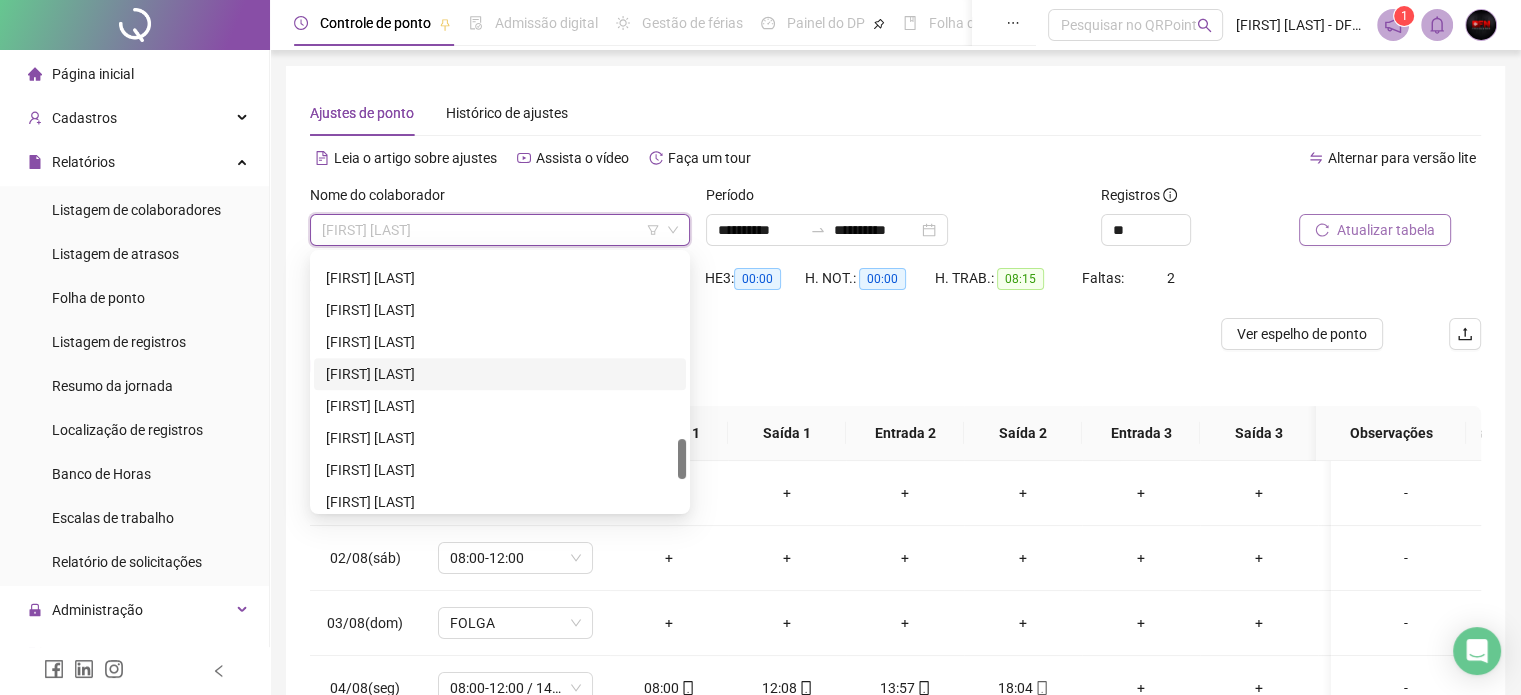 click on "[FIRST] [LAST]" at bounding box center (500, 374) 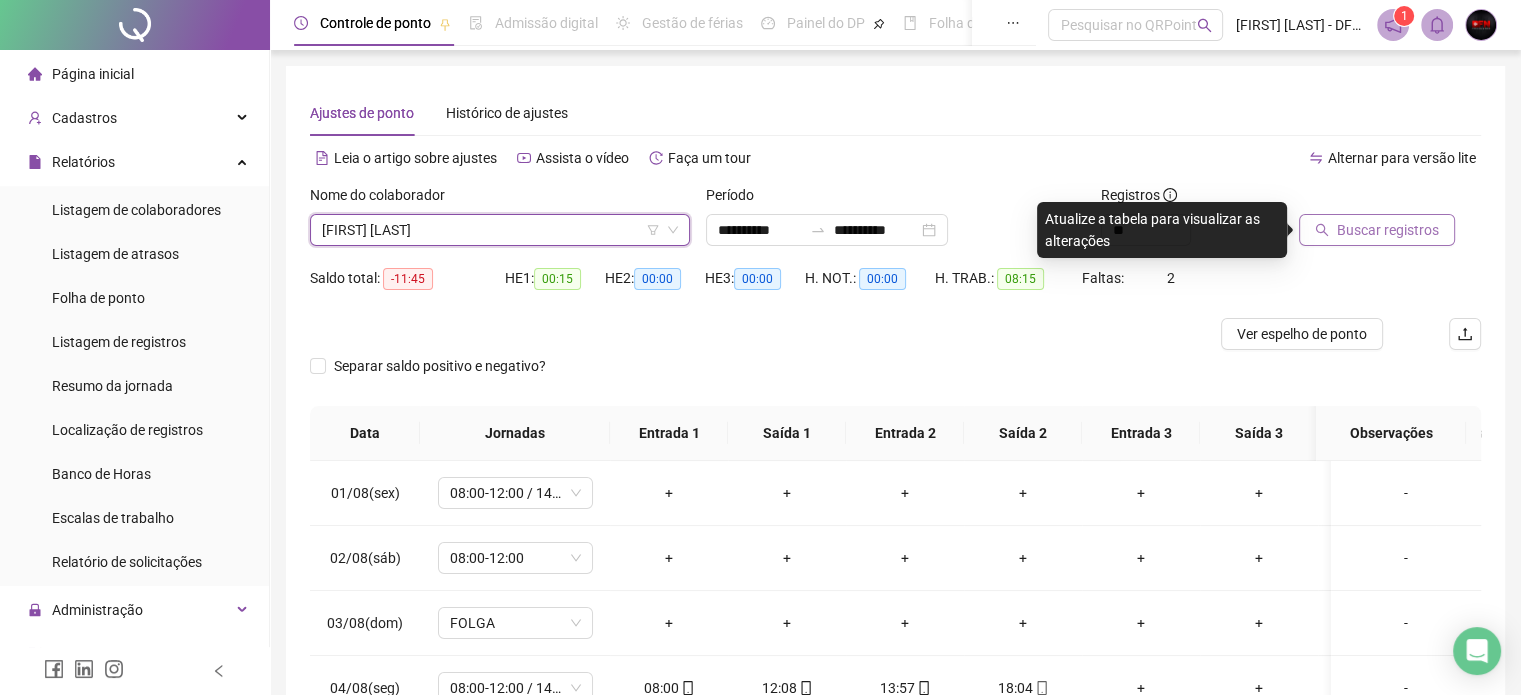 click on "Buscar registros" at bounding box center (1388, 230) 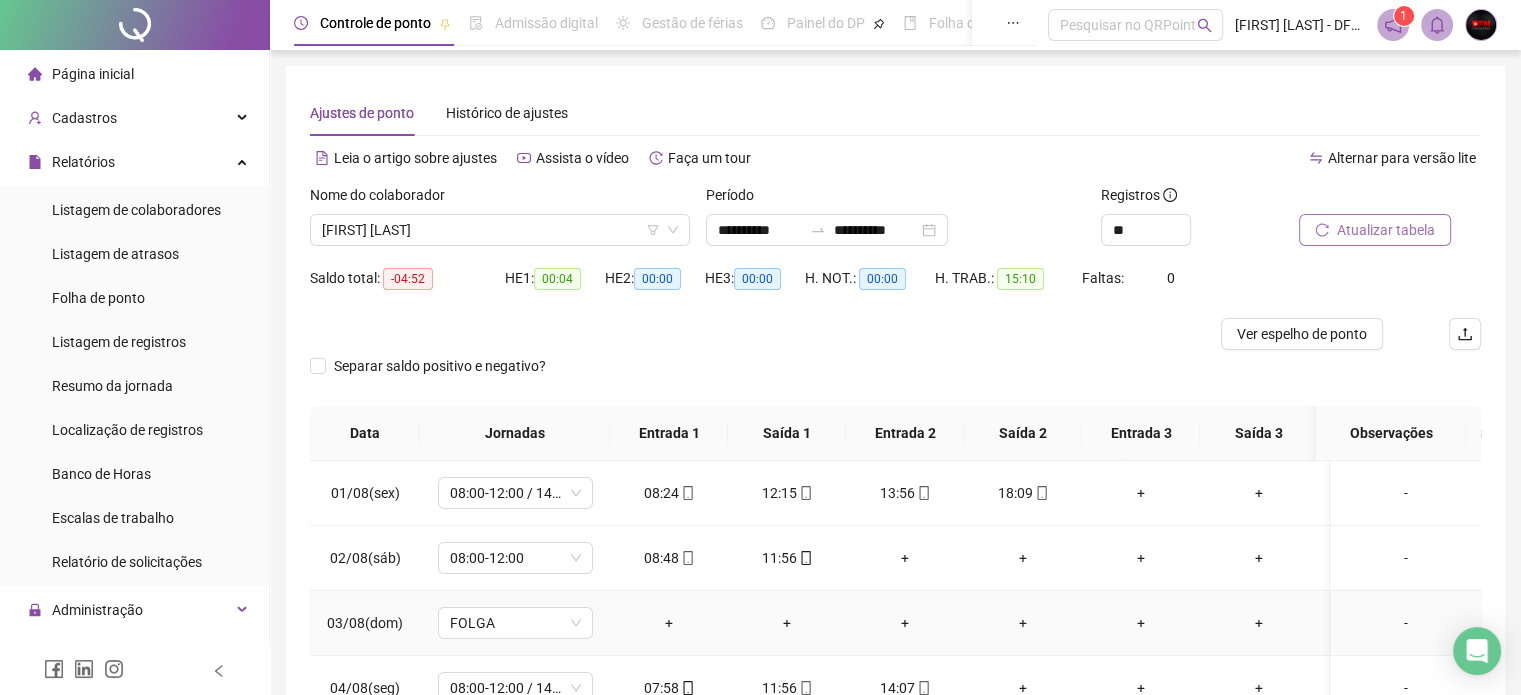 scroll, scrollTop: 150, scrollLeft: 0, axis: vertical 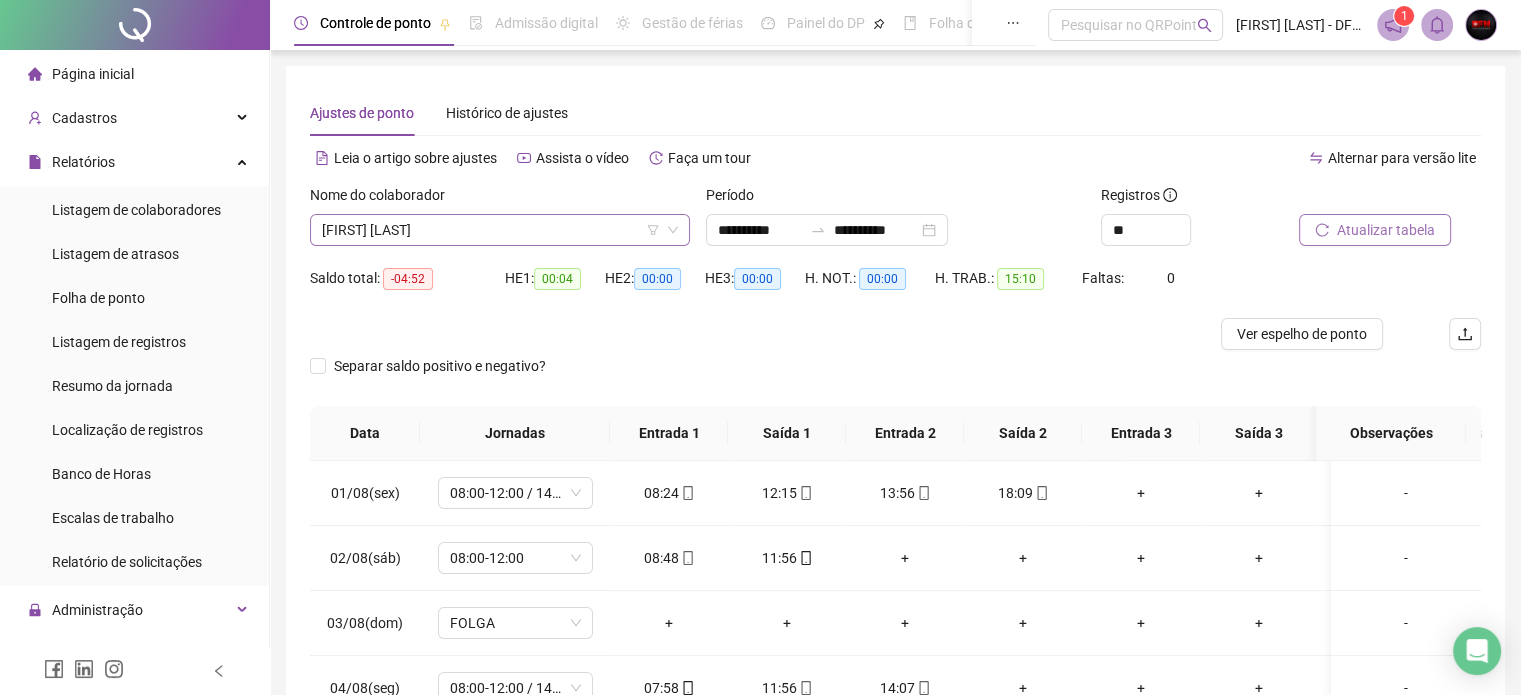 click on "[FIRST] [LAST]" at bounding box center [500, 230] 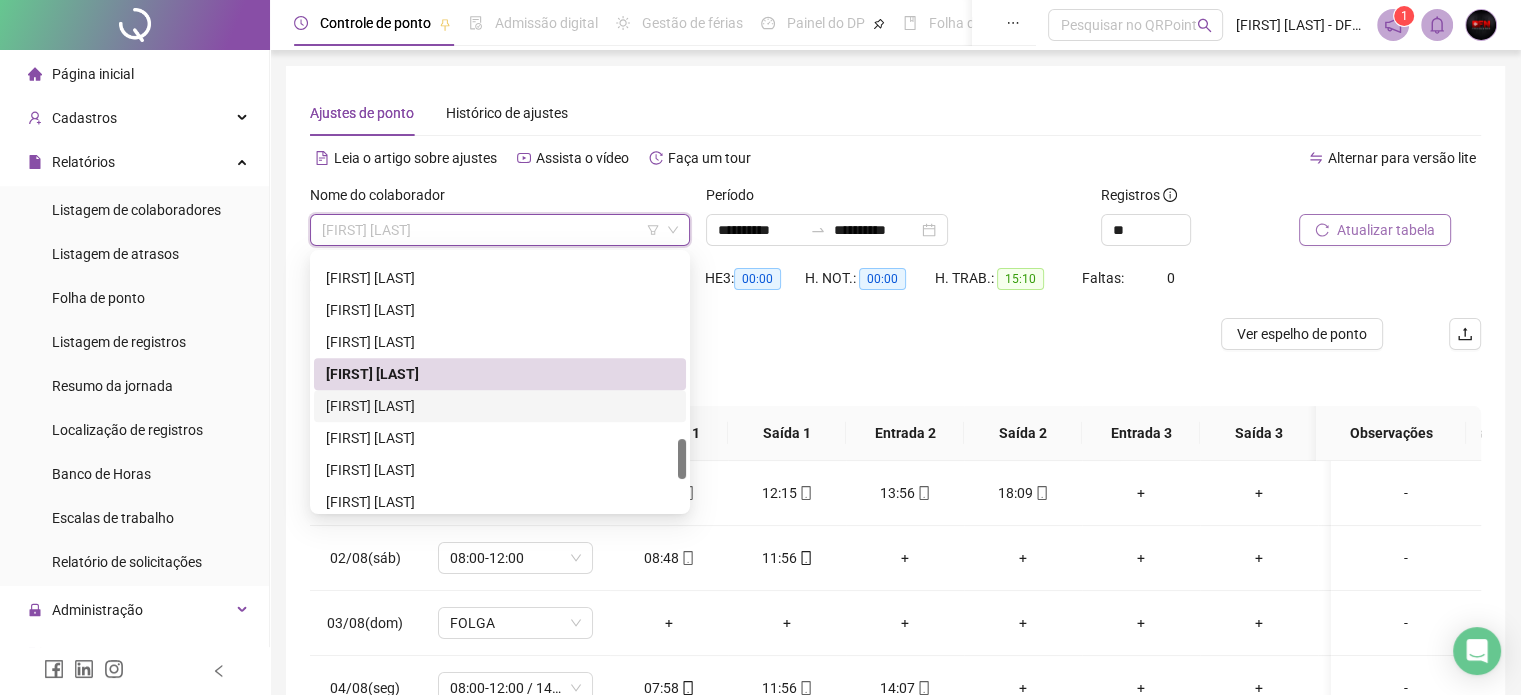 click on "[FIRST] [LAST]" at bounding box center [500, 406] 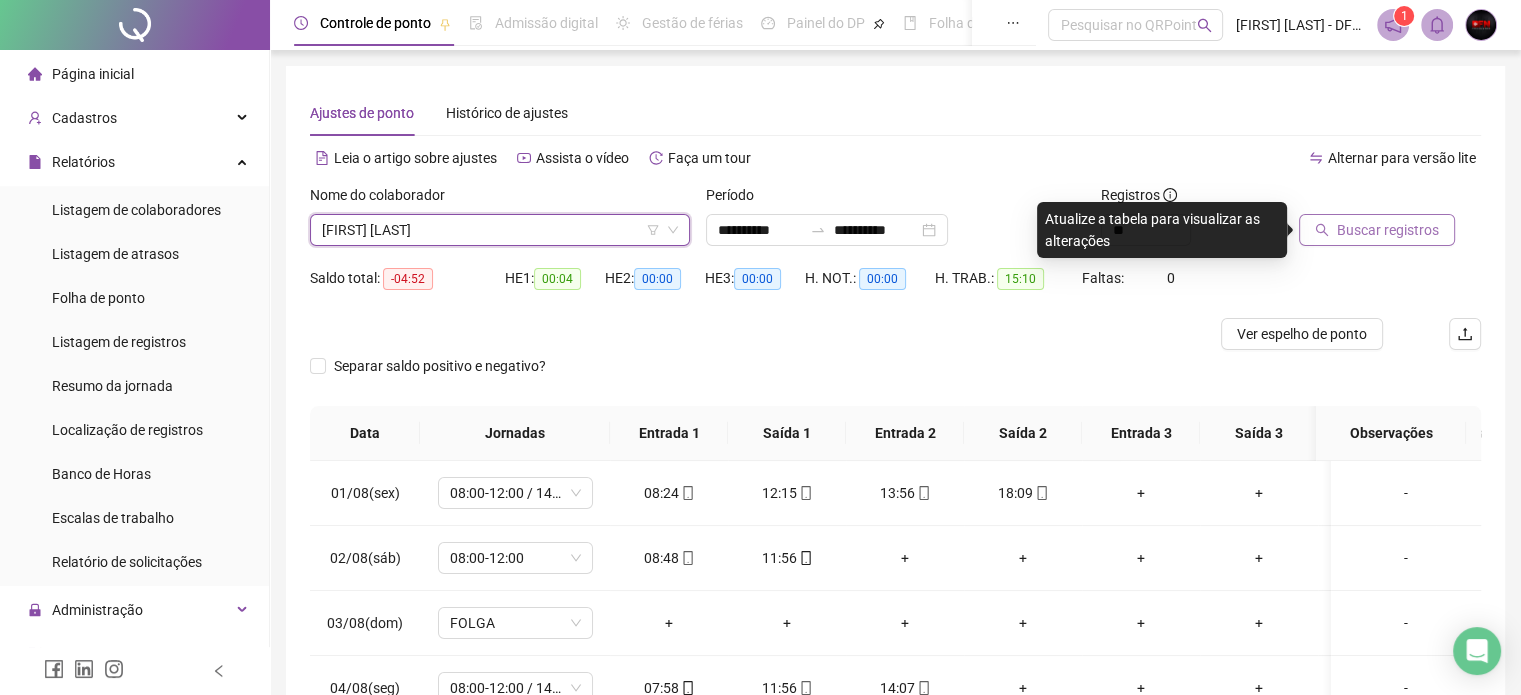 click on "Buscar registros" at bounding box center [1388, 230] 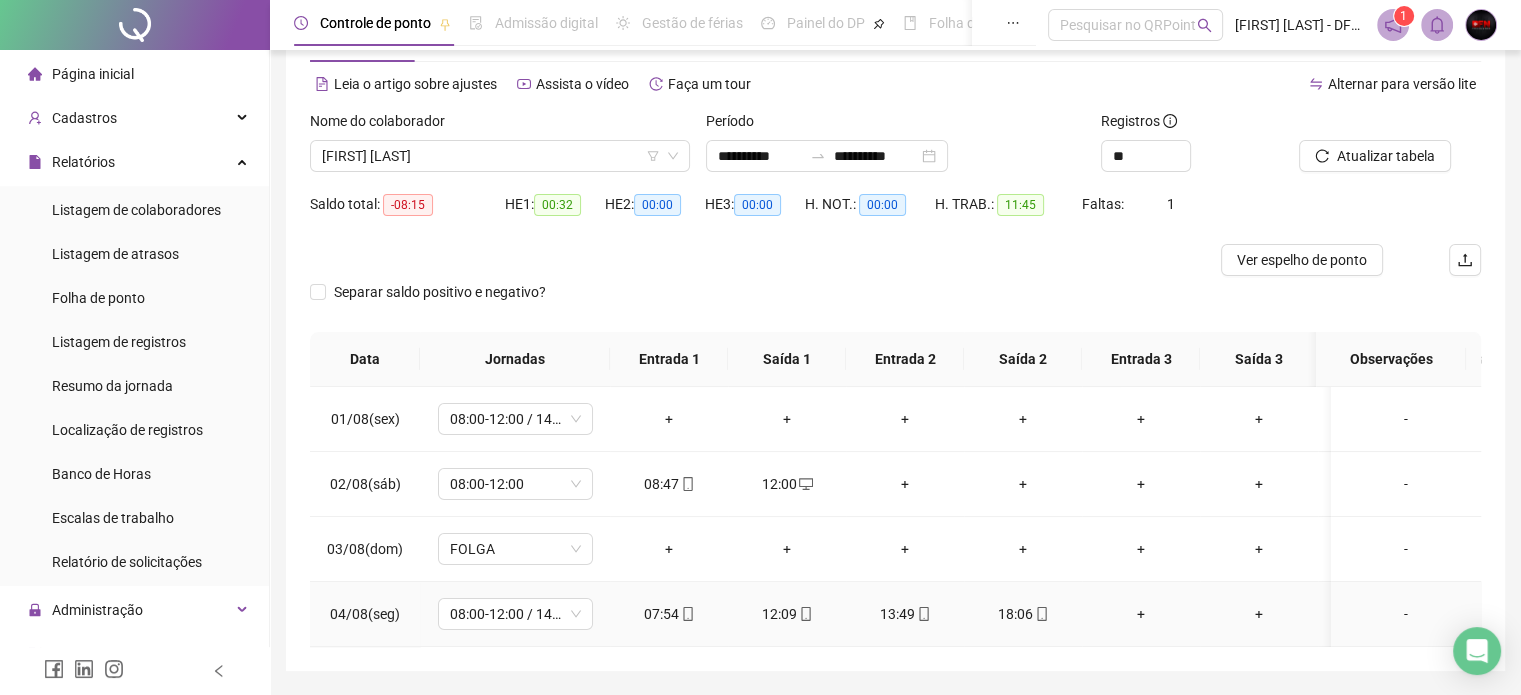 scroll, scrollTop: 150, scrollLeft: 0, axis: vertical 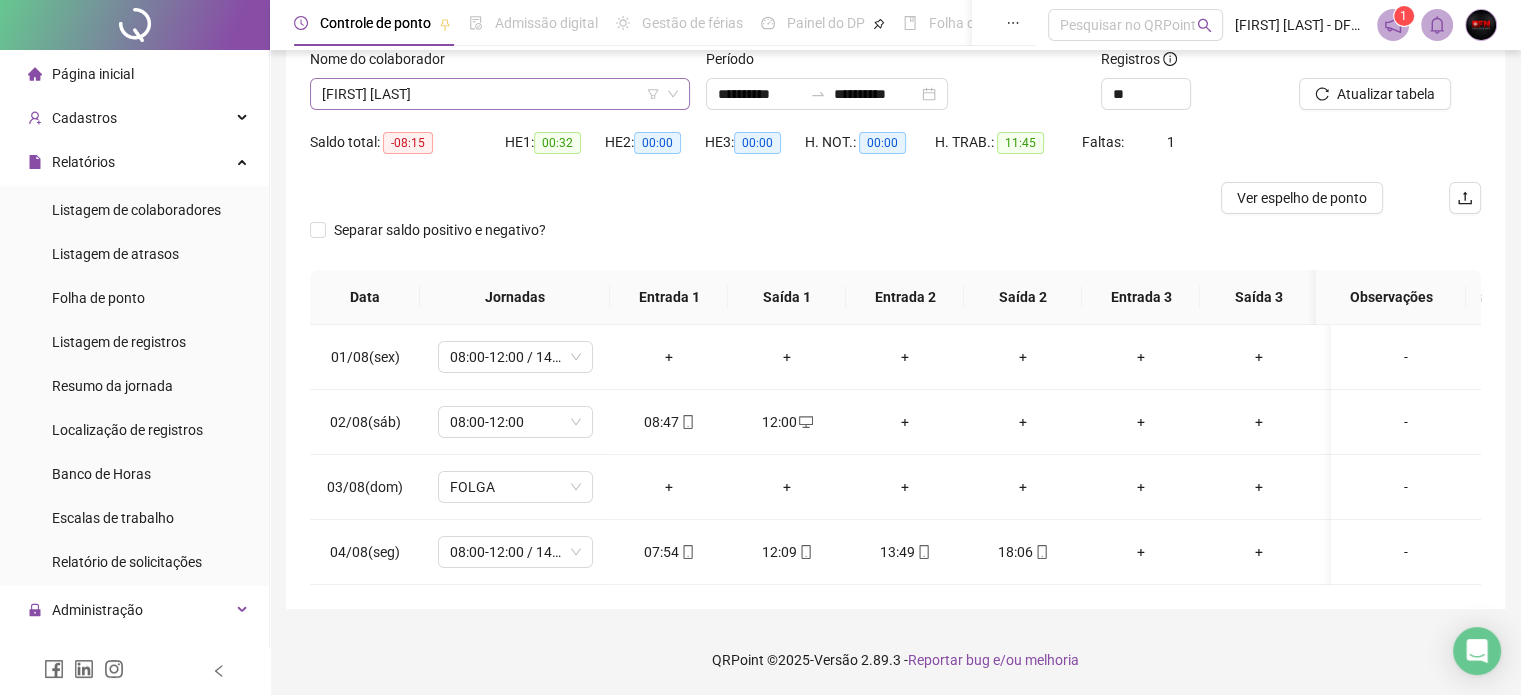 click on "[FIRST] [LAST]" at bounding box center (500, 94) 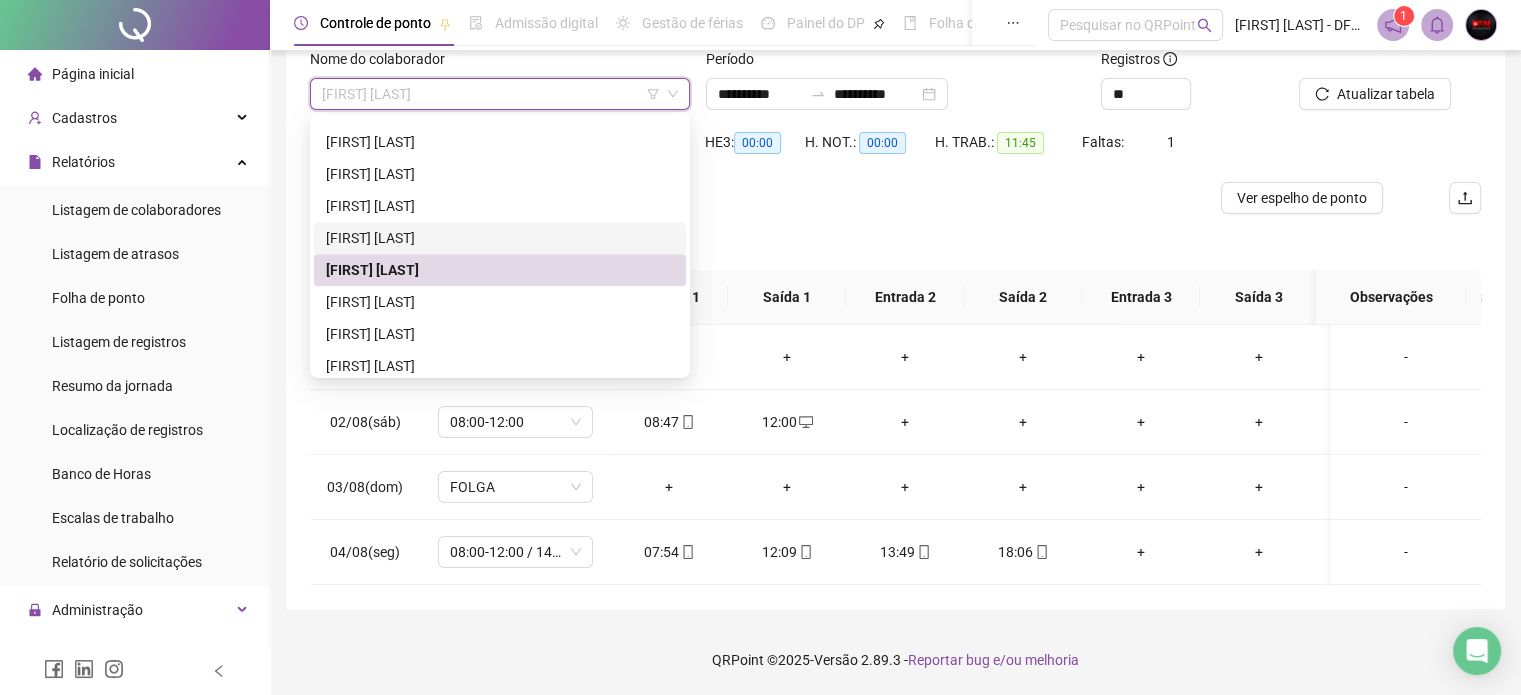 scroll, scrollTop: 1276, scrollLeft: 0, axis: vertical 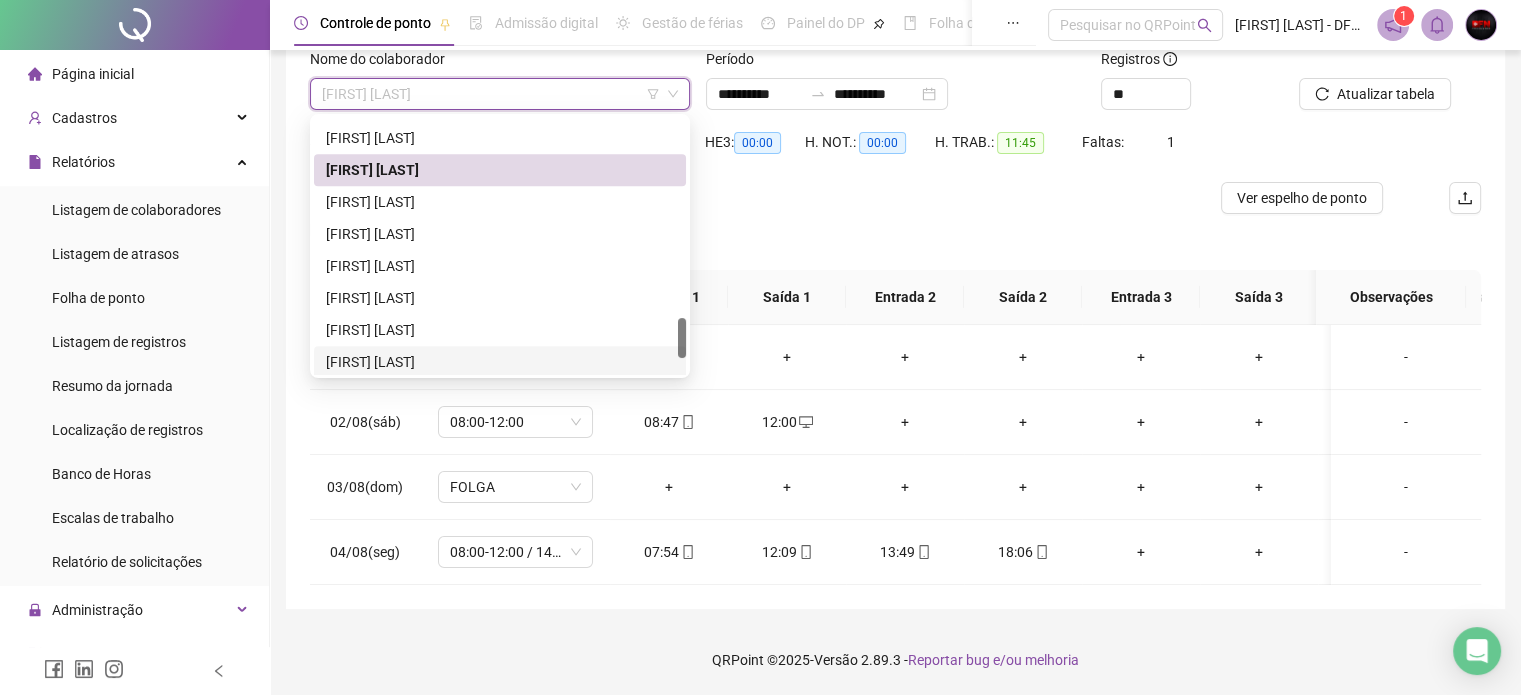 click on "[FIRST] [LAST]" at bounding box center (500, 362) 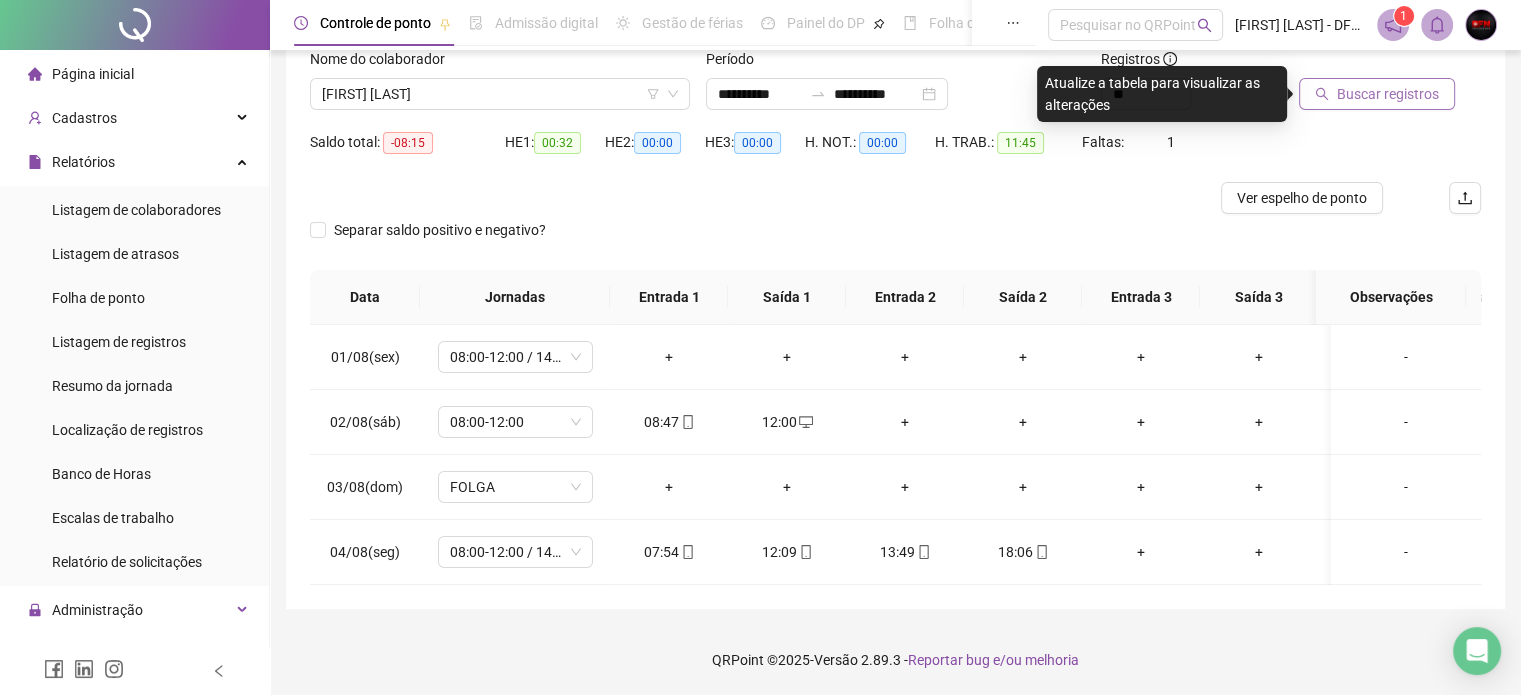 click on "Buscar registros" at bounding box center (1388, 94) 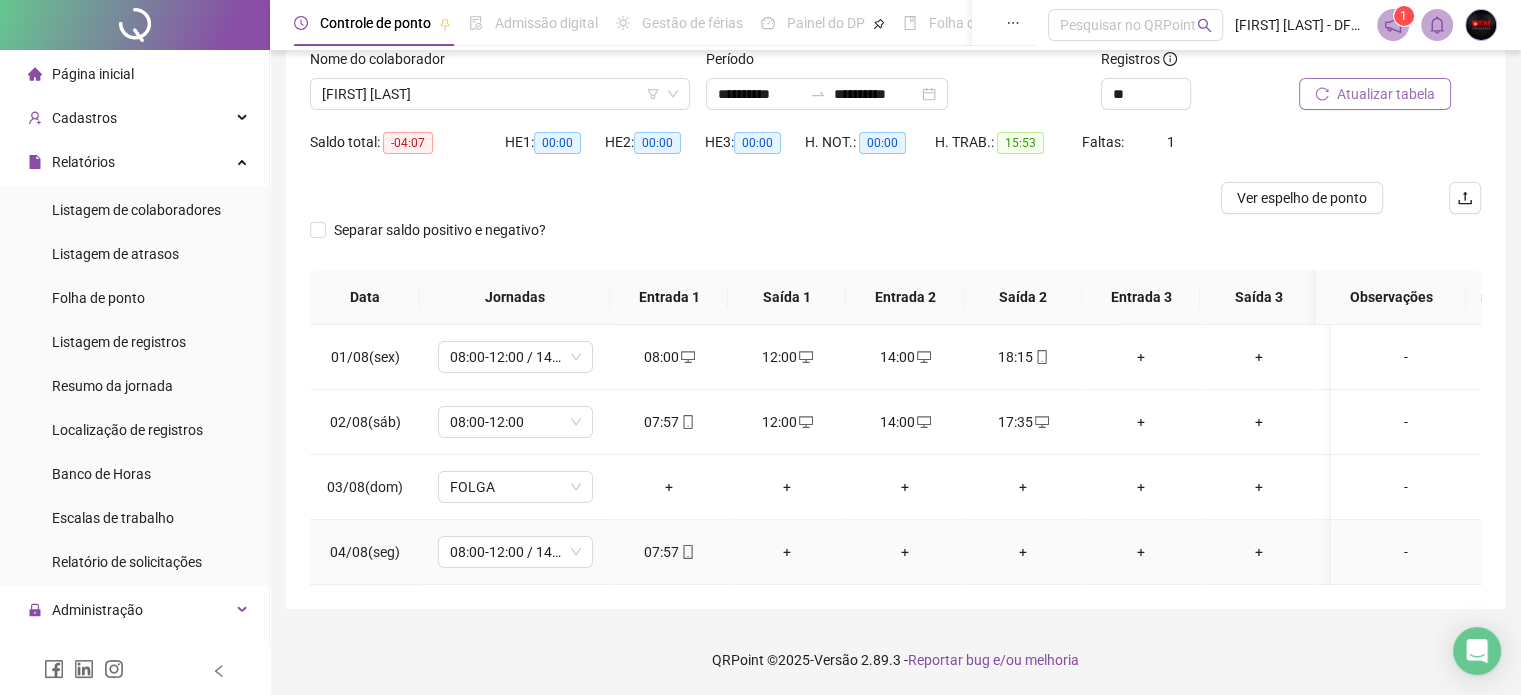 click on "+" at bounding box center [787, 552] 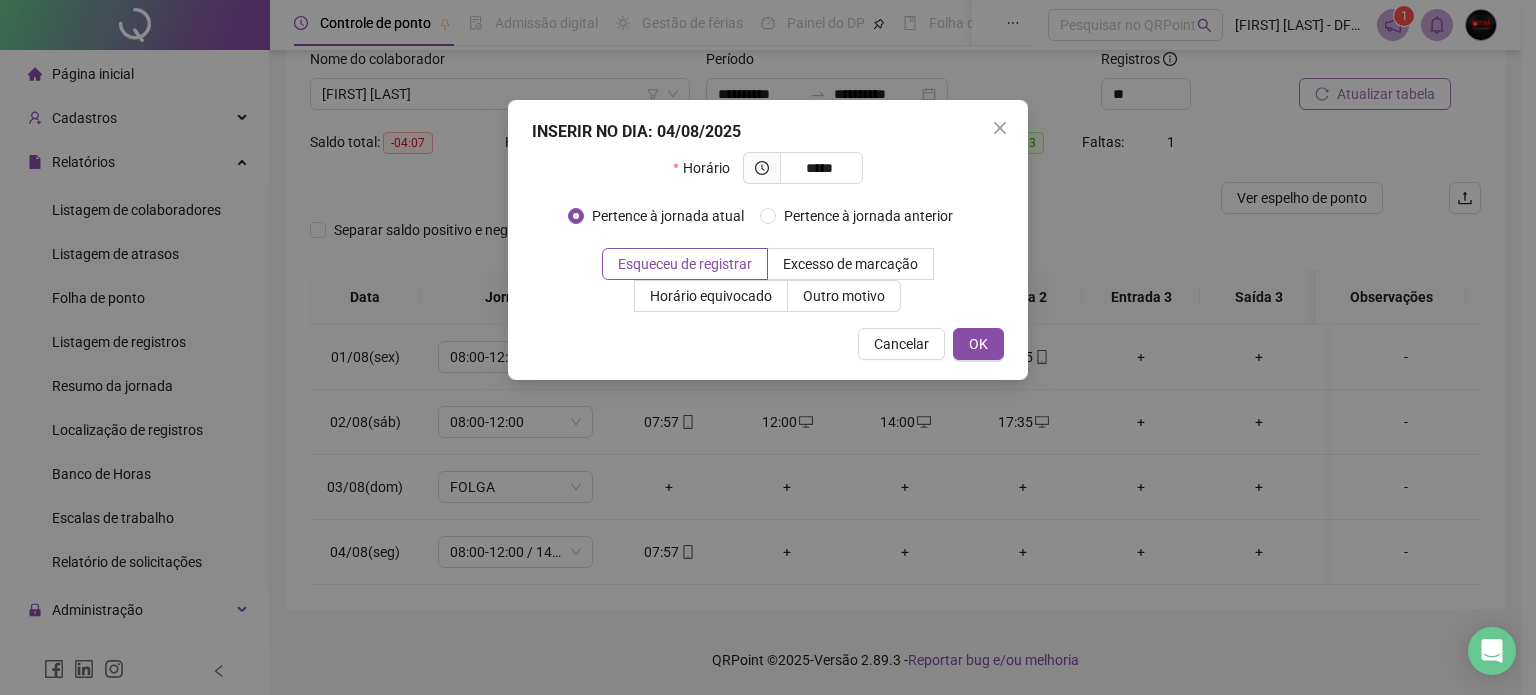 type on "*****" 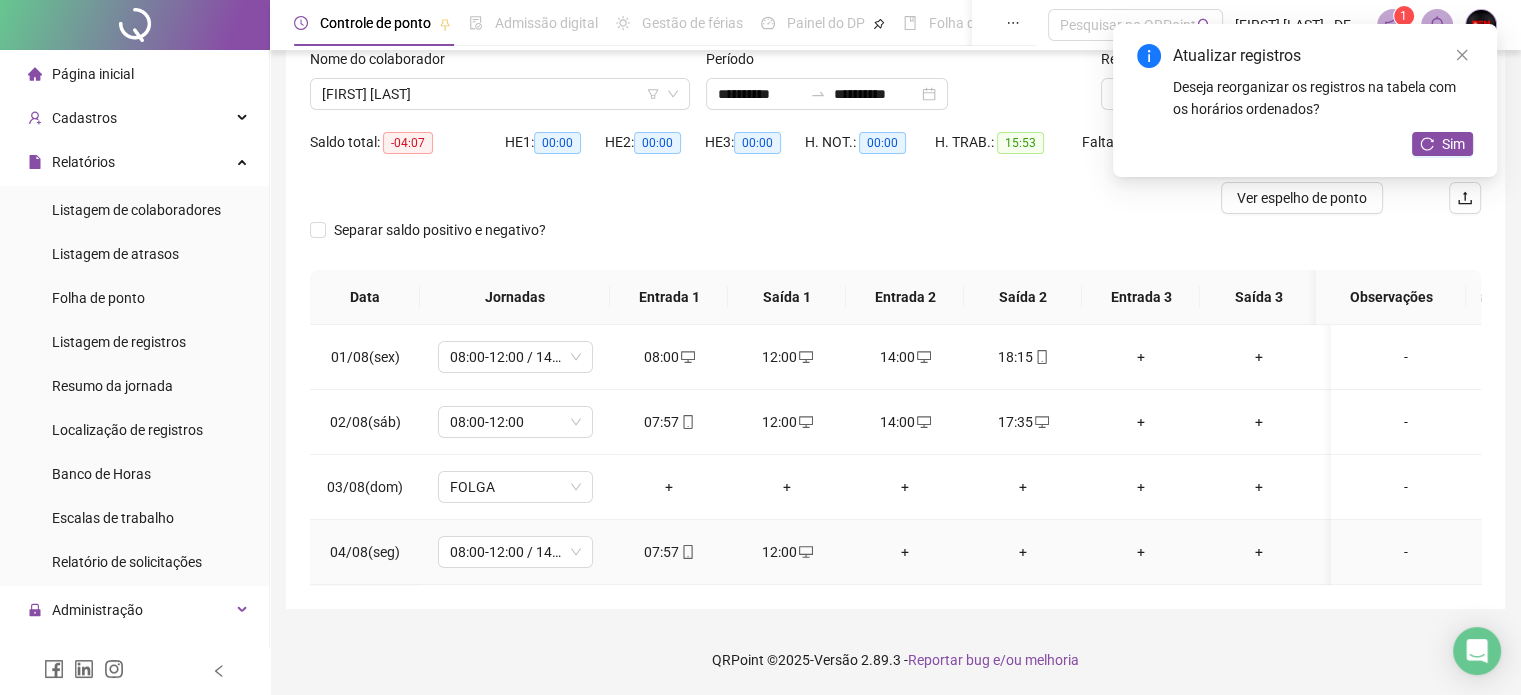 click on "+" at bounding box center (905, 552) 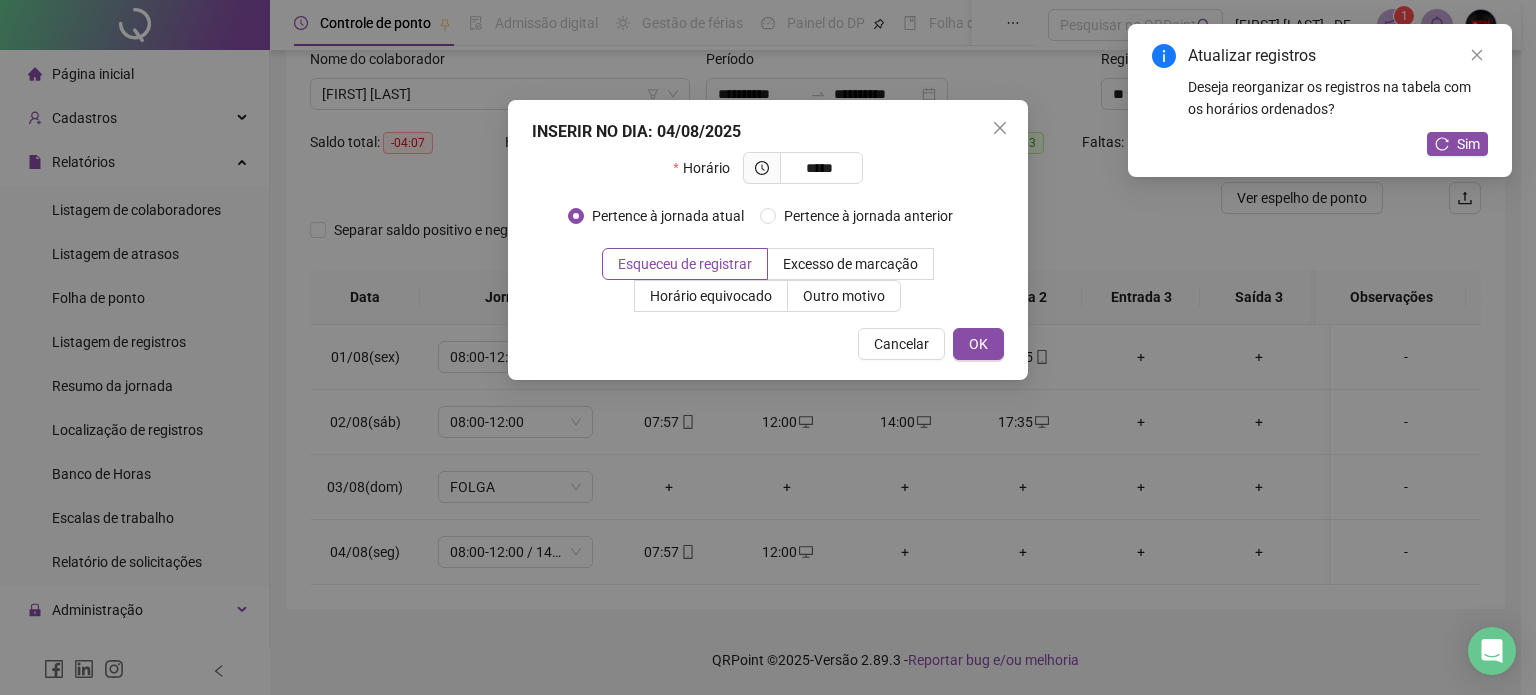 type on "*****" 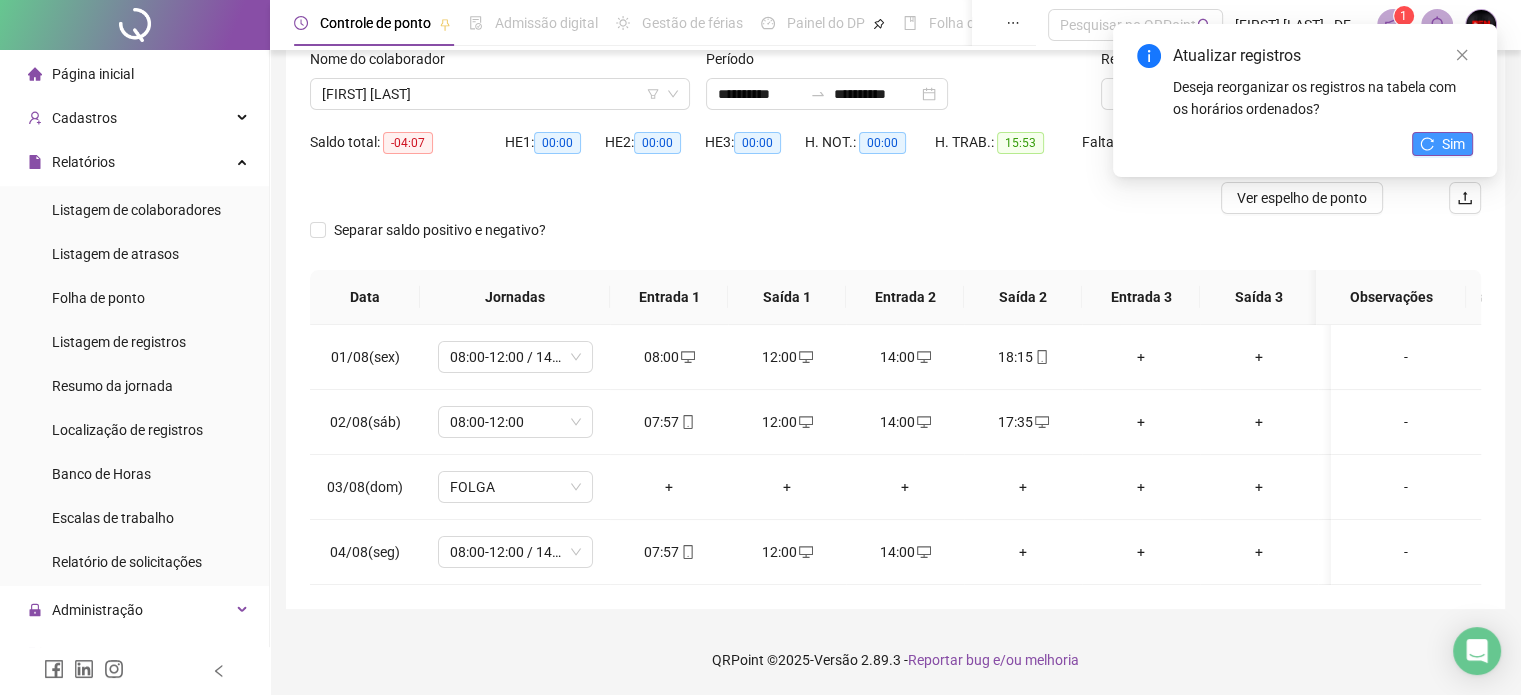 click on "Sim" at bounding box center (1453, 144) 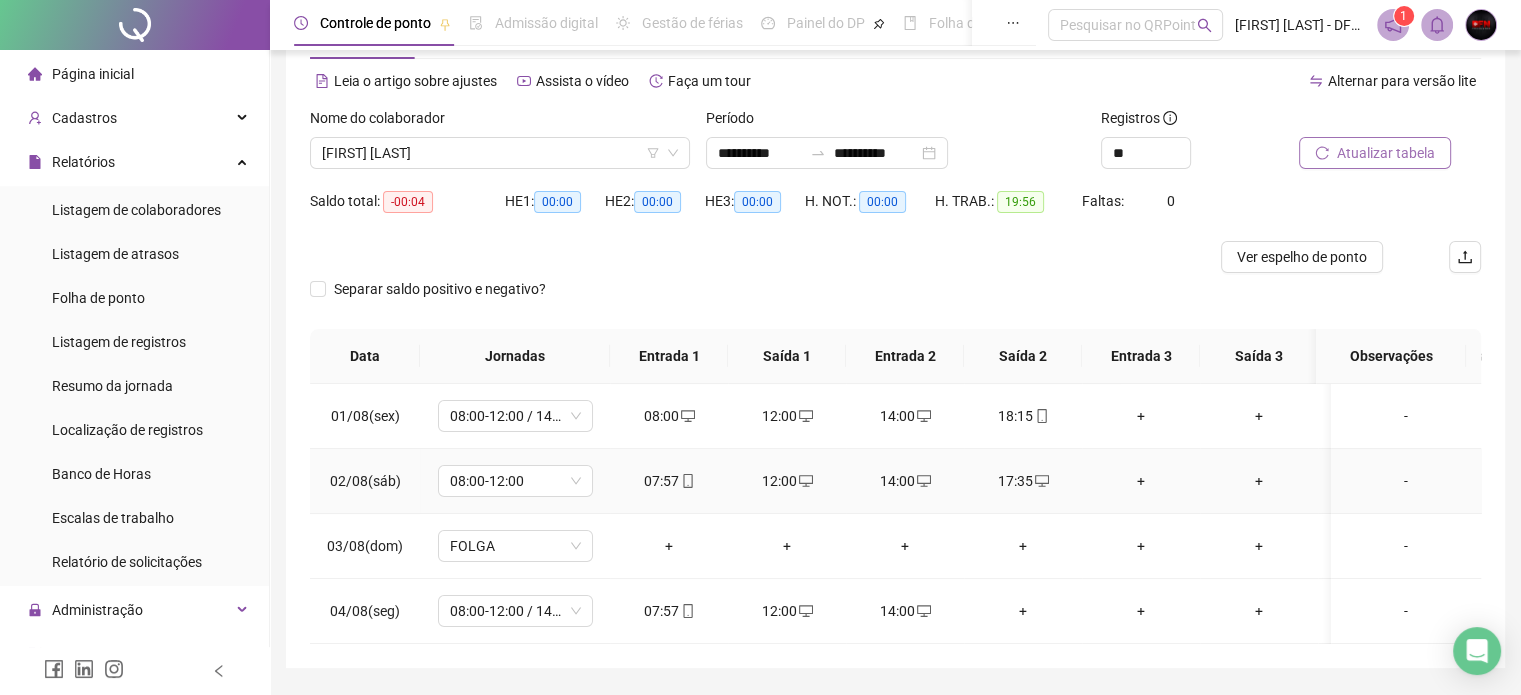 scroll, scrollTop: 0, scrollLeft: 0, axis: both 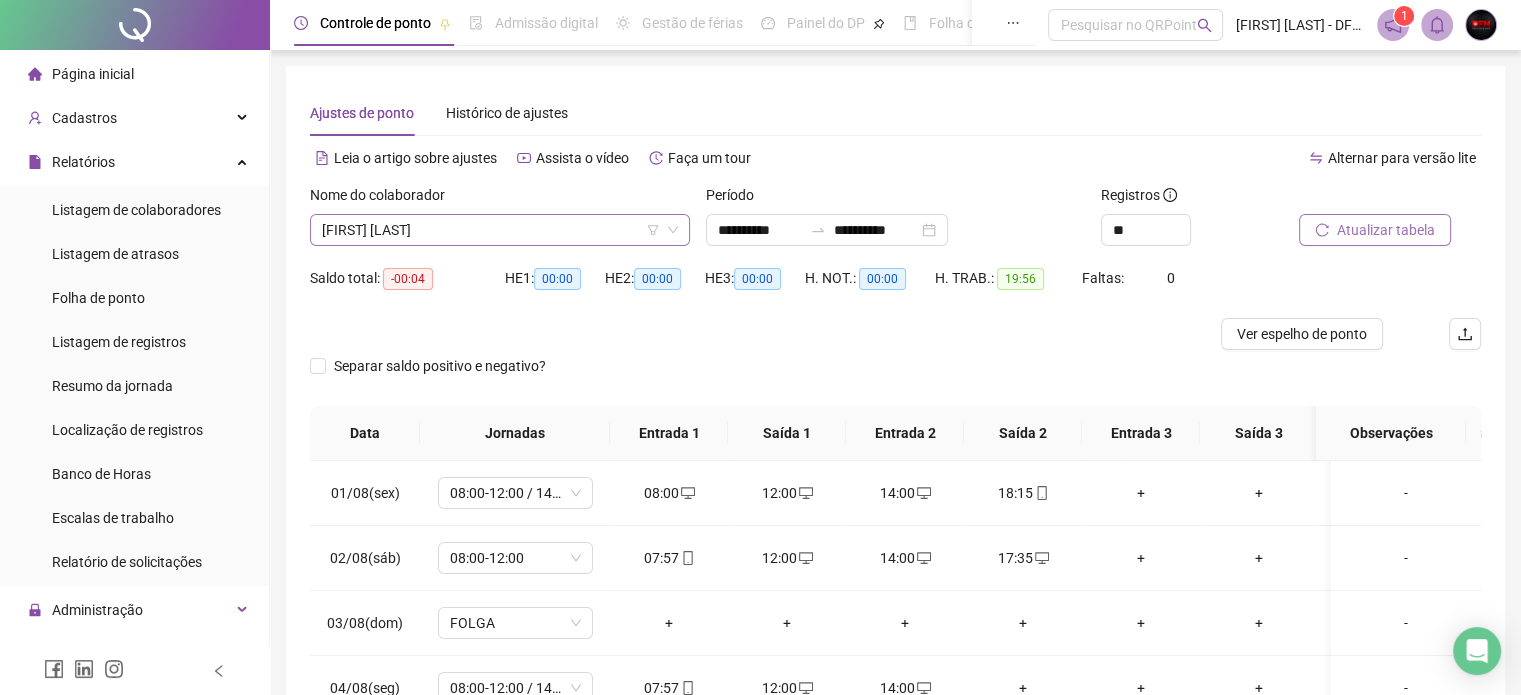 click on "[FIRST] [LAST]" at bounding box center [500, 230] 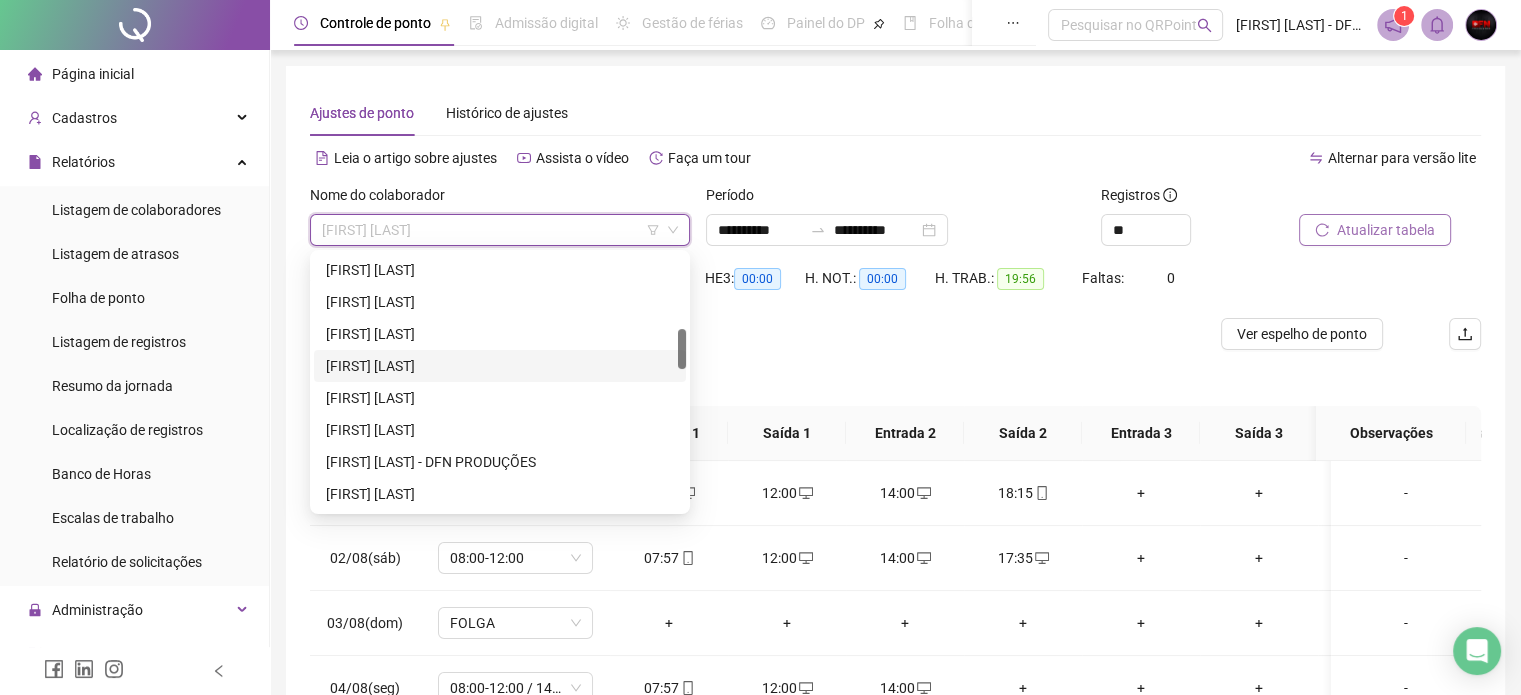 scroll, scrollTop: 180, scrollLeft: 0, axis: vertical 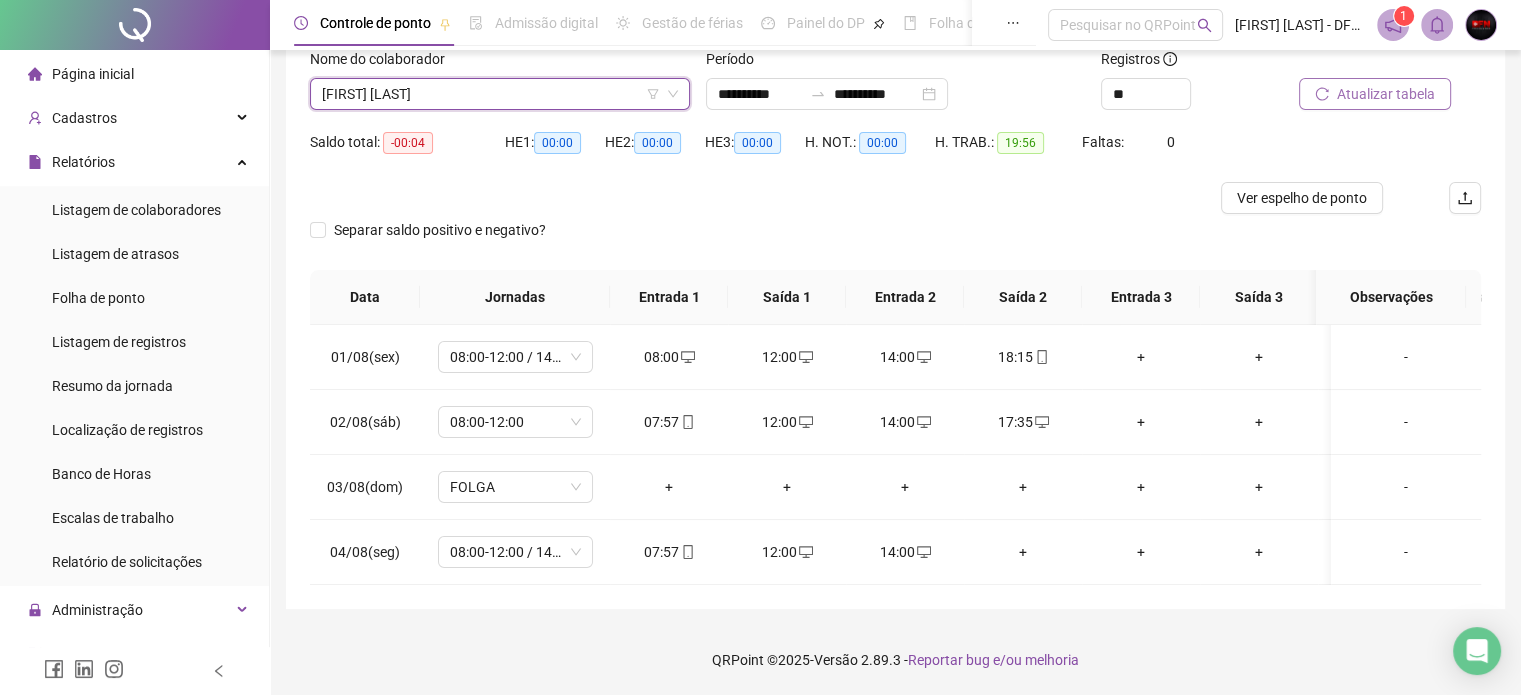 click on "[FIRST] [LAST]" at bounding box center (500, 94) 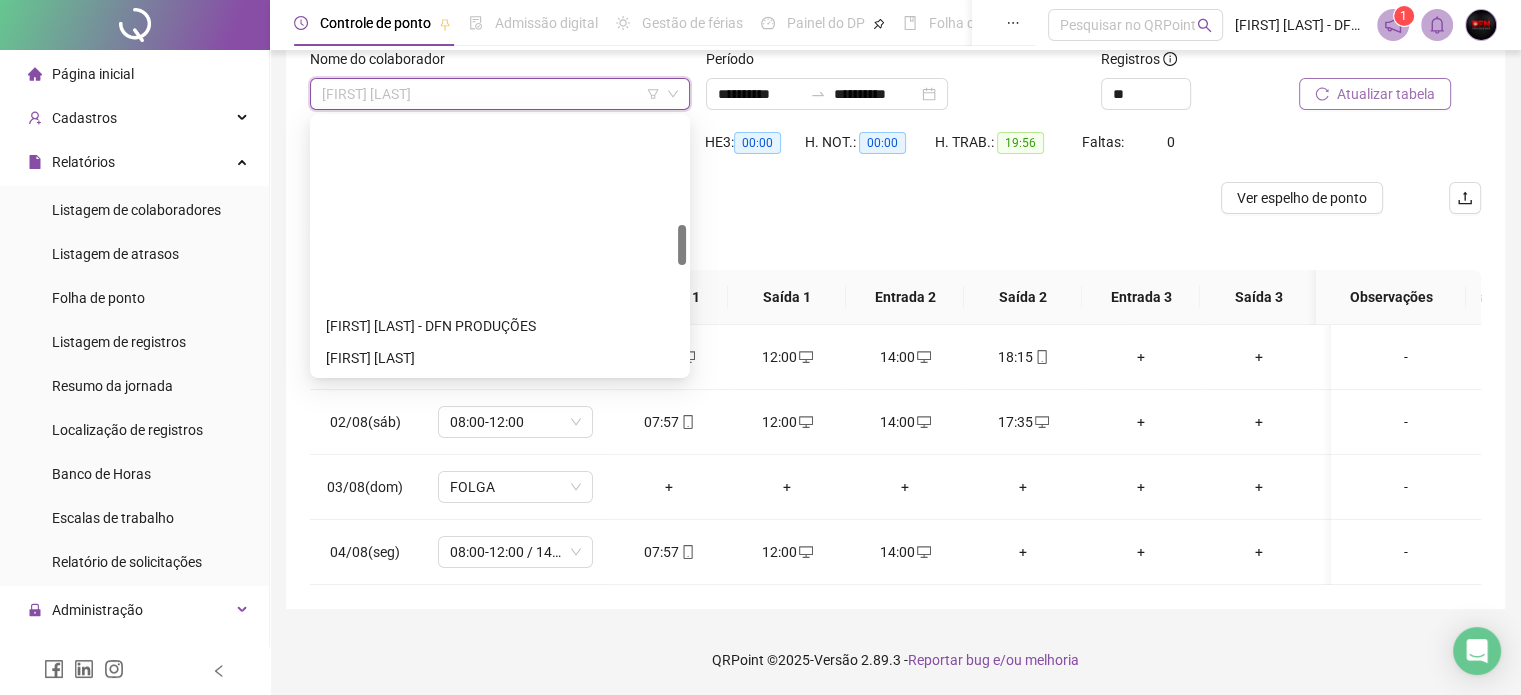scroll, scrollTop: 680, scrollLeft: 0, axis: vertical 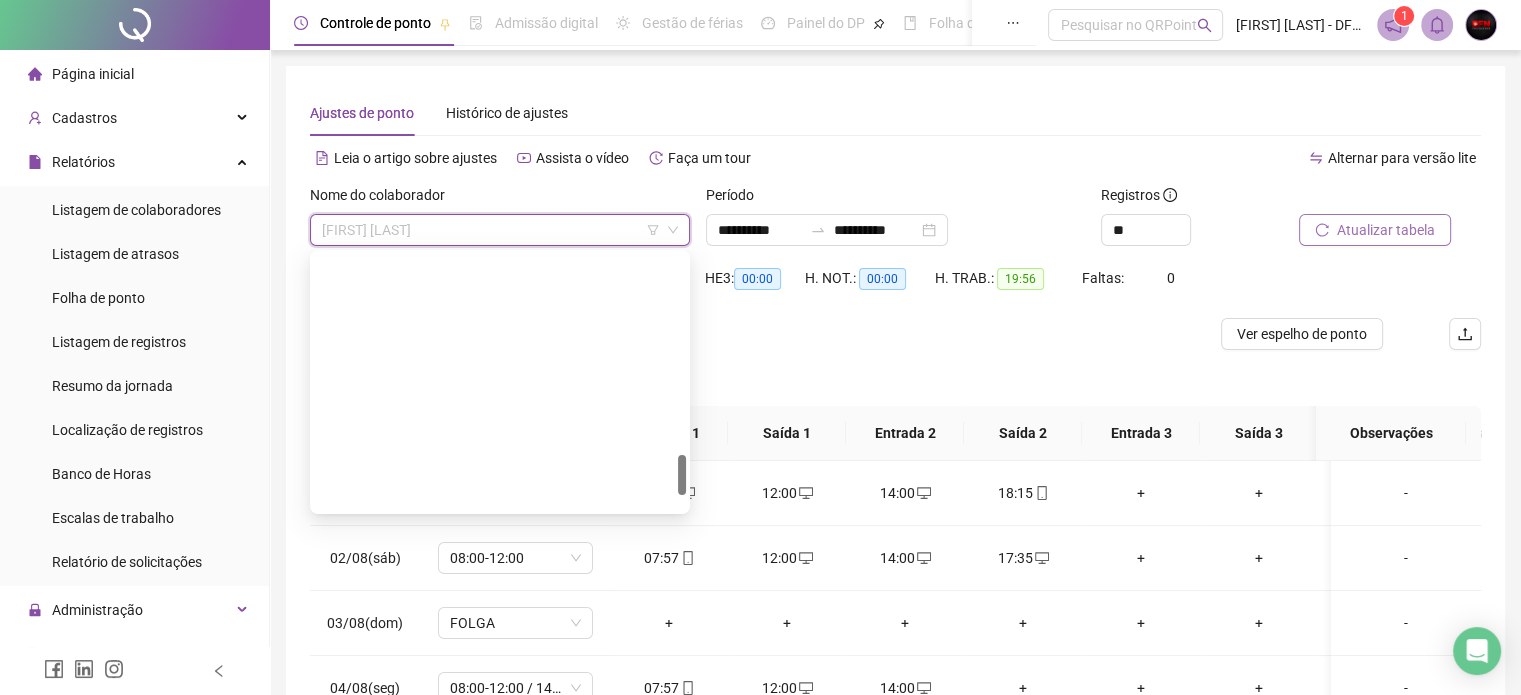 click on "[FIRST] [LAST]" at bounding box center (500, 230) 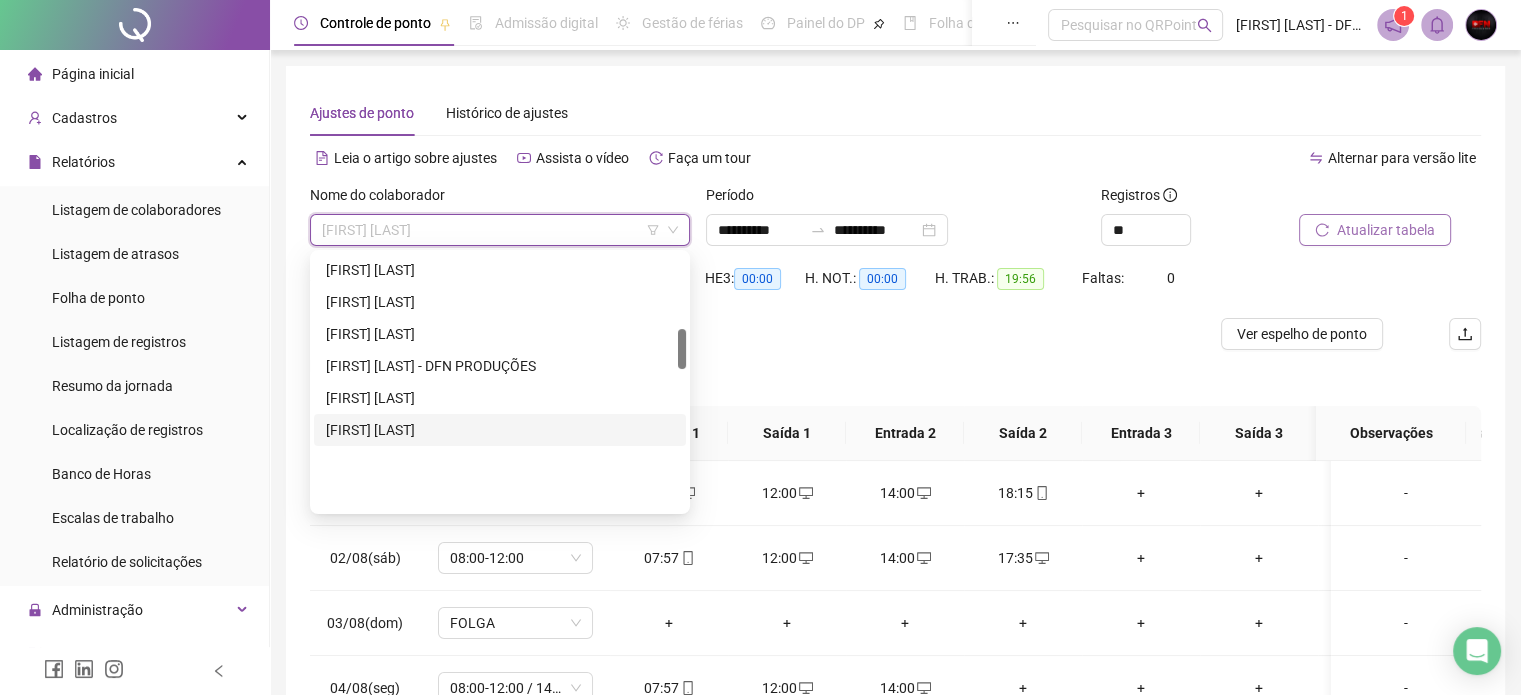 scroll, scrollTop: 476, scrollLeft: 0, axis: vertical 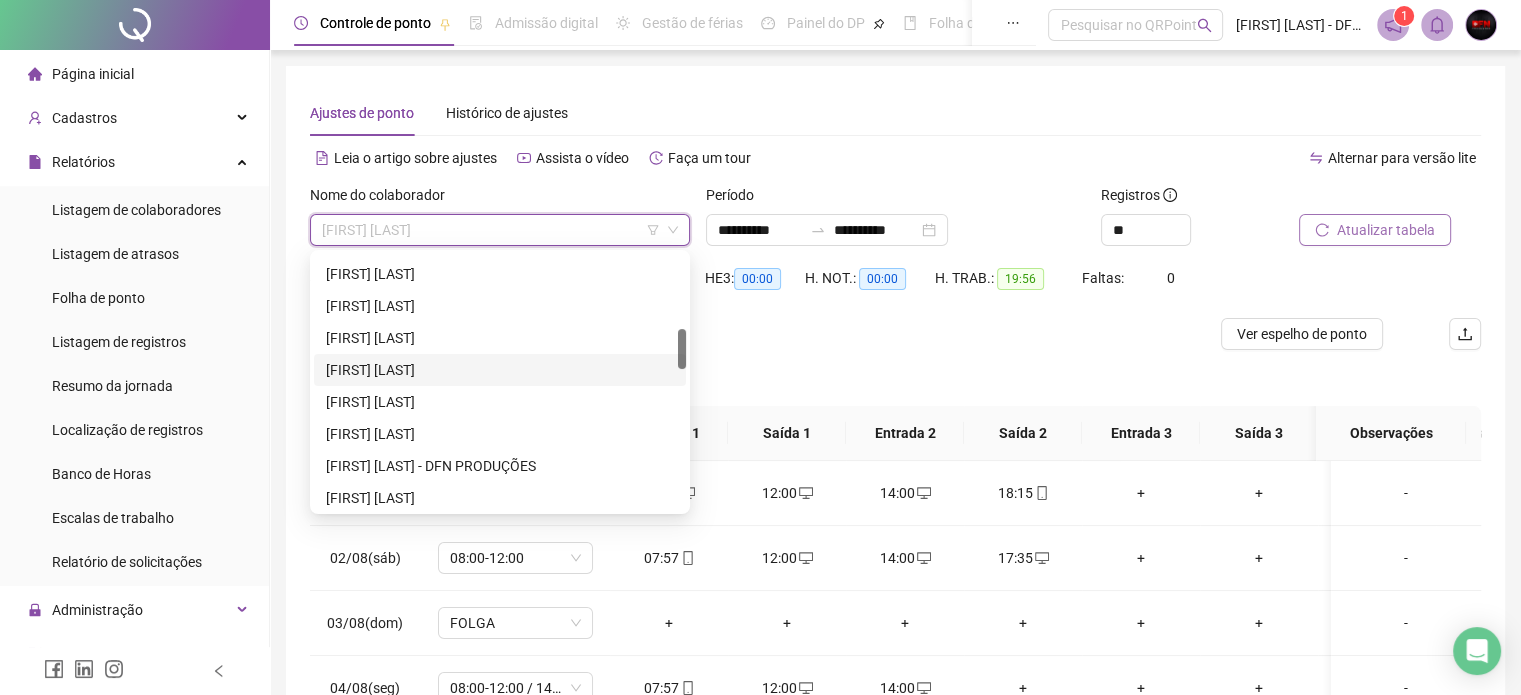 click on "[FIRST] [LAST]" at bounding box center (500, 370) 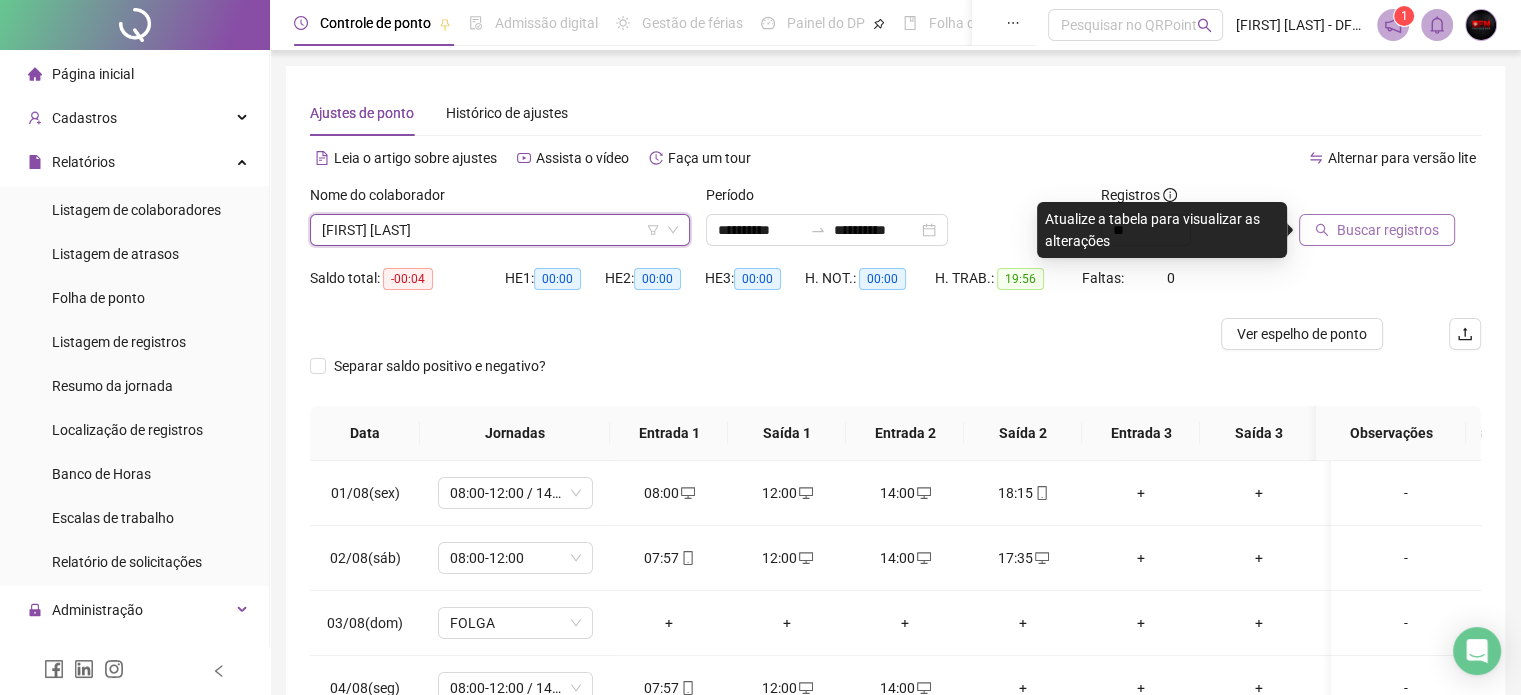 click on "Buscar registros" at bounding box center (1388, 230) 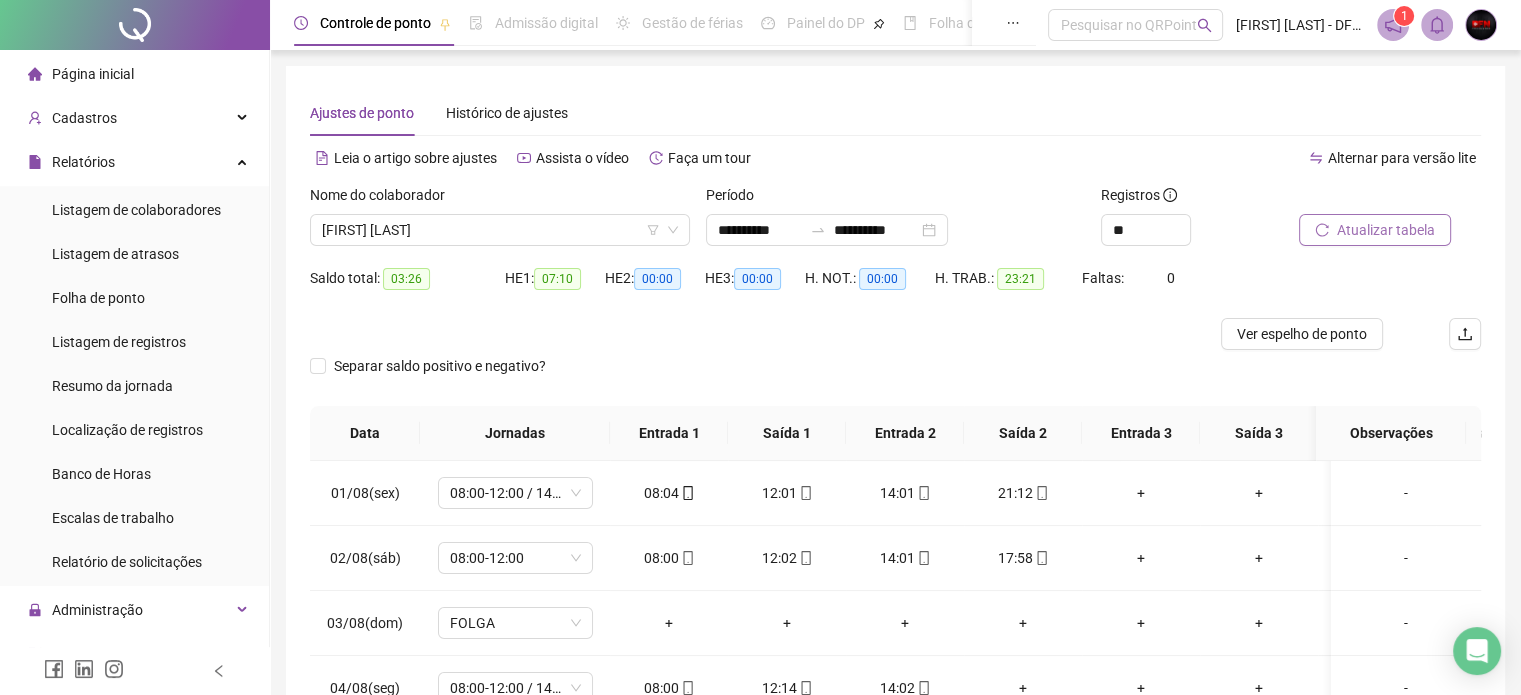 scroll, scrollTop: 150, scrollLeft: 0, axis: vertical 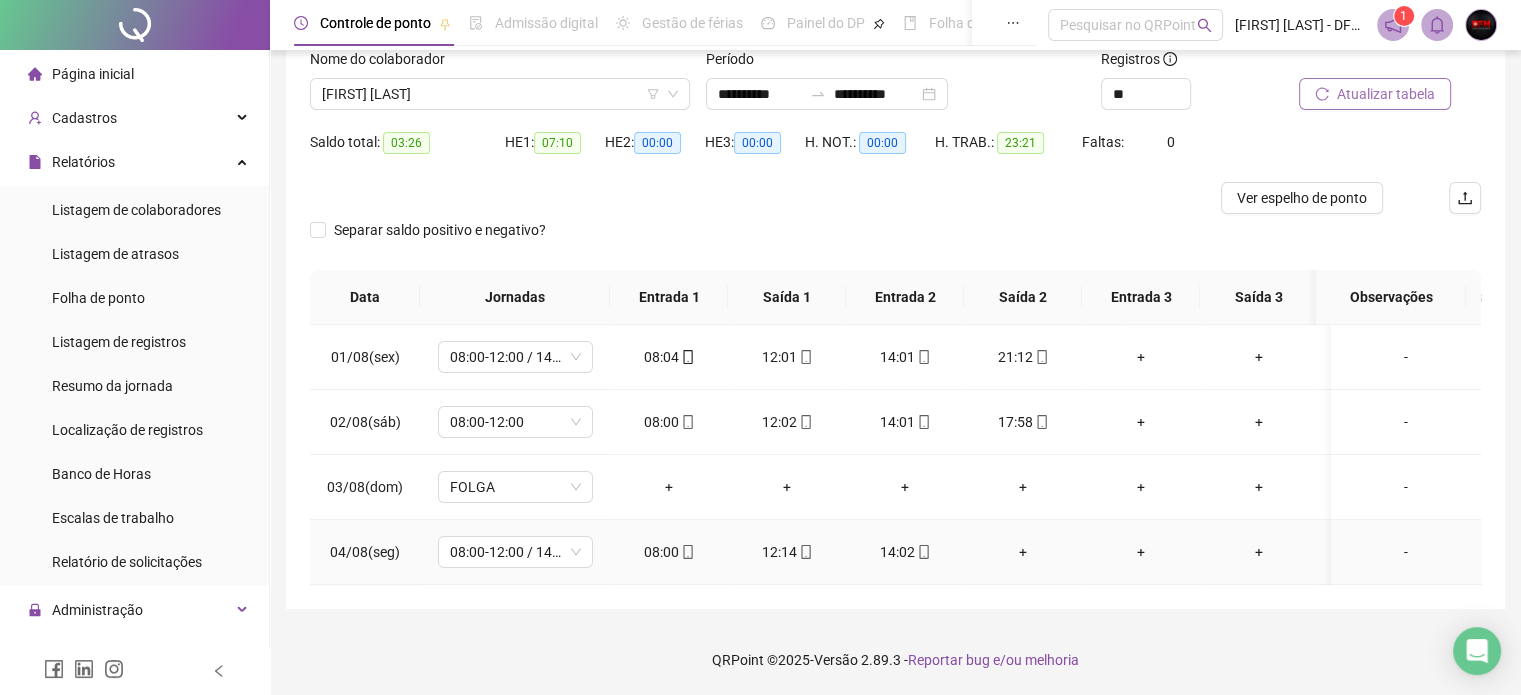 click 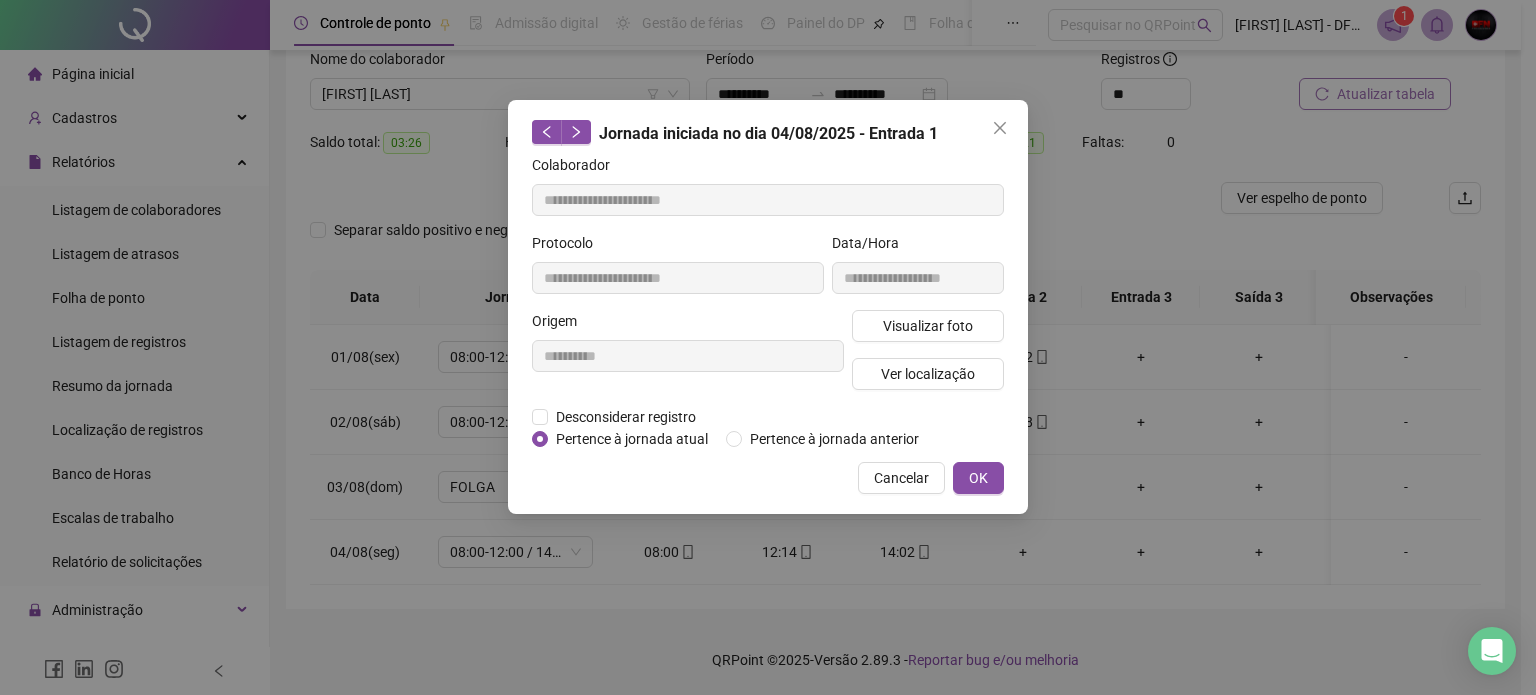 type on "**********" 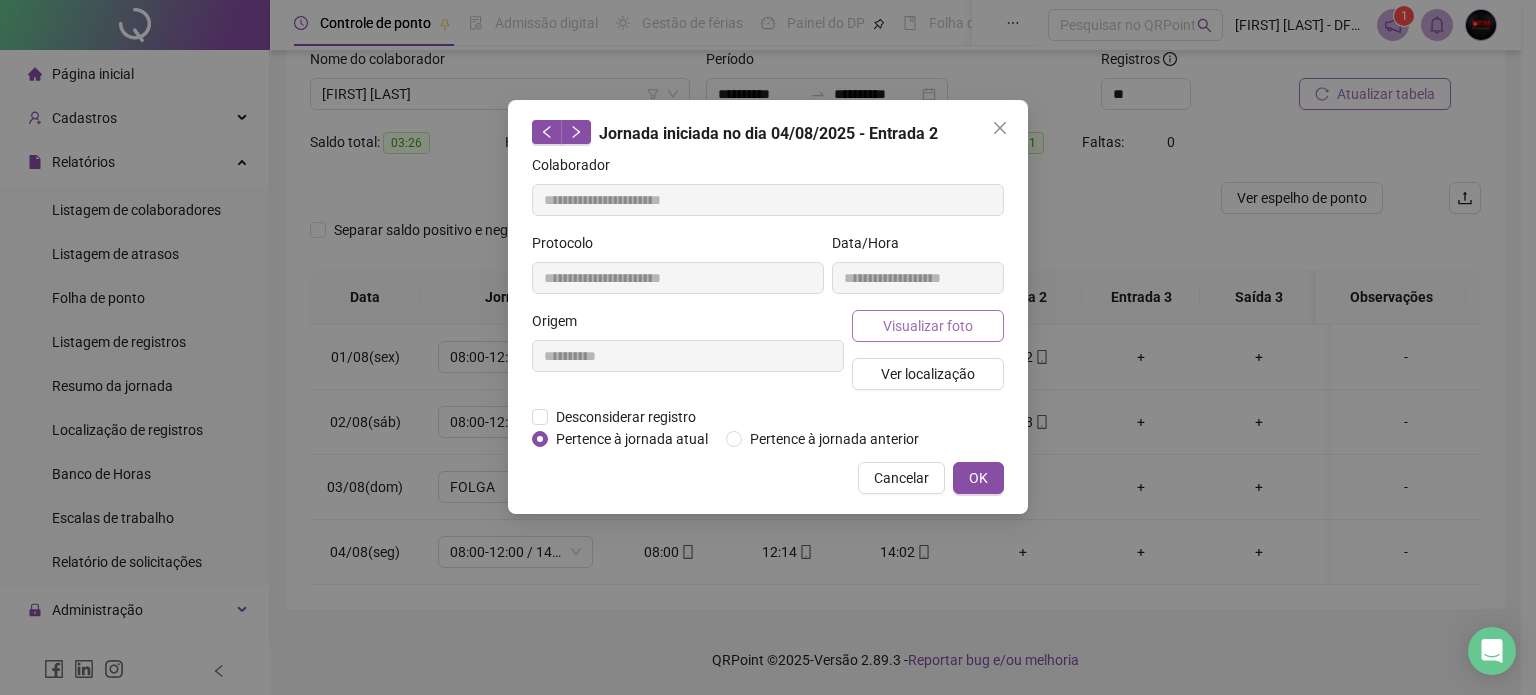 click on "Visualizar foto" at bounding box center [928, 326] 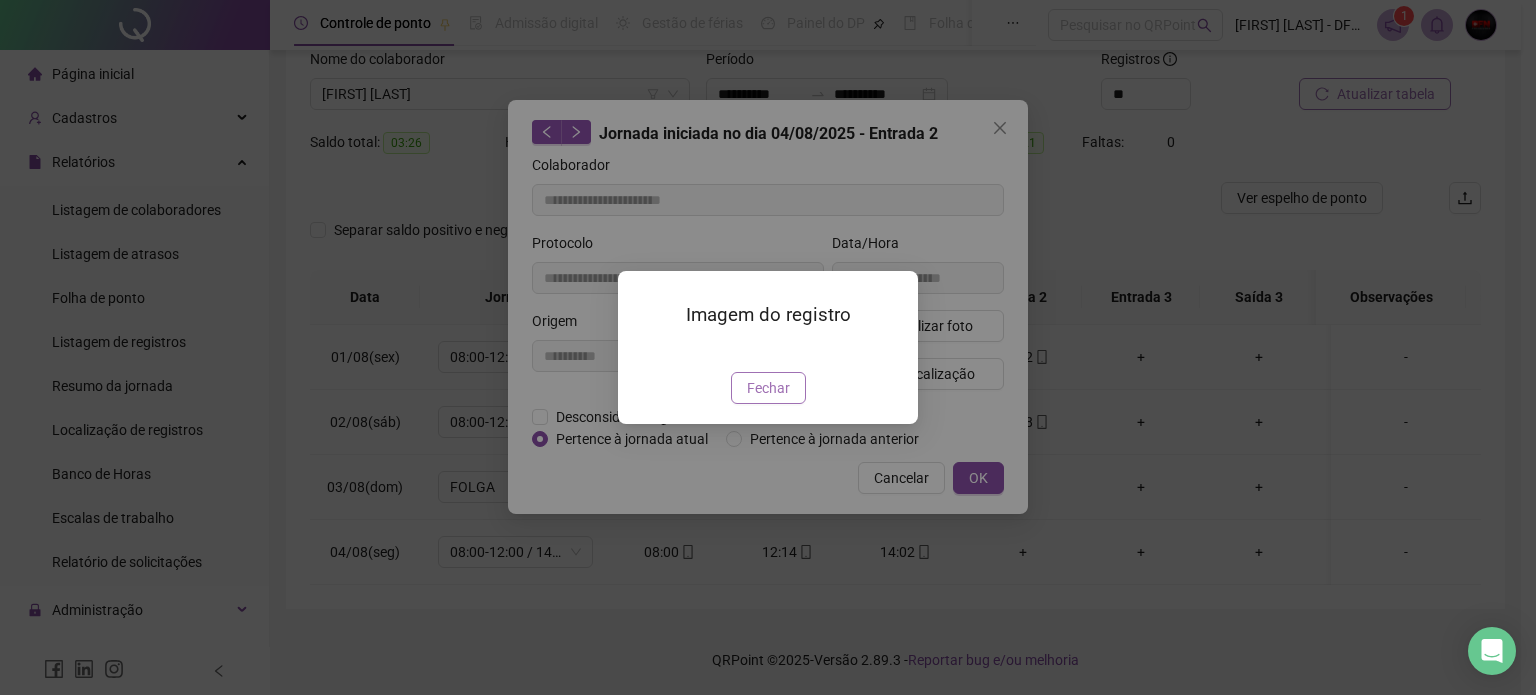 click on "Fechar" at bounding box center (768, 388) 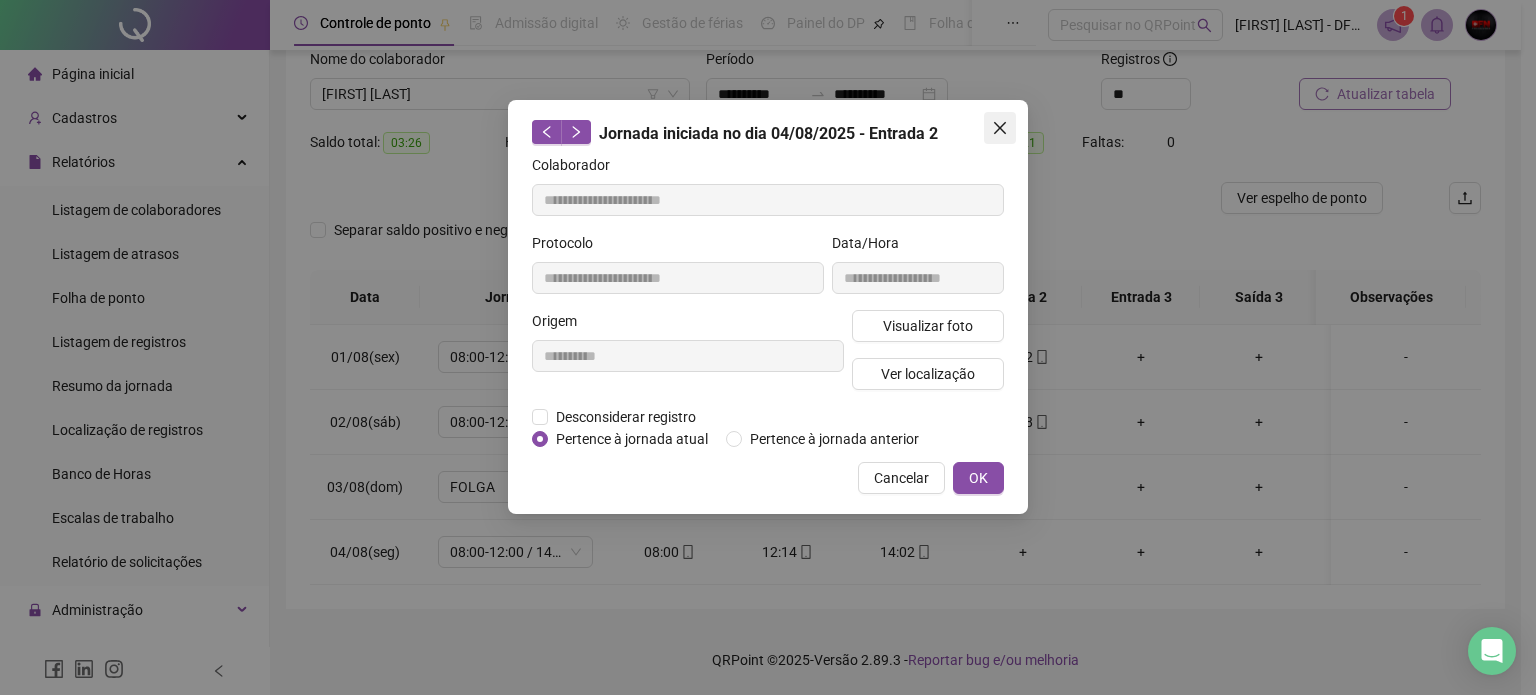 click at bounding box center [1000, 128] 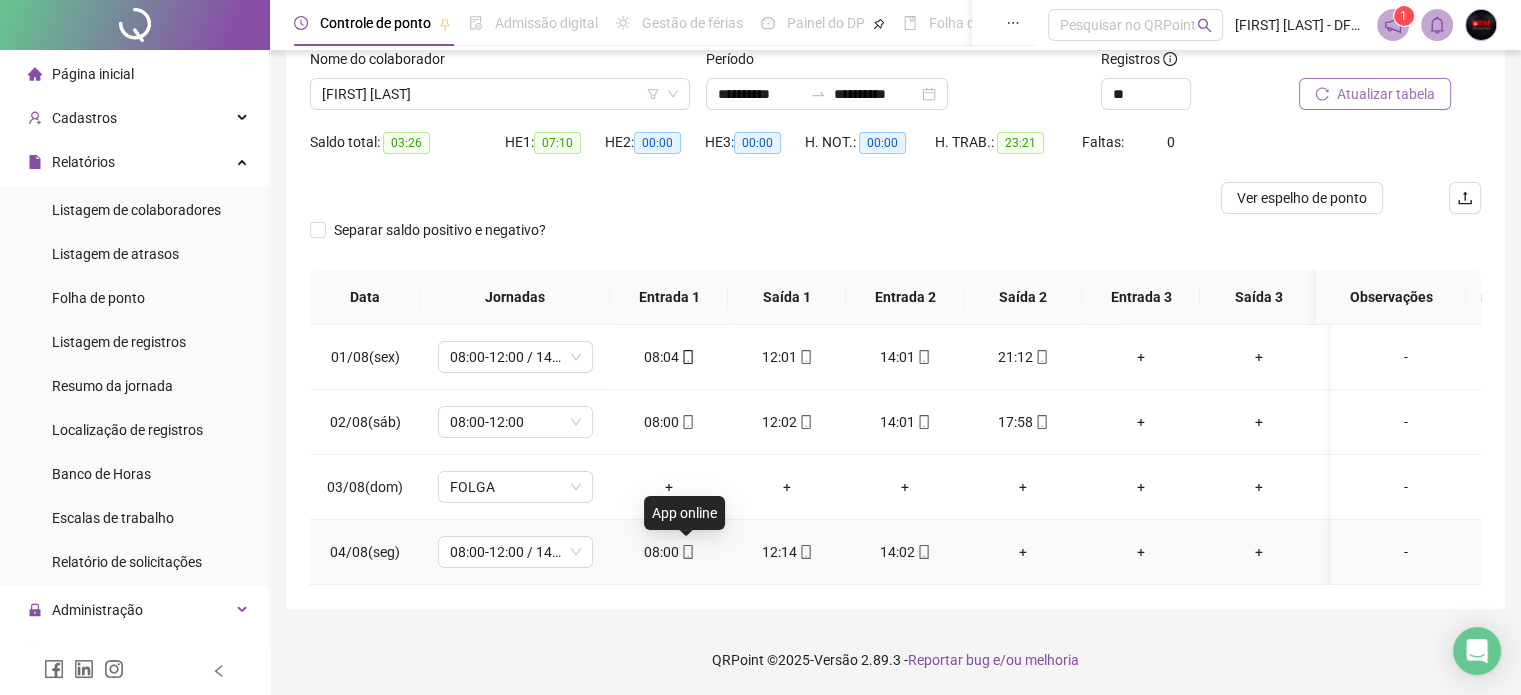 click 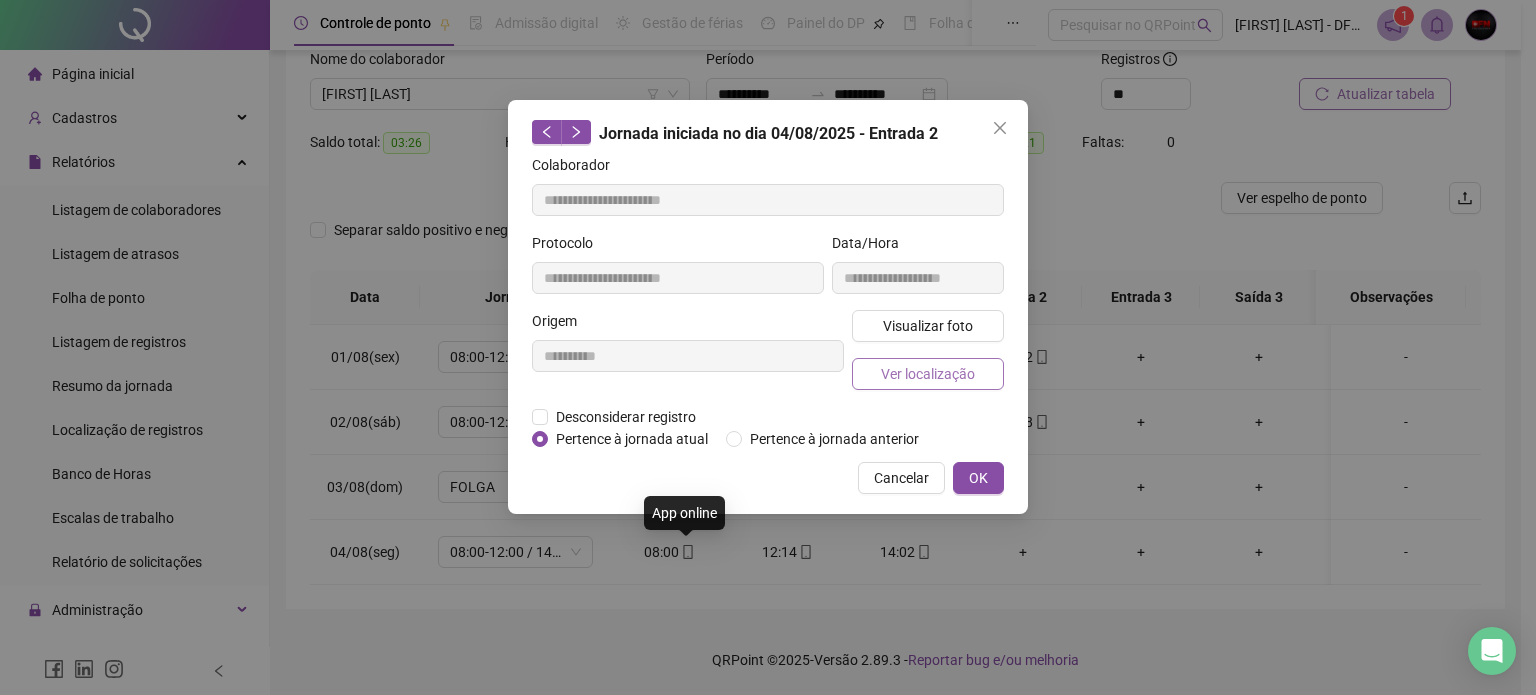 type on "**********" 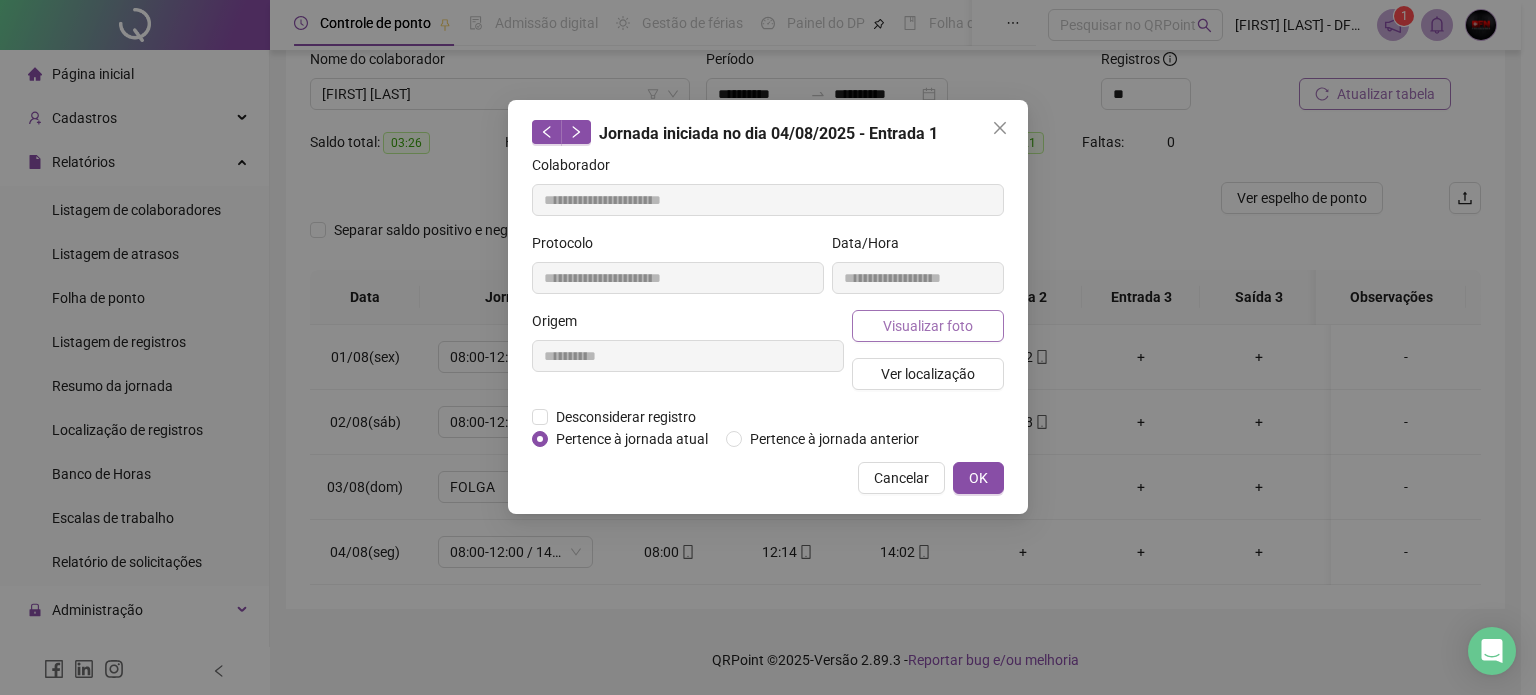 click on "Visualizar foto" at bounding box center [928, 326] 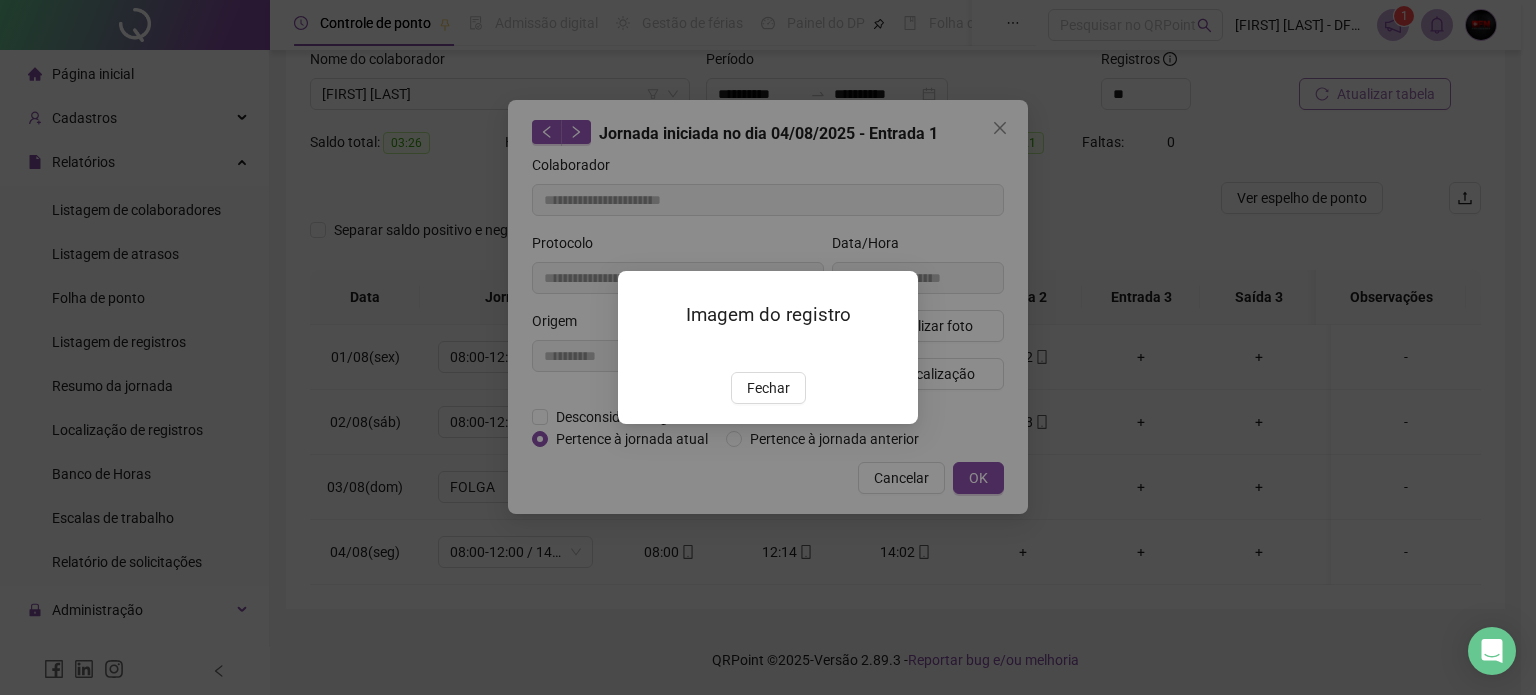 click on "Fechar" at bounding box center (768, 388) 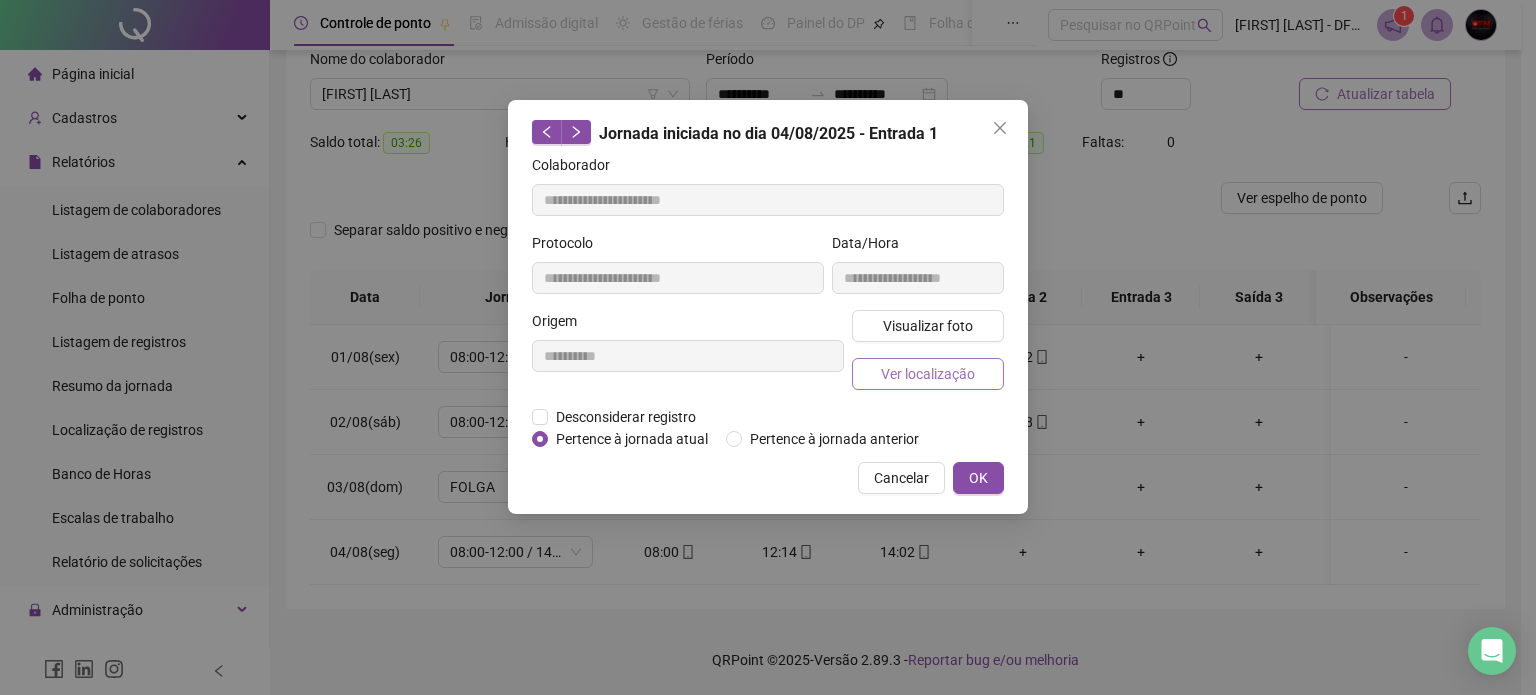 click on "Ver localização" at bounding box center [928, 374] 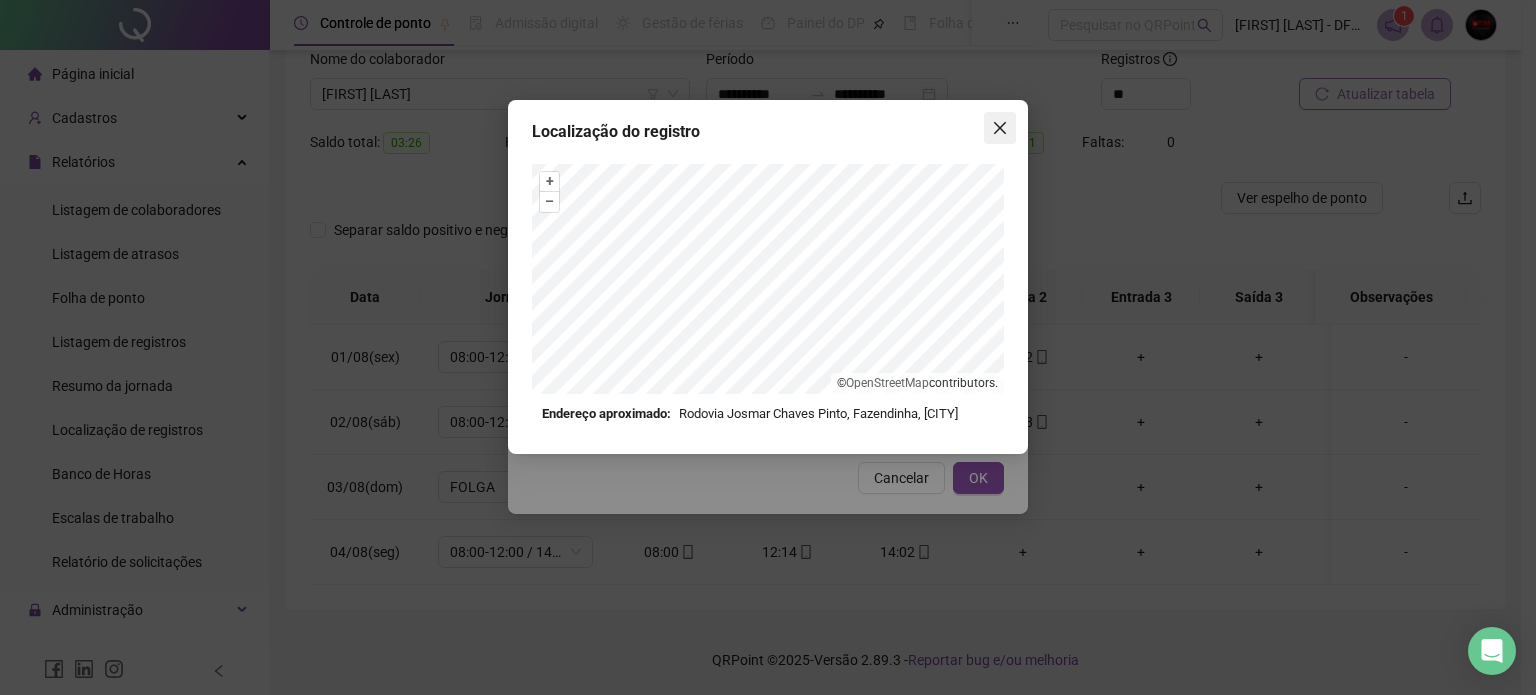 click 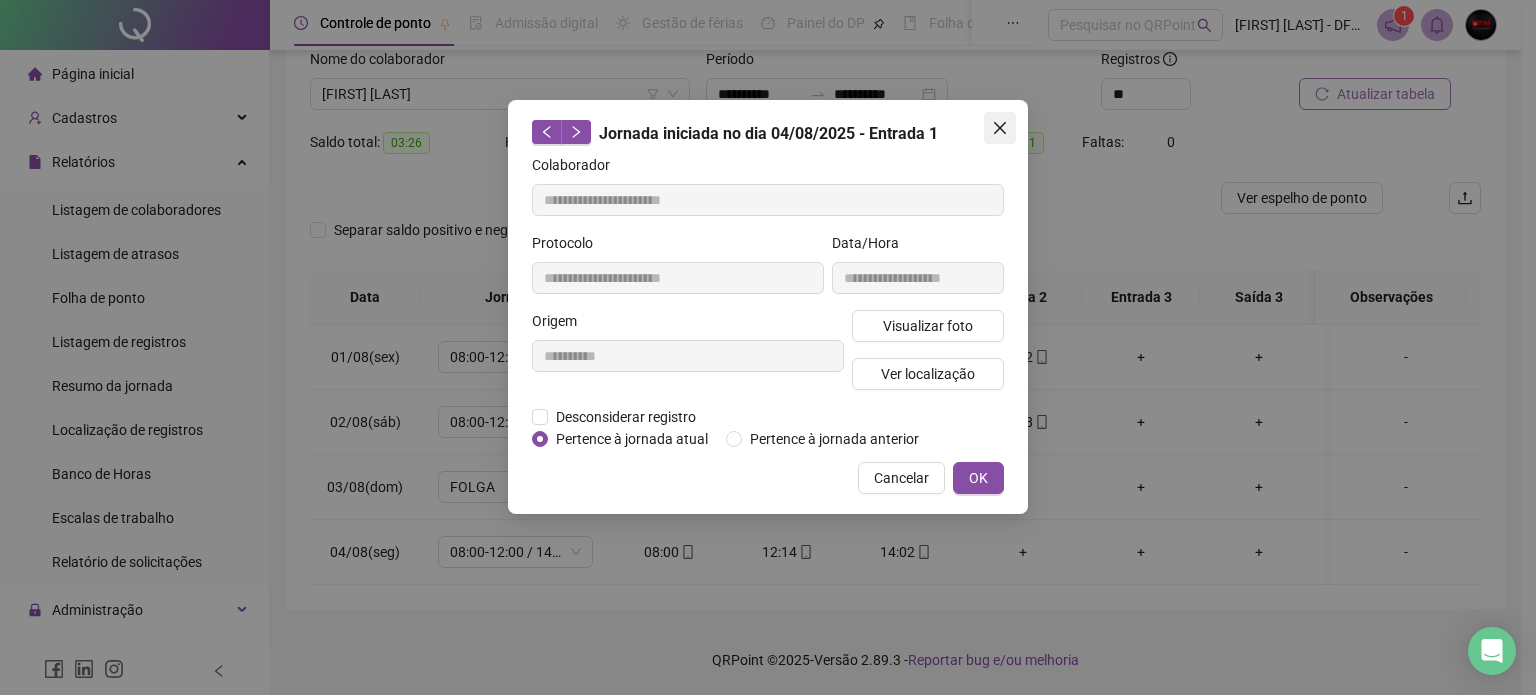 click 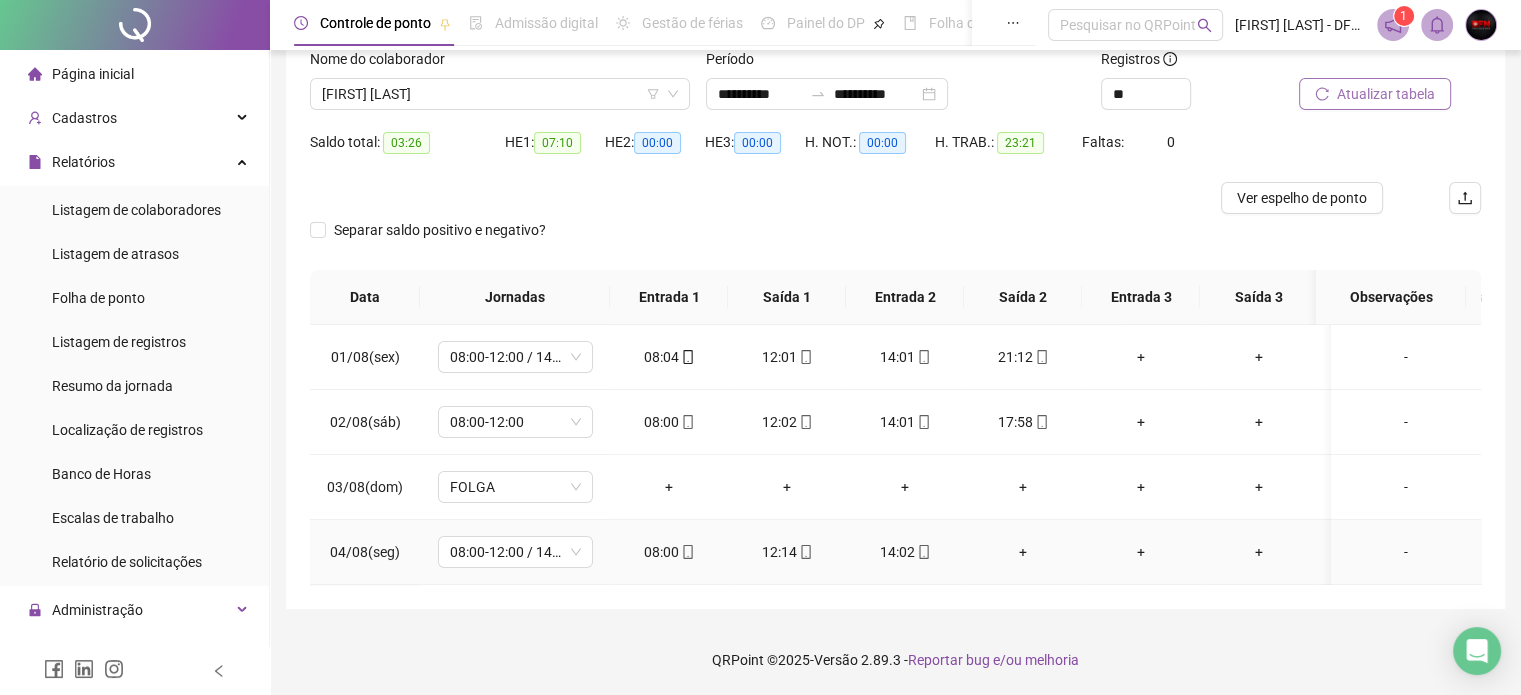 click on "12:14" at bounding box center (787, 552) 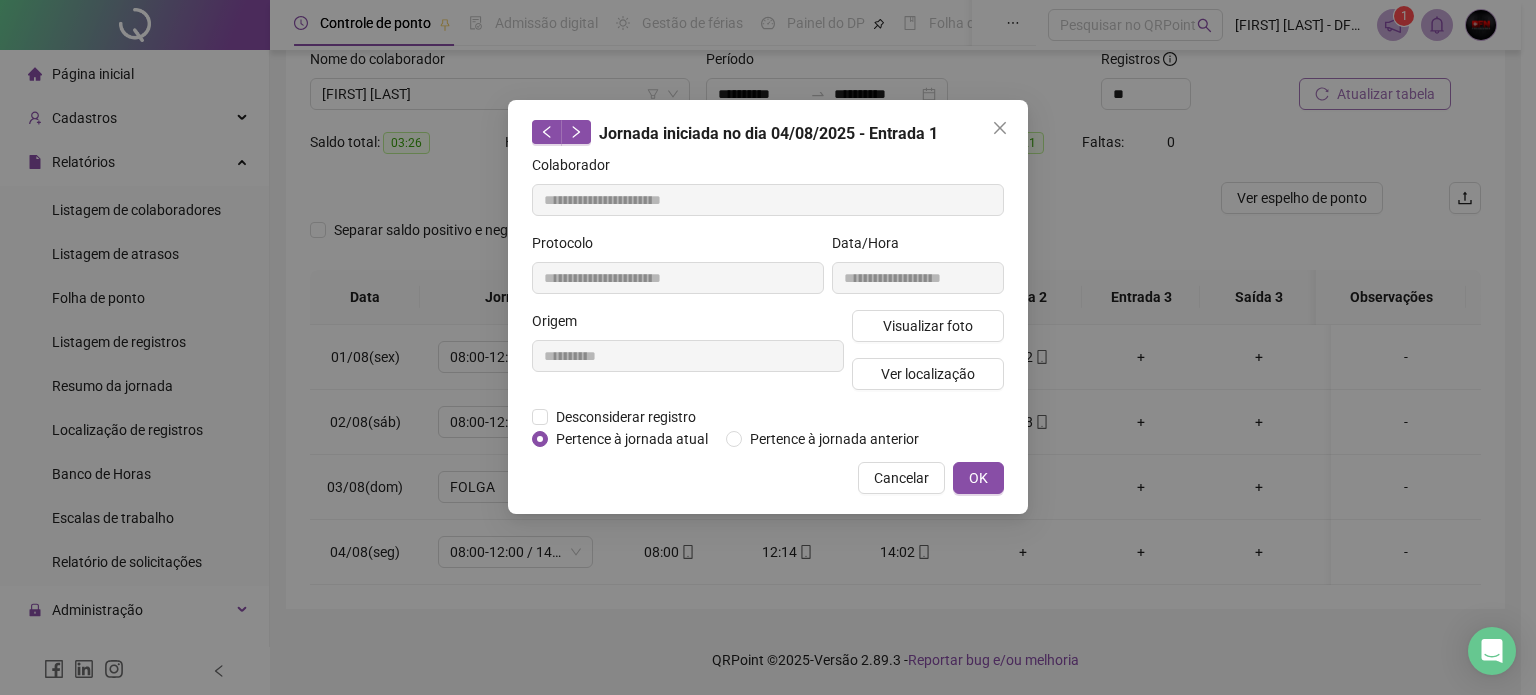 type on "**********" 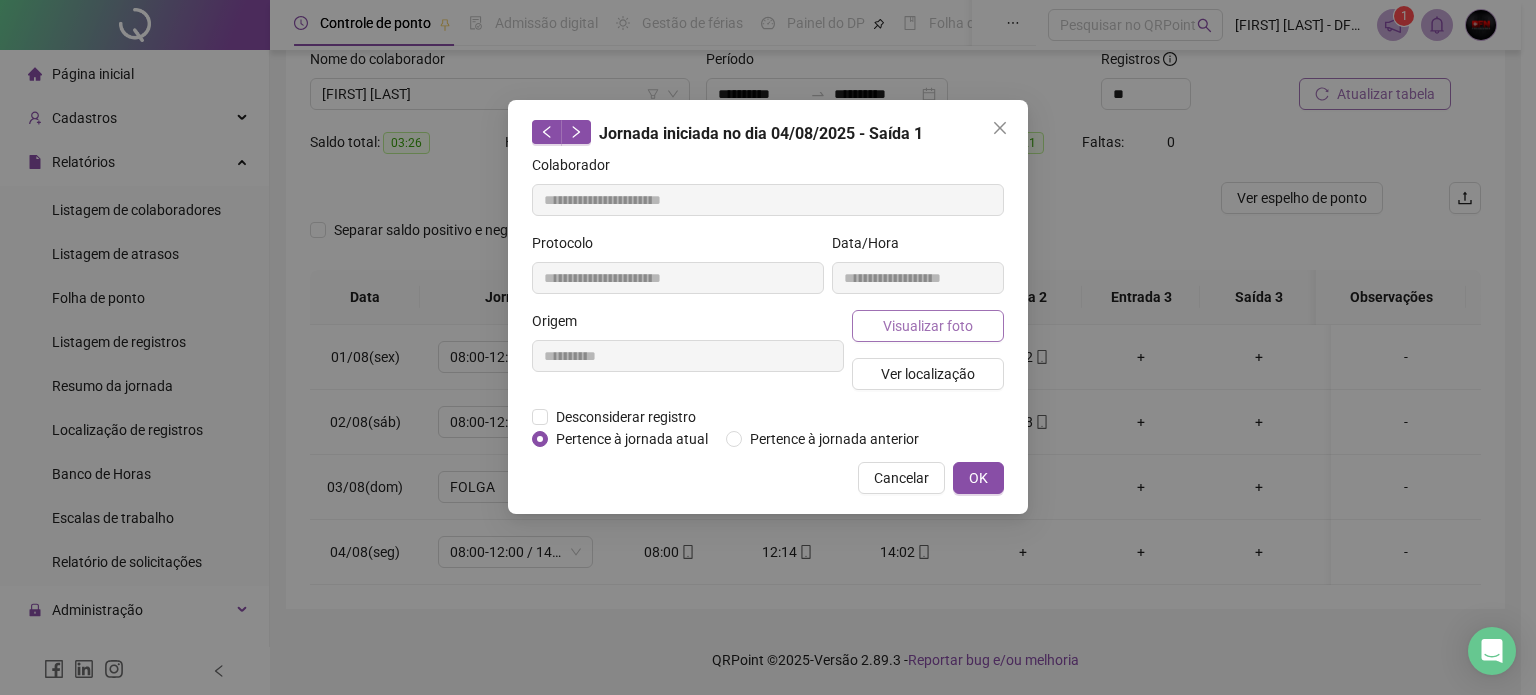 click on "Visualizar foto" at bounding box center (928, 326) 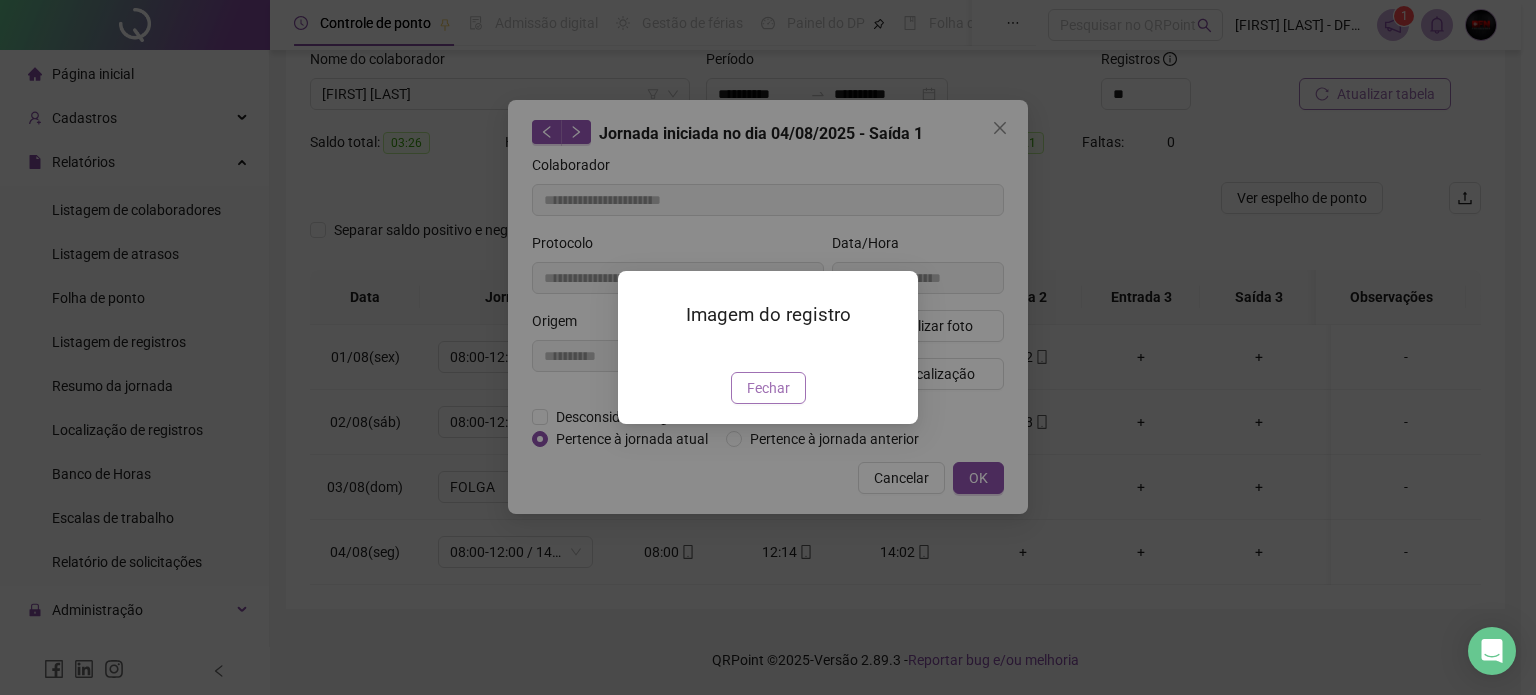 click on "Fechar" at bounding box center [768, 388] 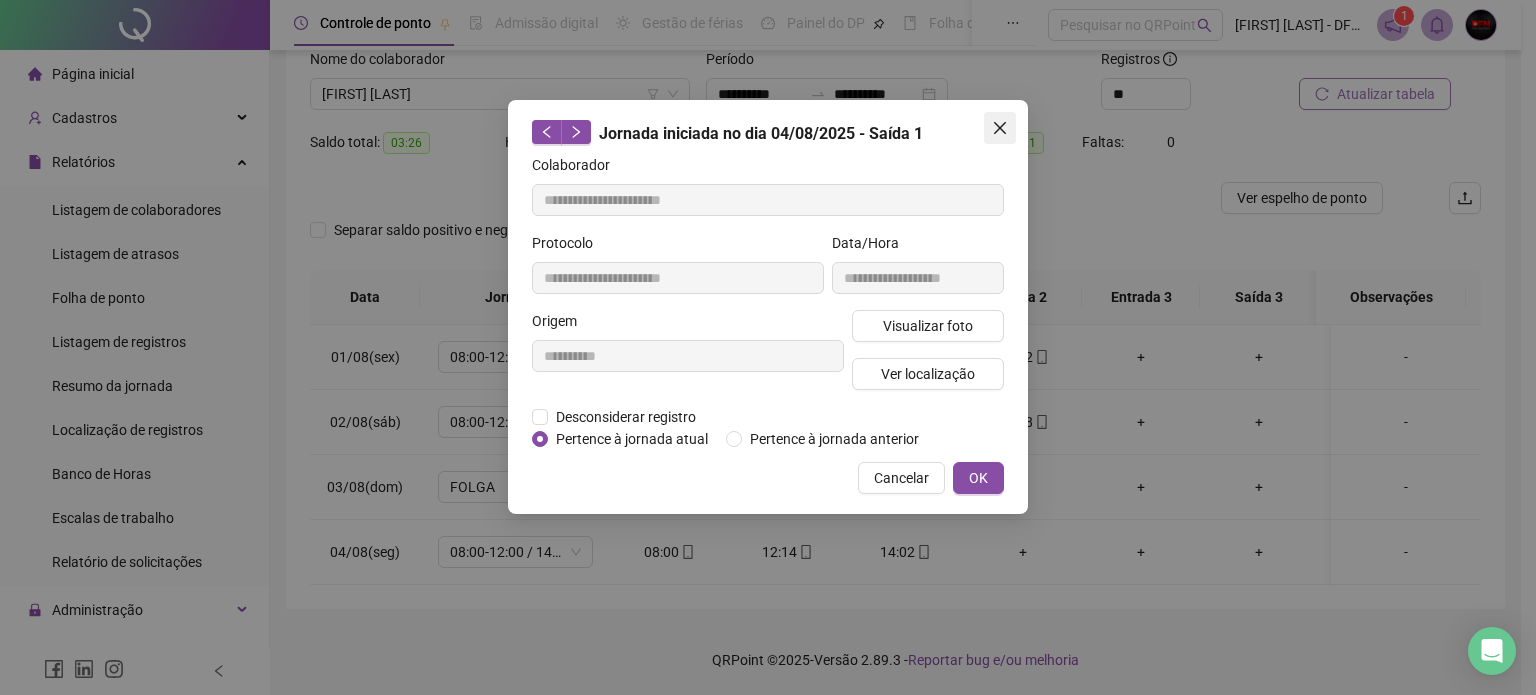 click 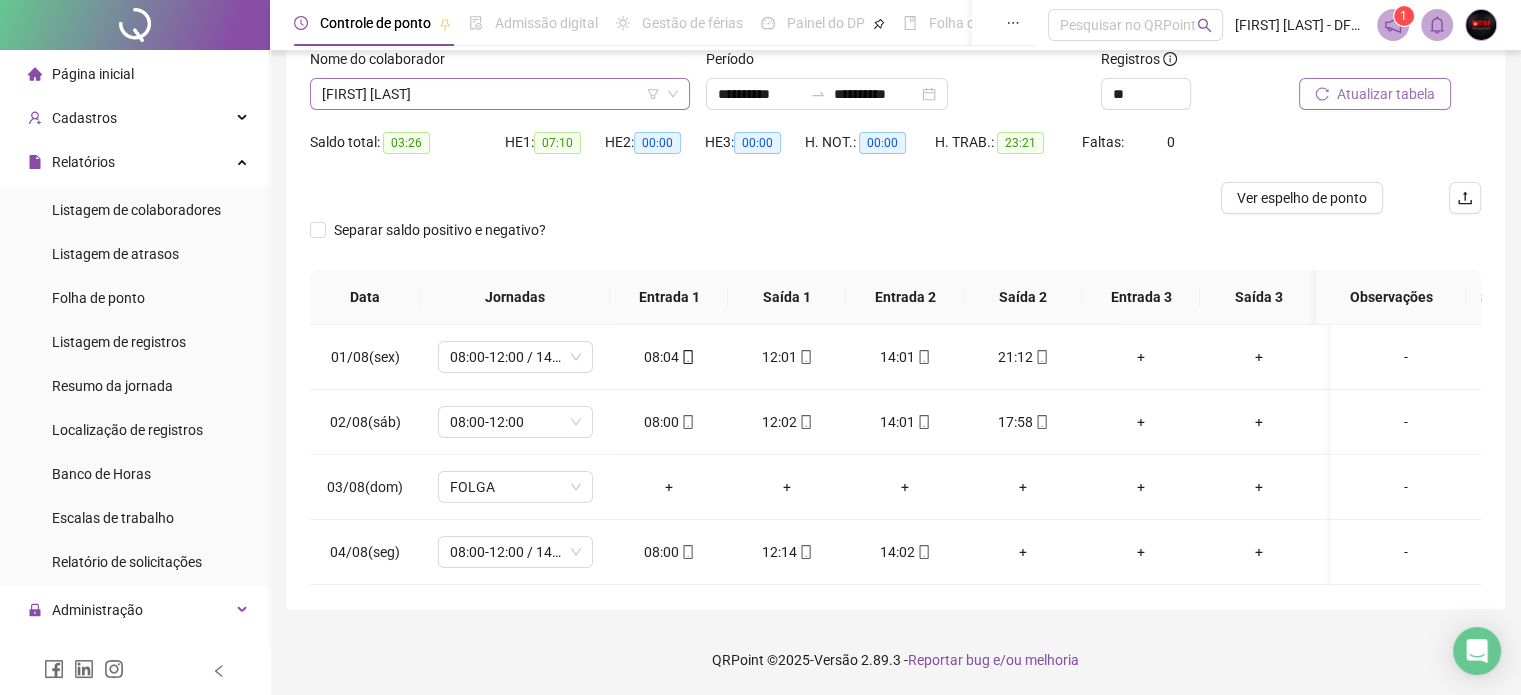 click on "[FIRST] [LAST]" at bounding box center (500, 94) 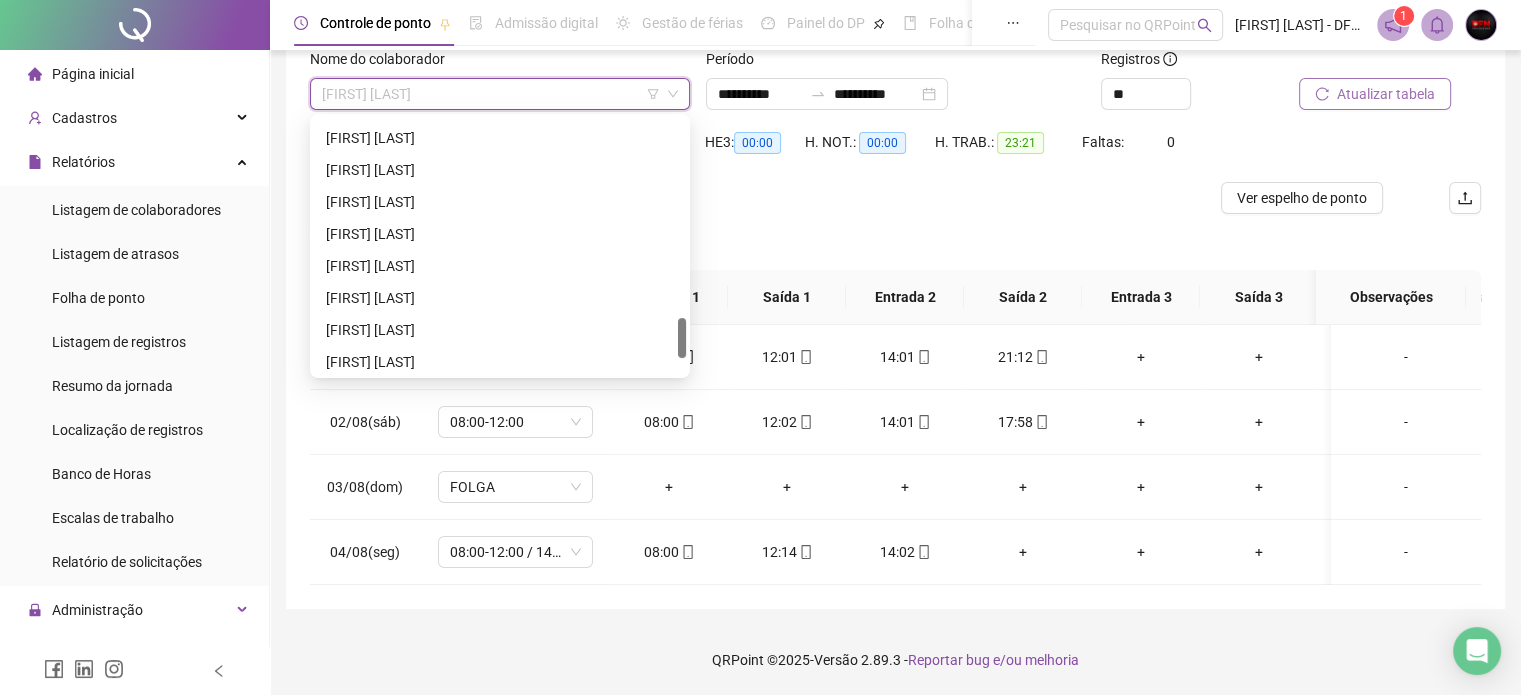 scroll, scrollTop: 1376, scrollLeft: 0, axis: vertical 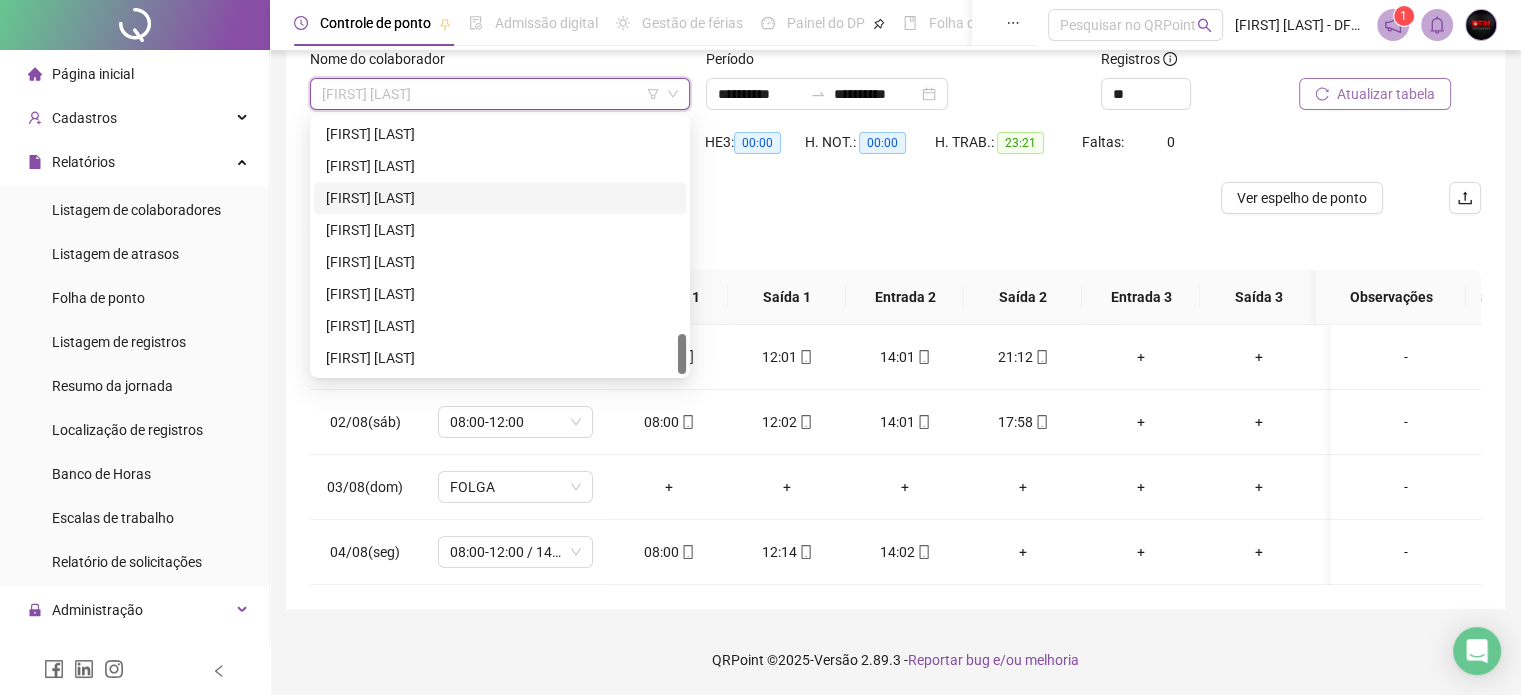 click on "[FIRST] [LAST]" at bounding box center [500, 198] 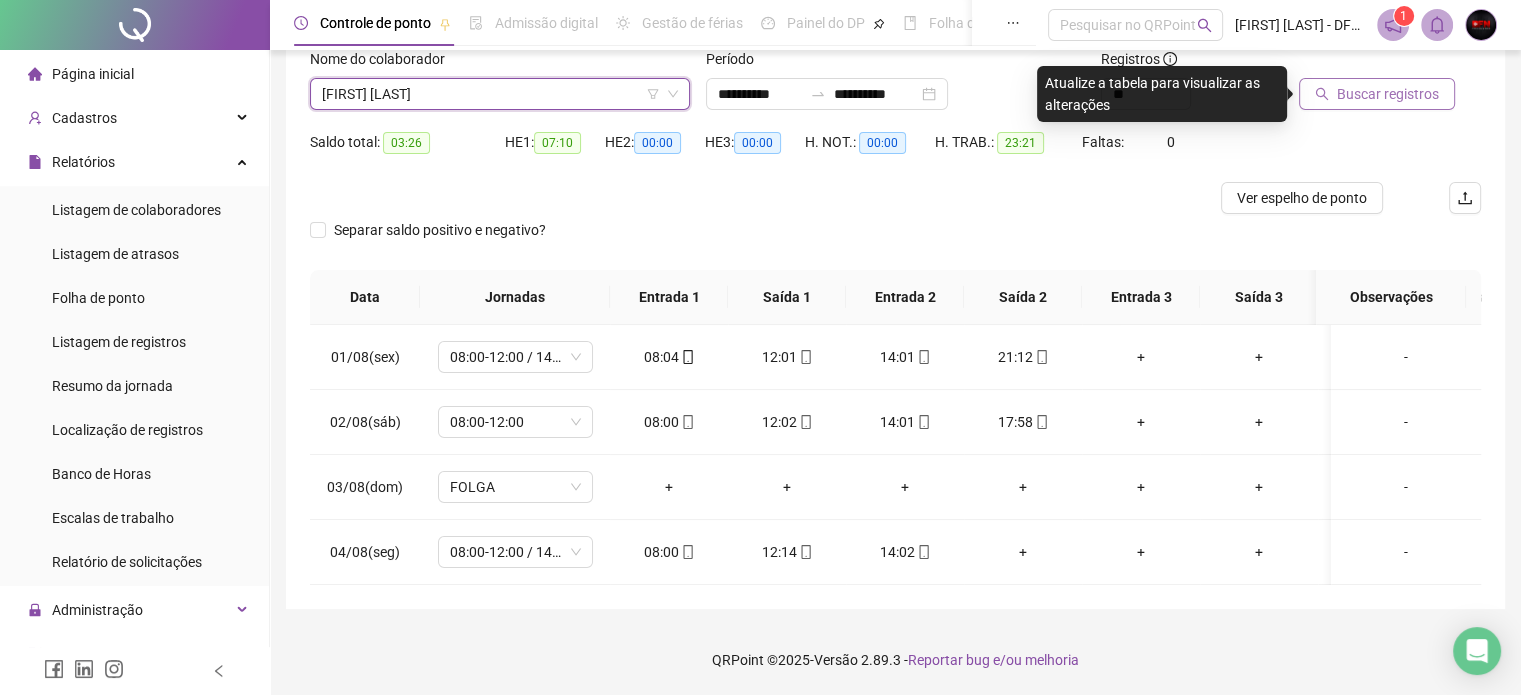 click on "Buscar registros" at bounding box center (1377, 94) 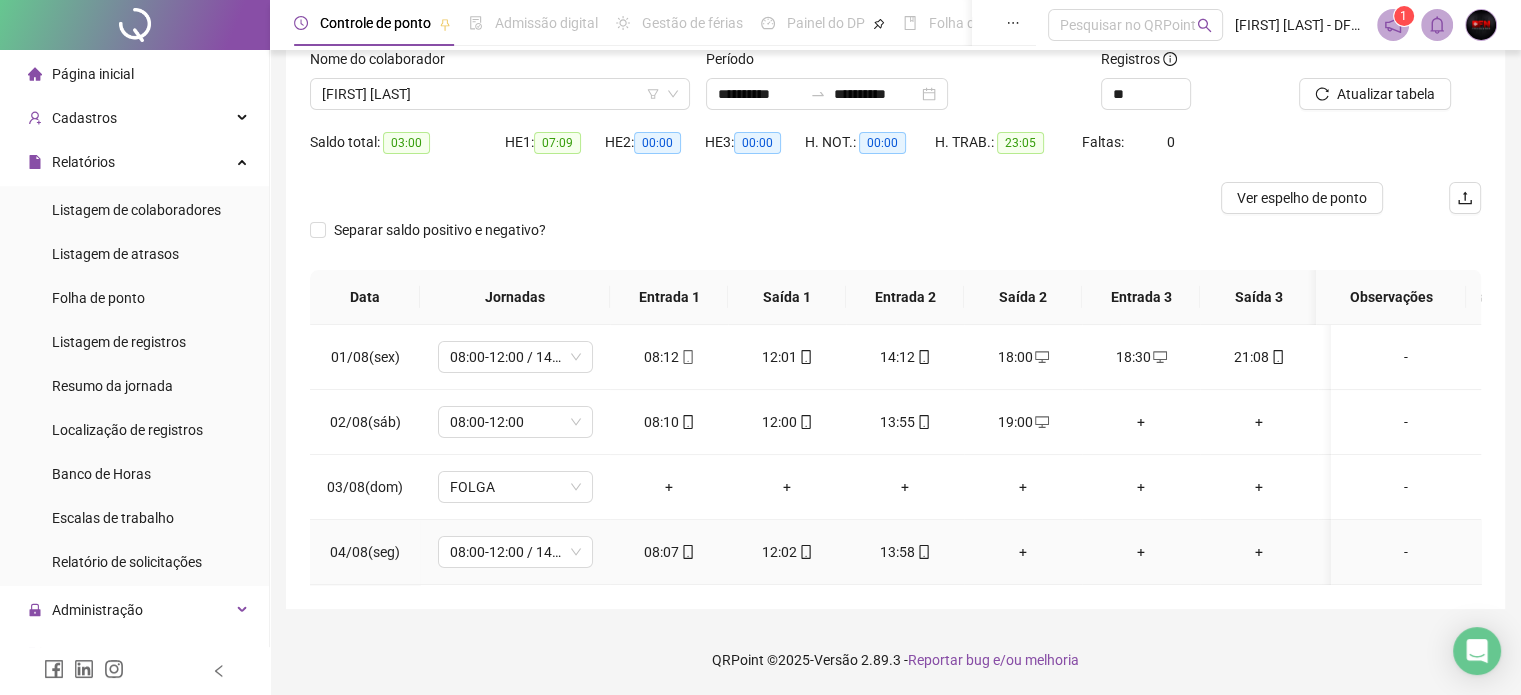 click 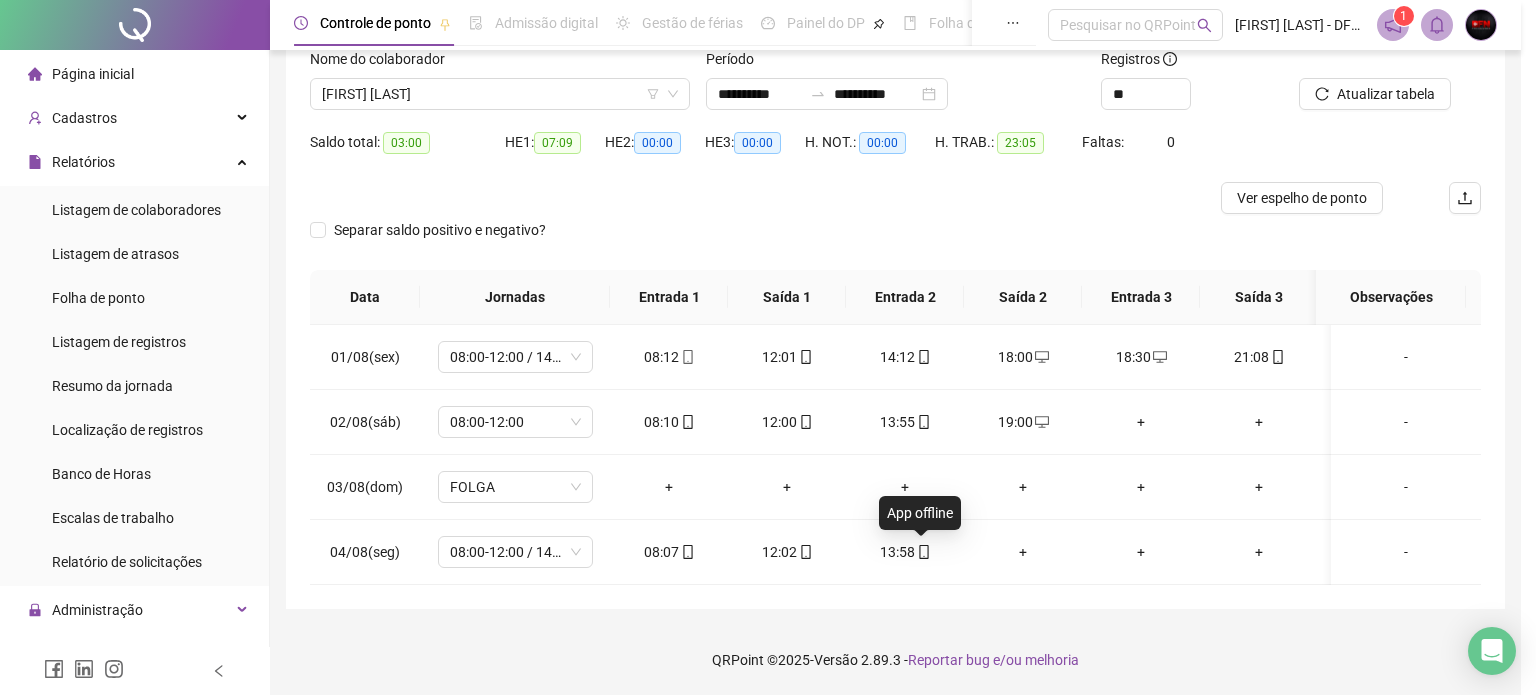 type on "**********" 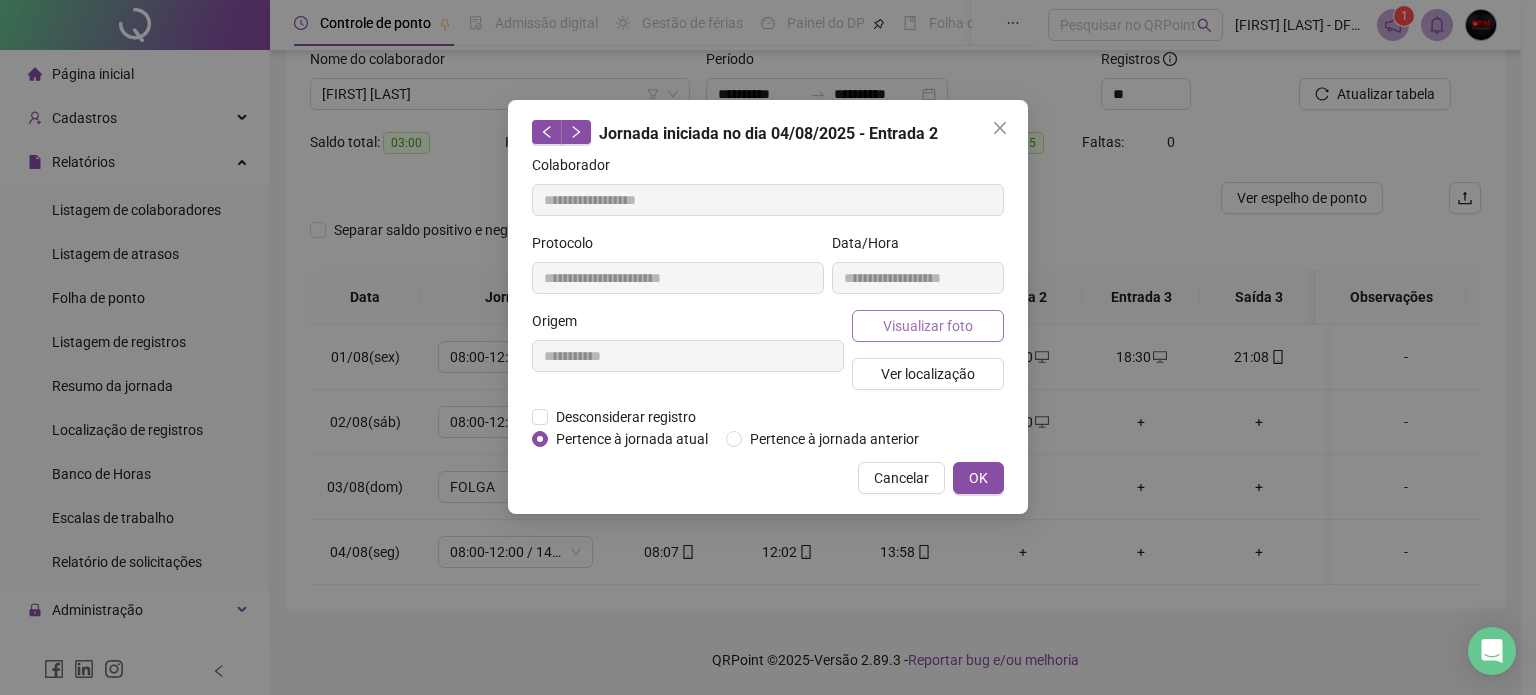 click on "Visualizar foto" at bounding box center (928, 326) 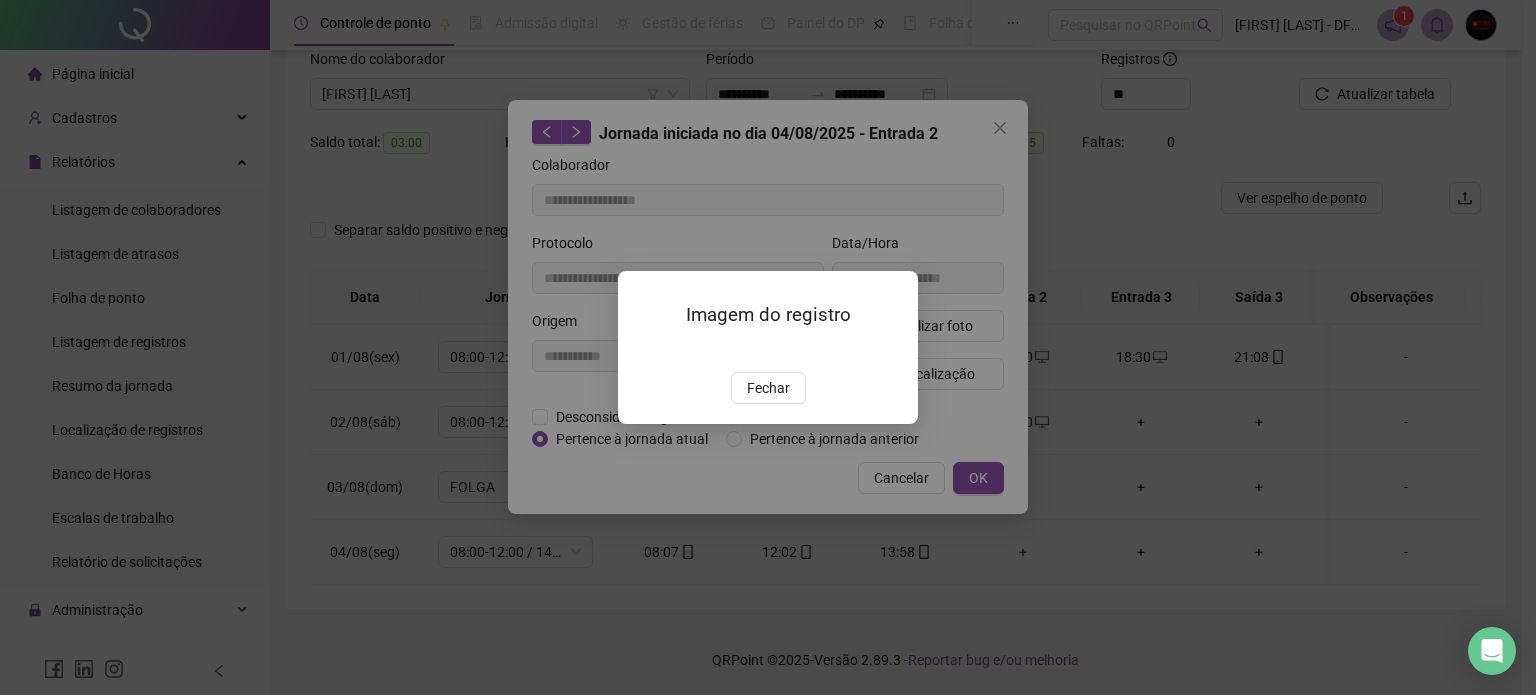 click on "Fechar" at bounding box center (768, 388) 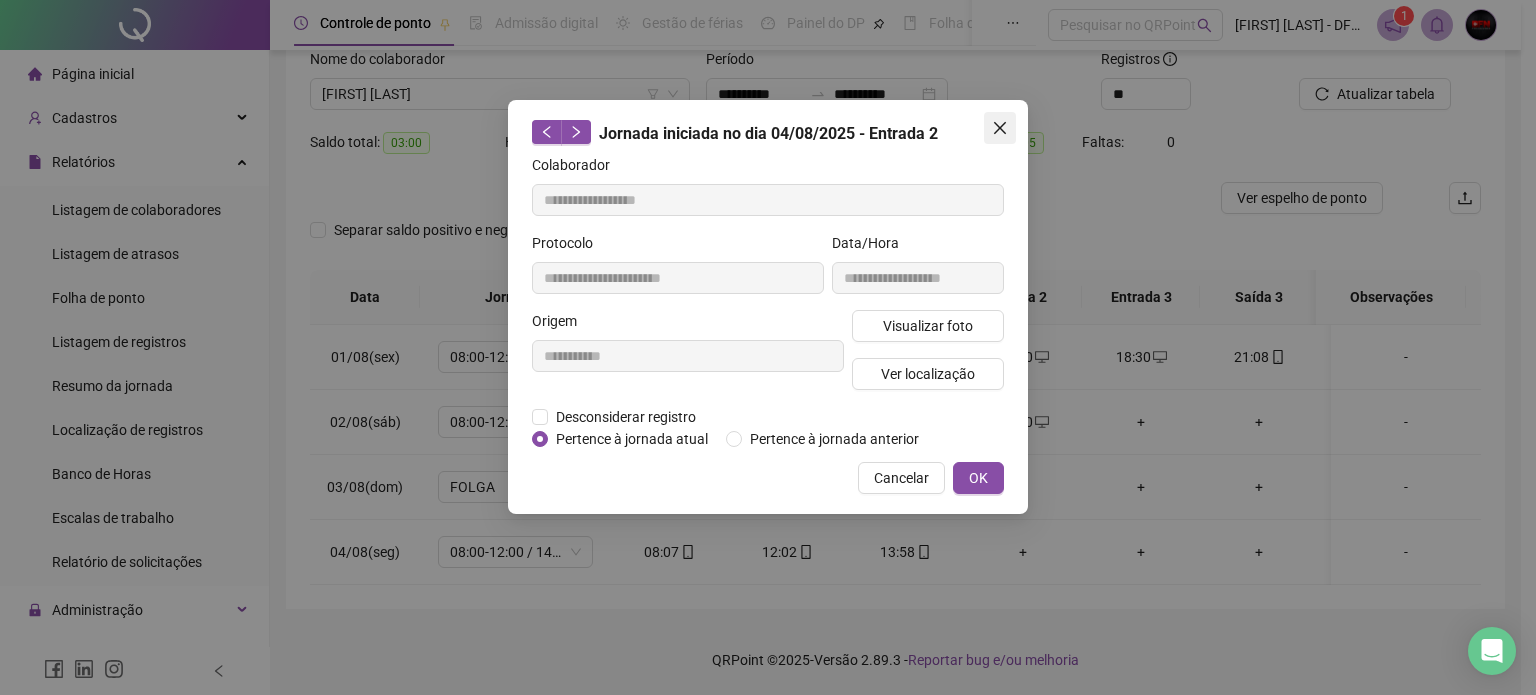 click at bounding box center (1000, 128) 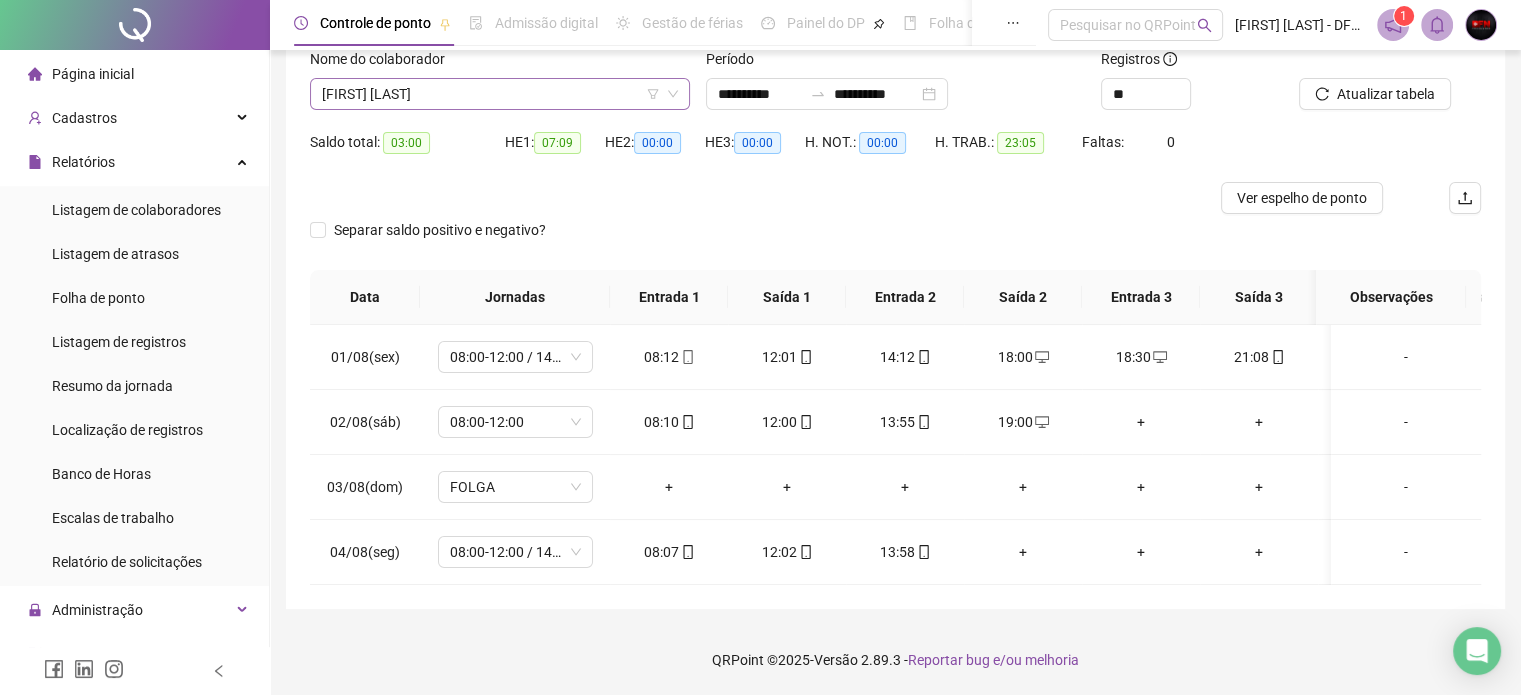 click on "[FIRST] [LAST]" at bounding box center (500, 94) 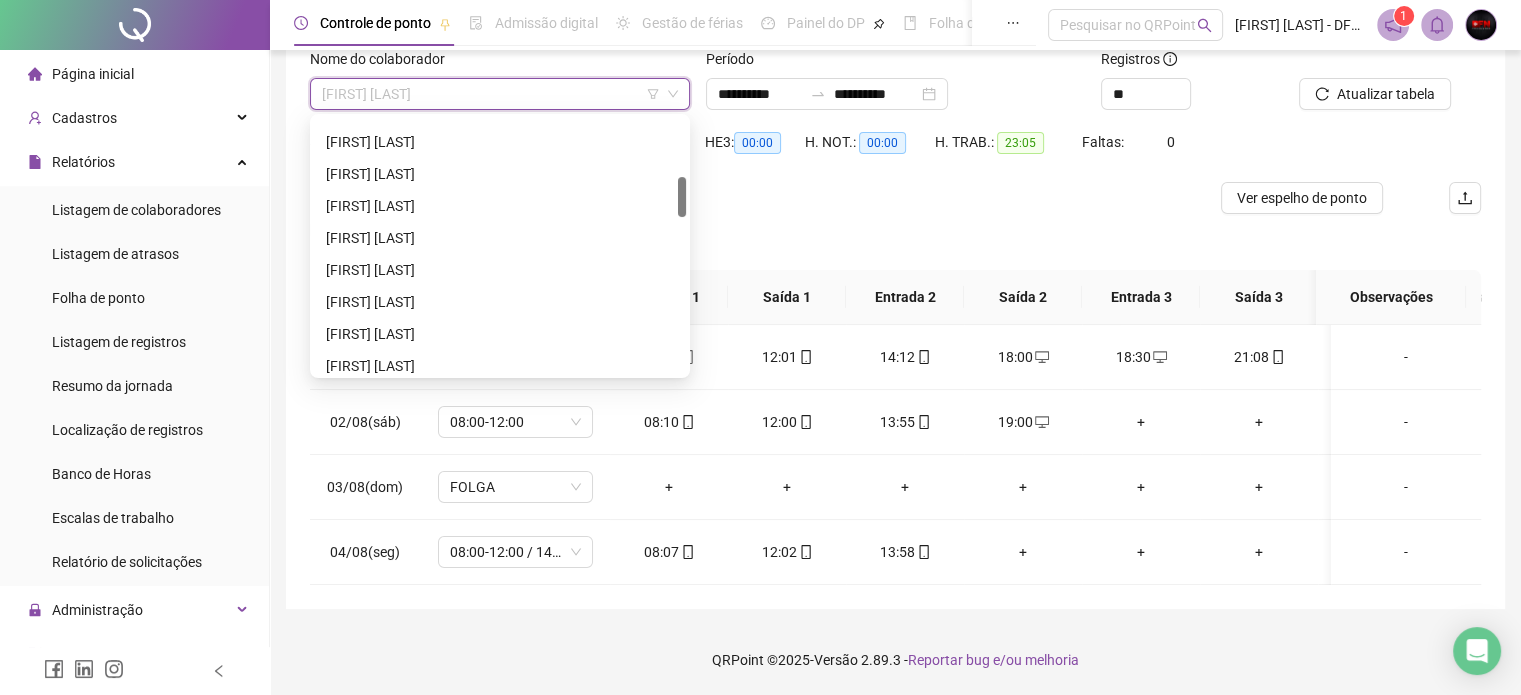 scroll, scrollTop: 276, scrollLeft: 0, axis: vertical 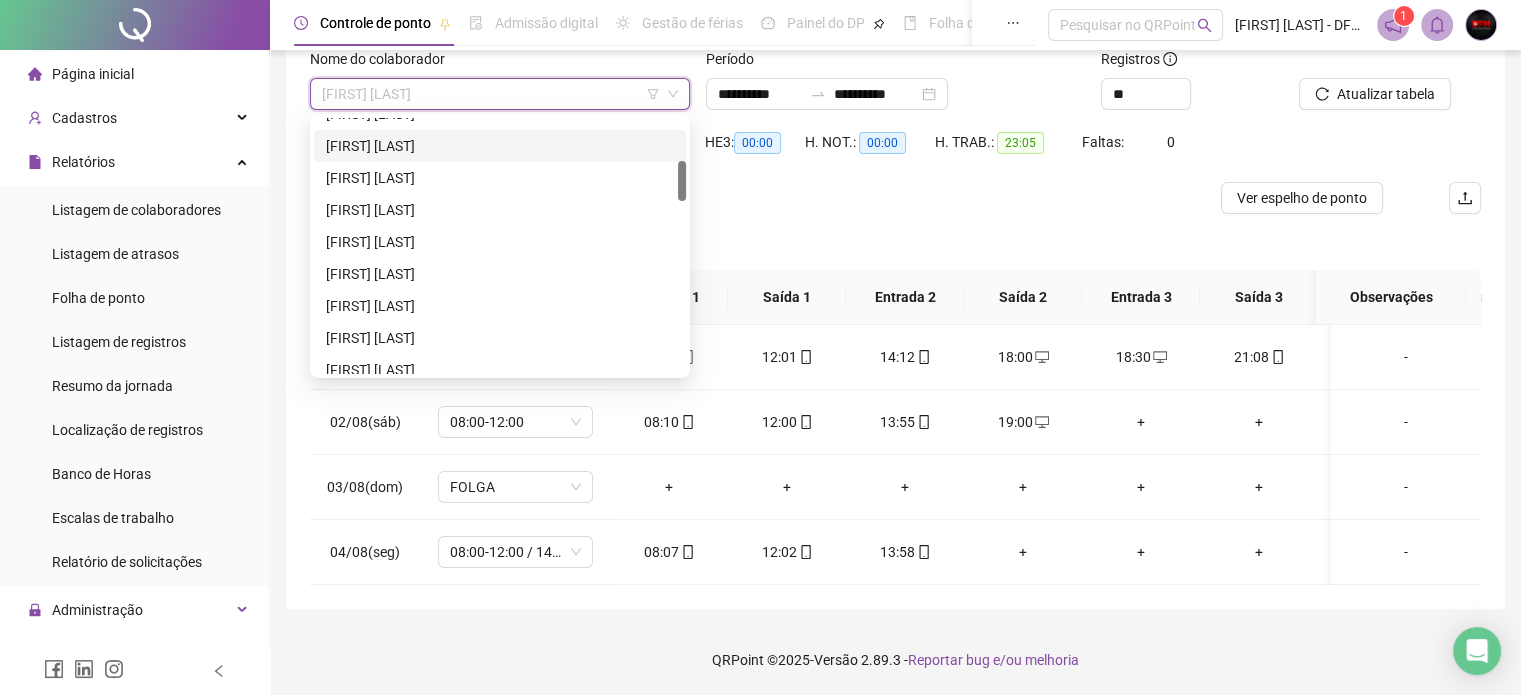 click on "[FIRST] [LAST]" at bounding box center [500, 146] 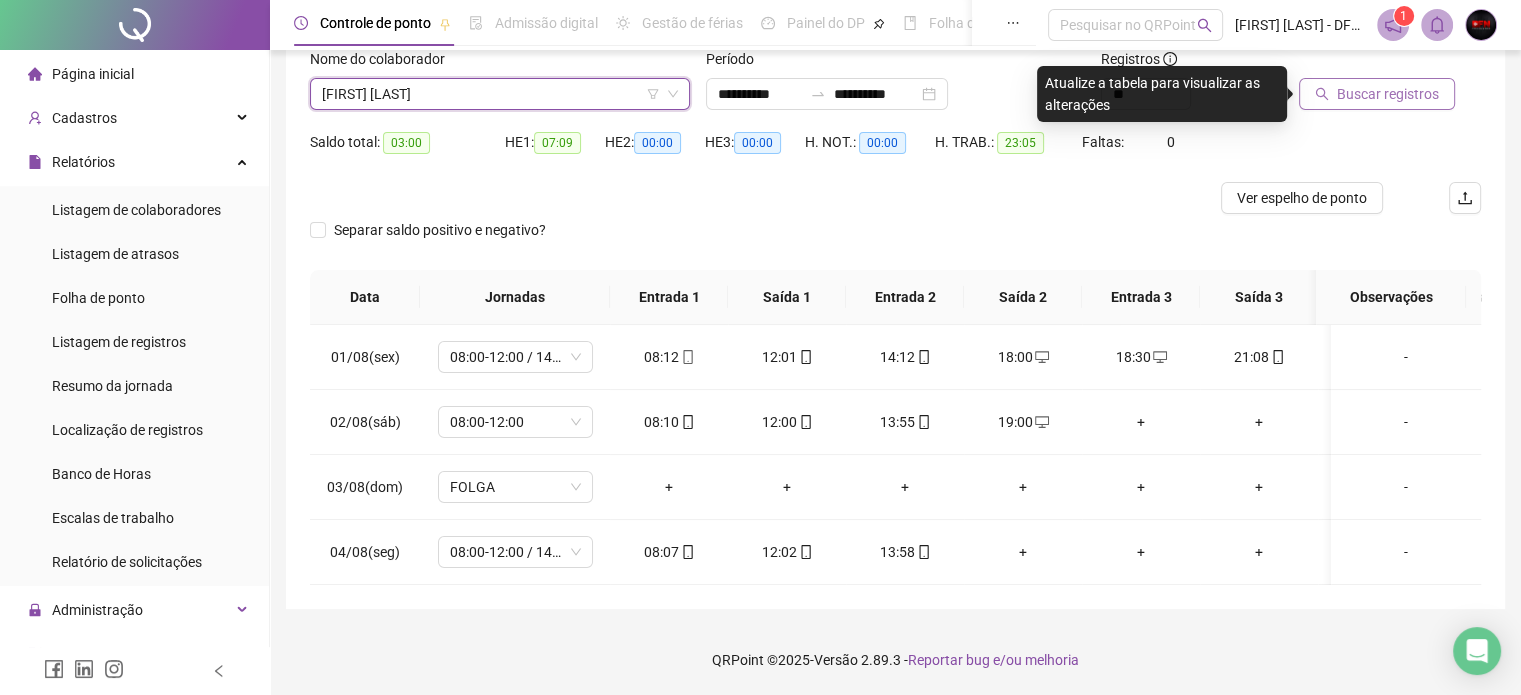 click on "Buscar registros" at bounding box center (1388, 94) 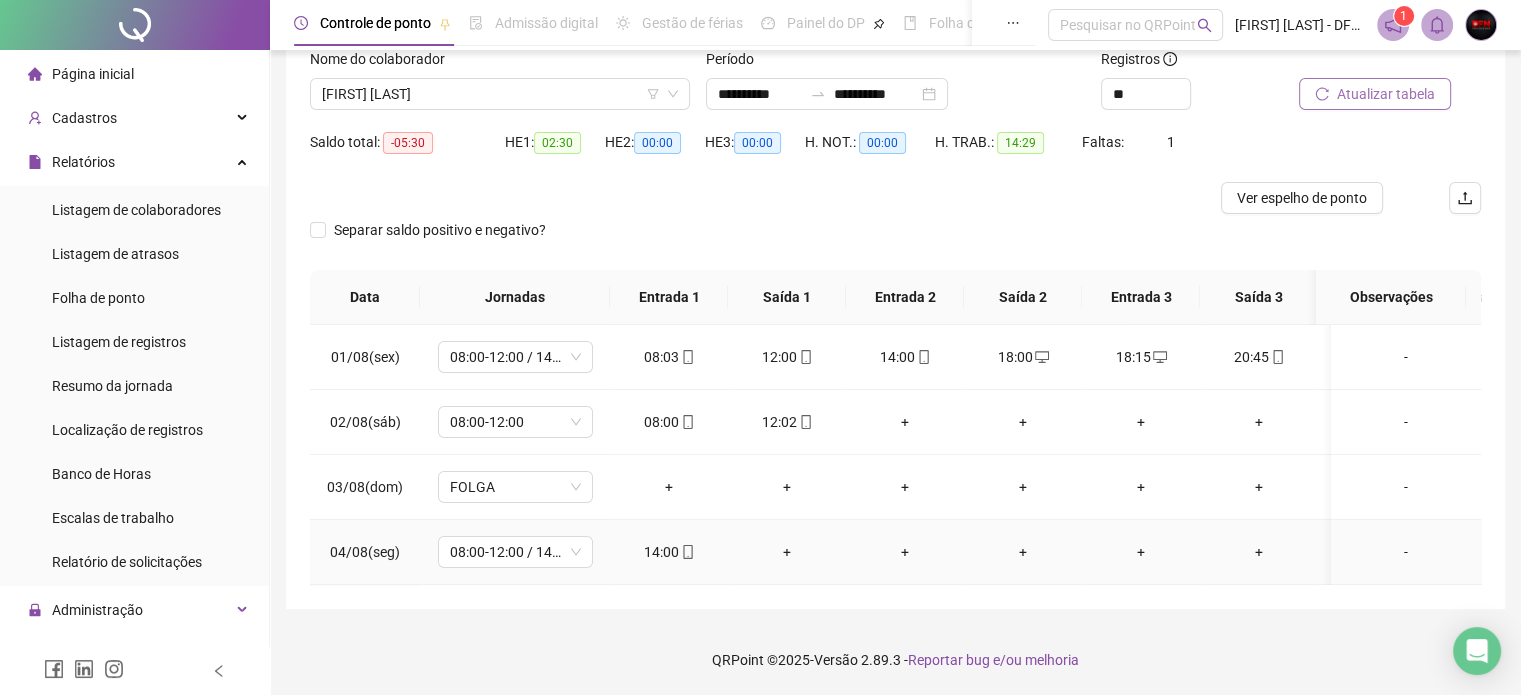 click 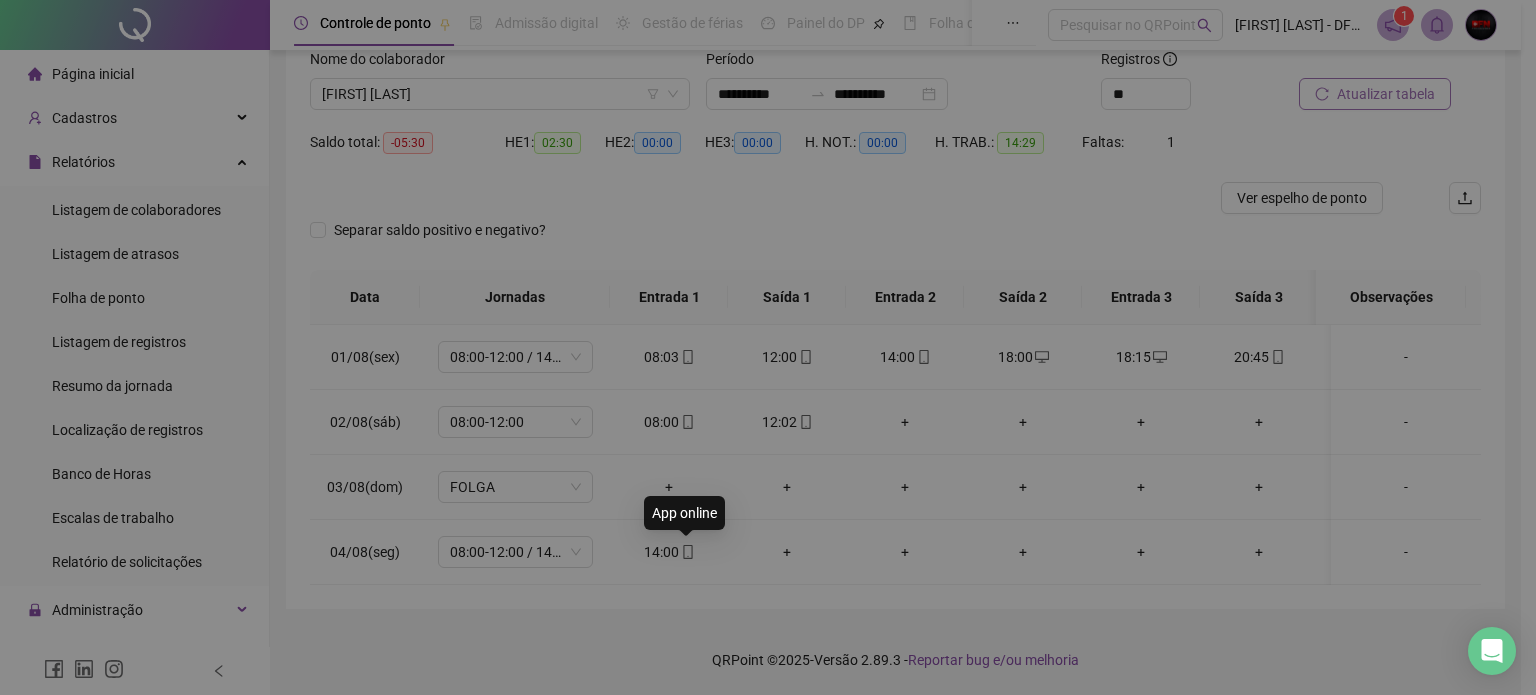 type on "**********" 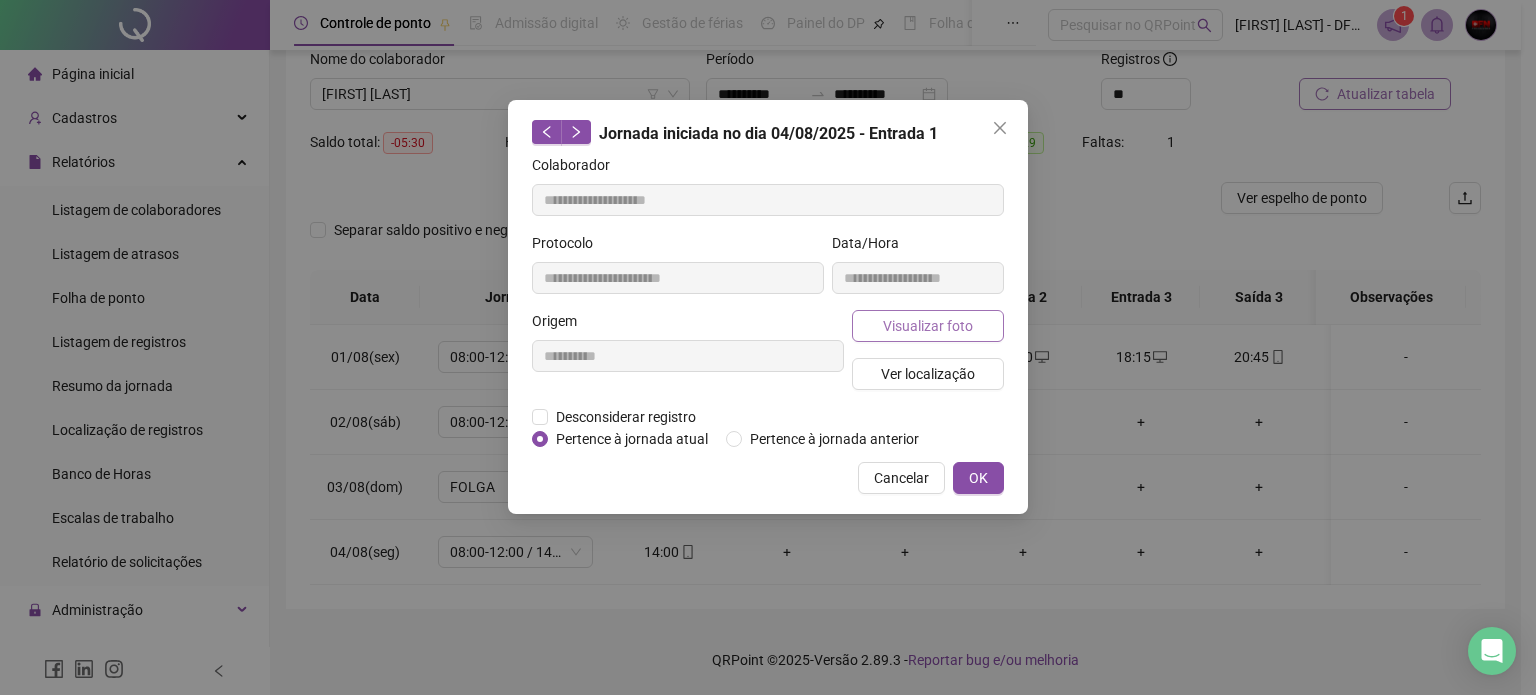 click on "Visualizar foto" at bounding box center [928, 326] 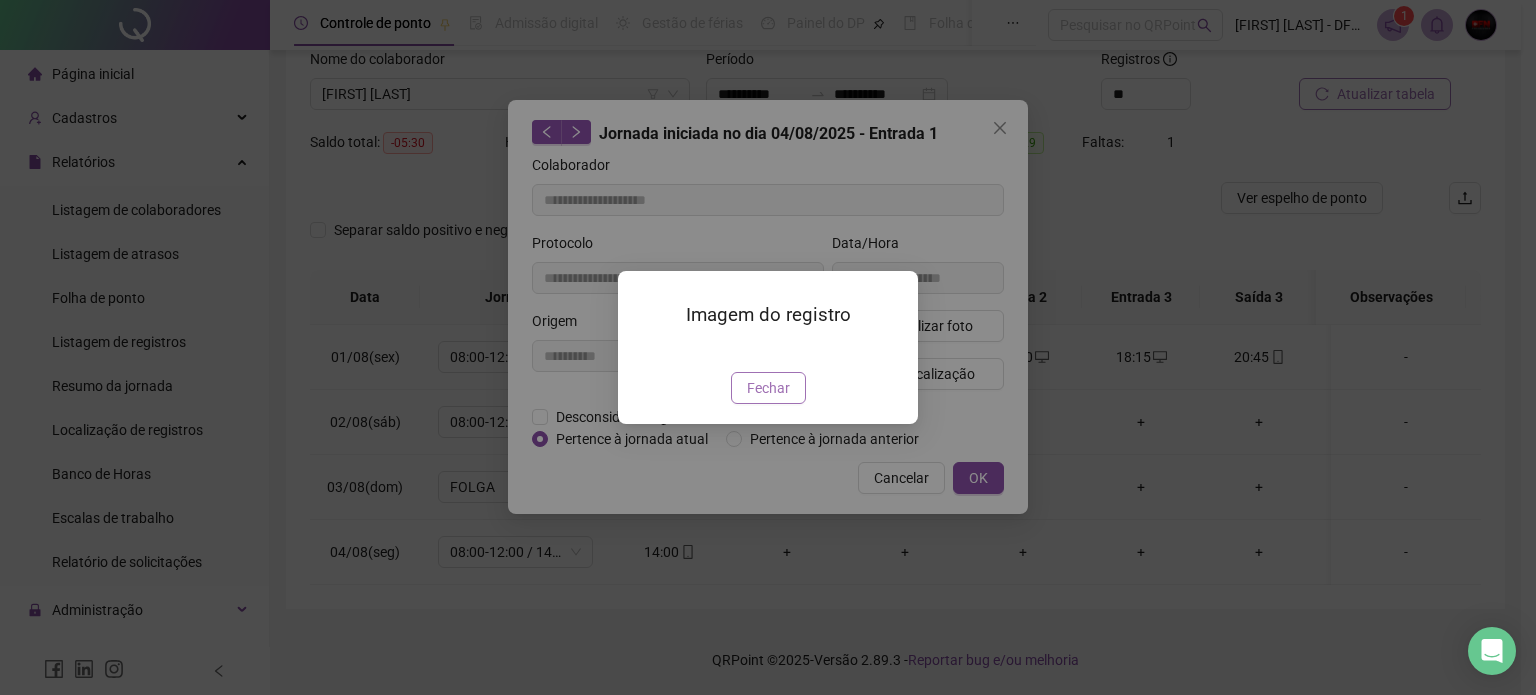 click on "Fechar" at bounding box center [768, 388] 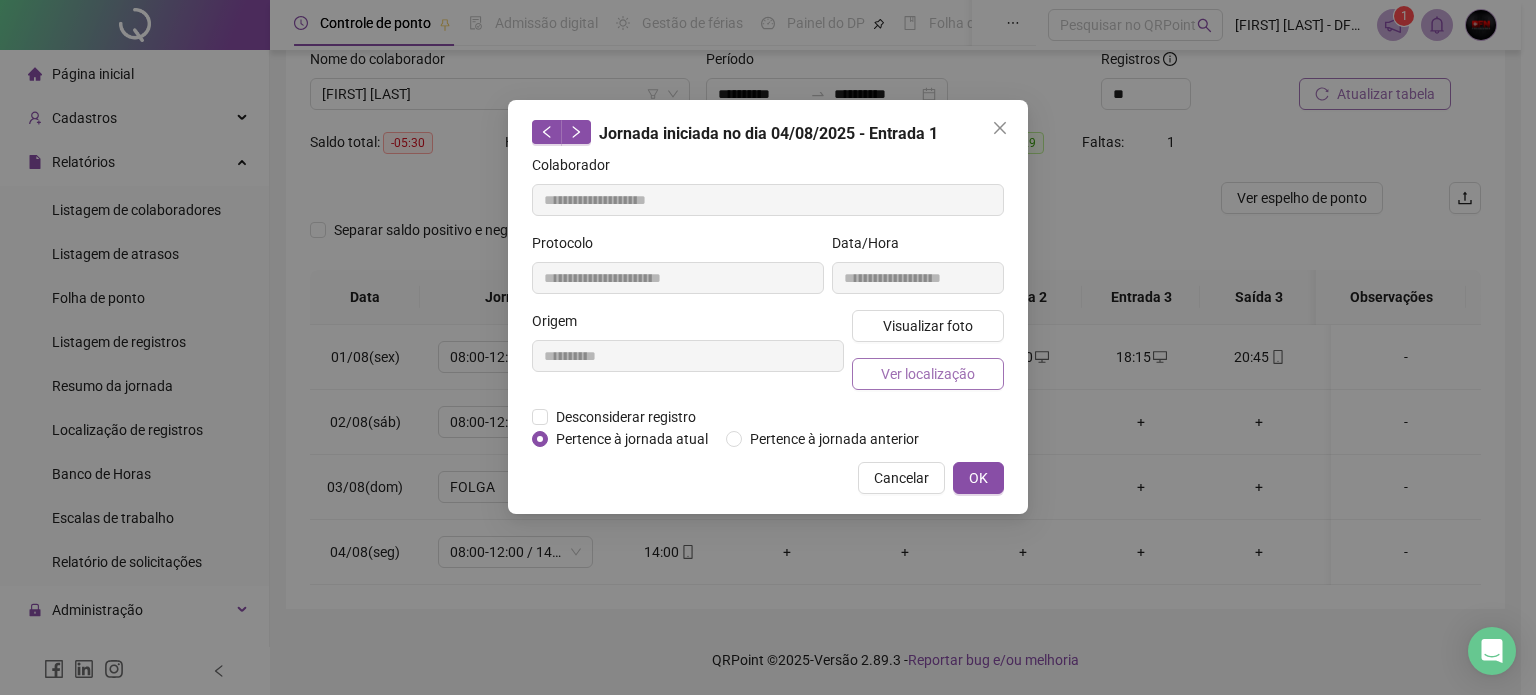 click on "Ver localização" at bounding box center [928, 374] 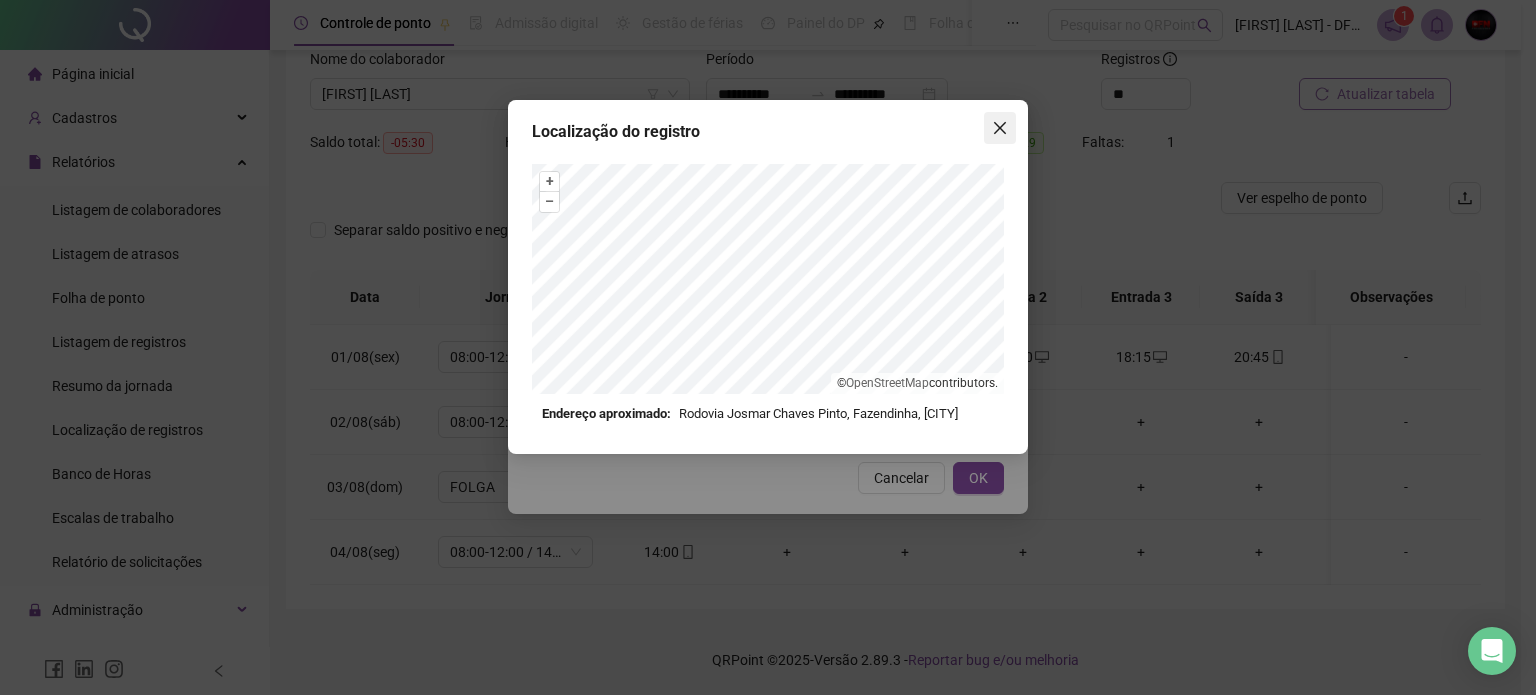 click at bounding box center [1000, 128] 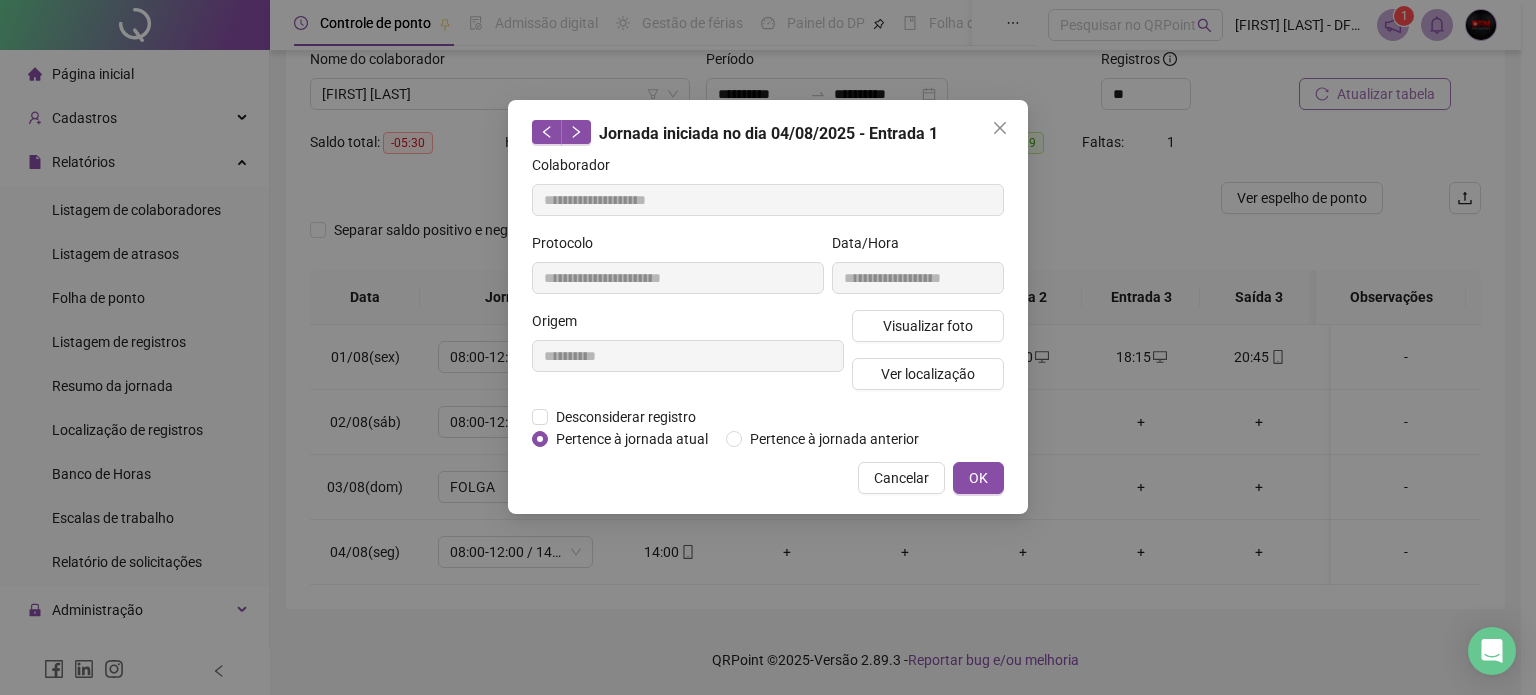 click 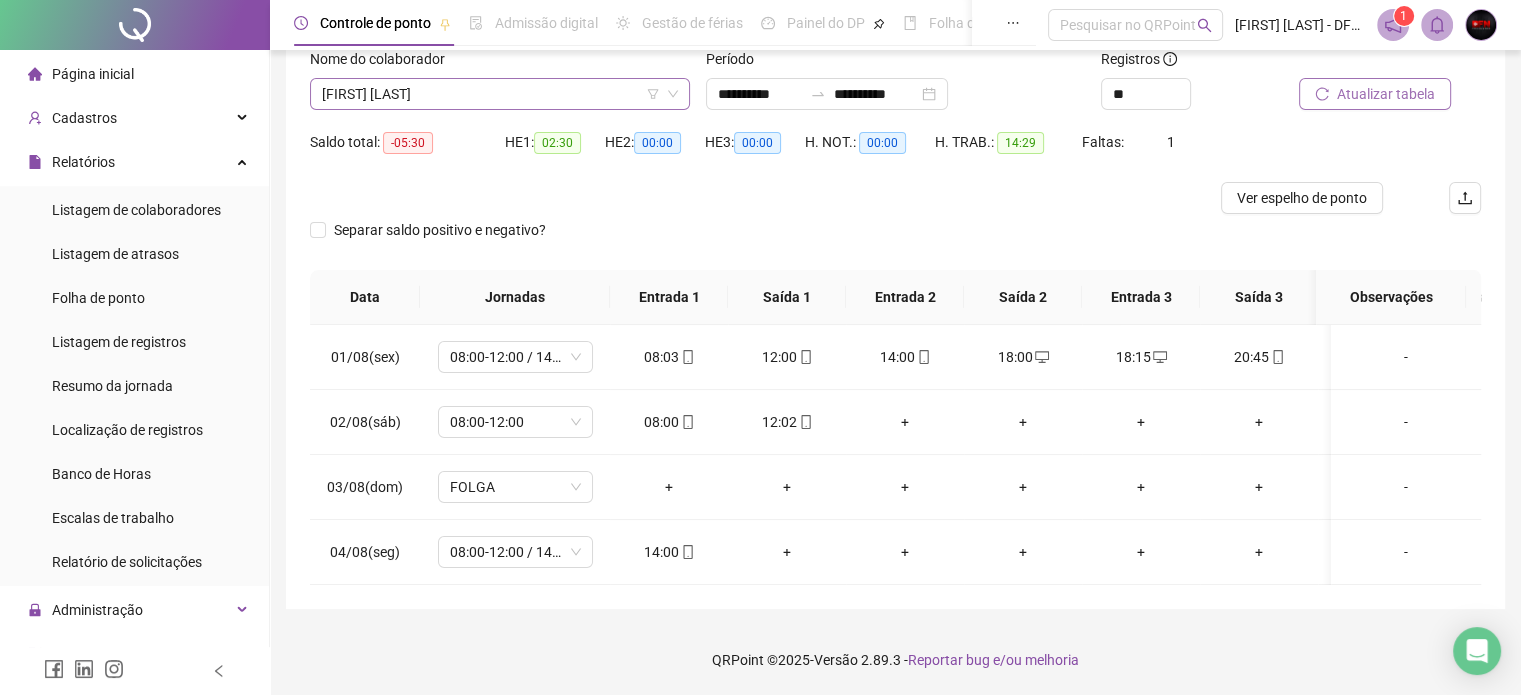 click on "[FIRST] [LAST]" at bounding box center (500, 94) 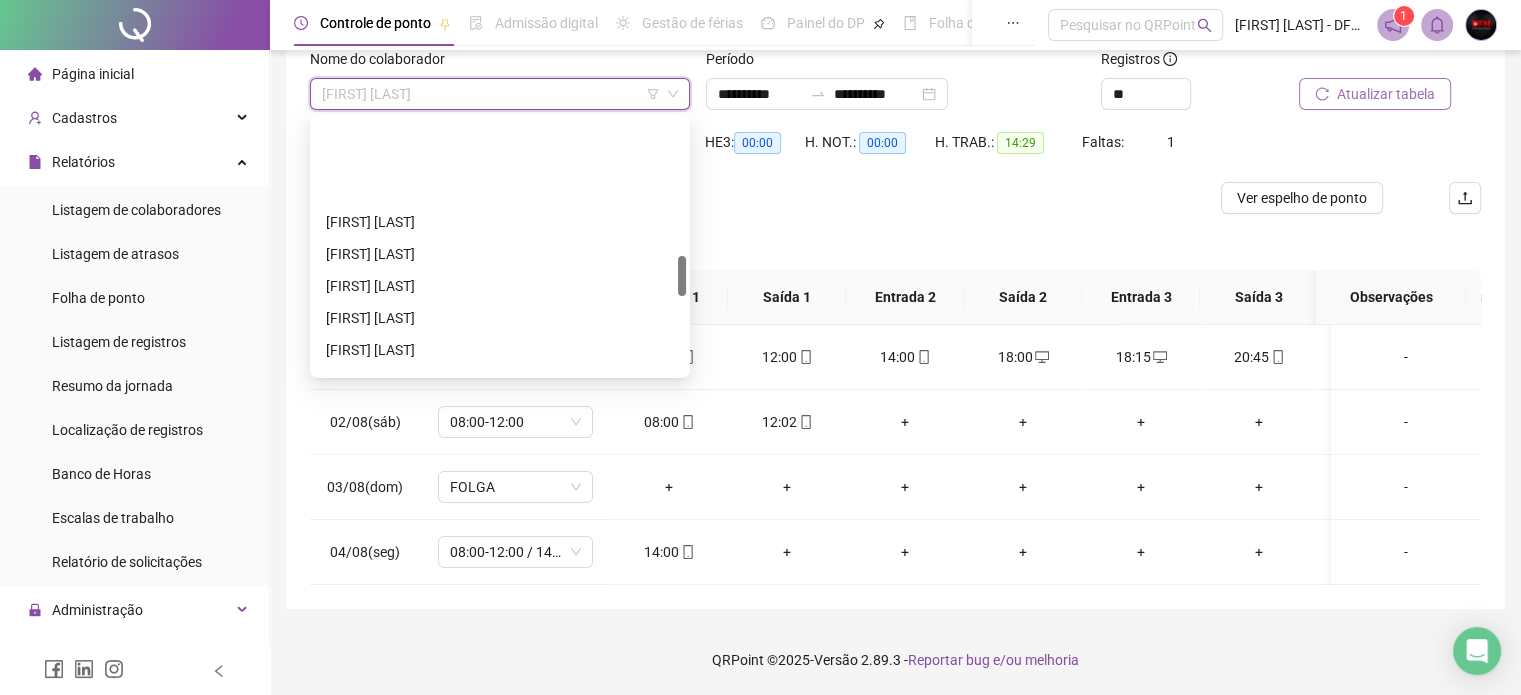 scroll, scrollTop: 876, scrollLeft: 0, axis: vertical 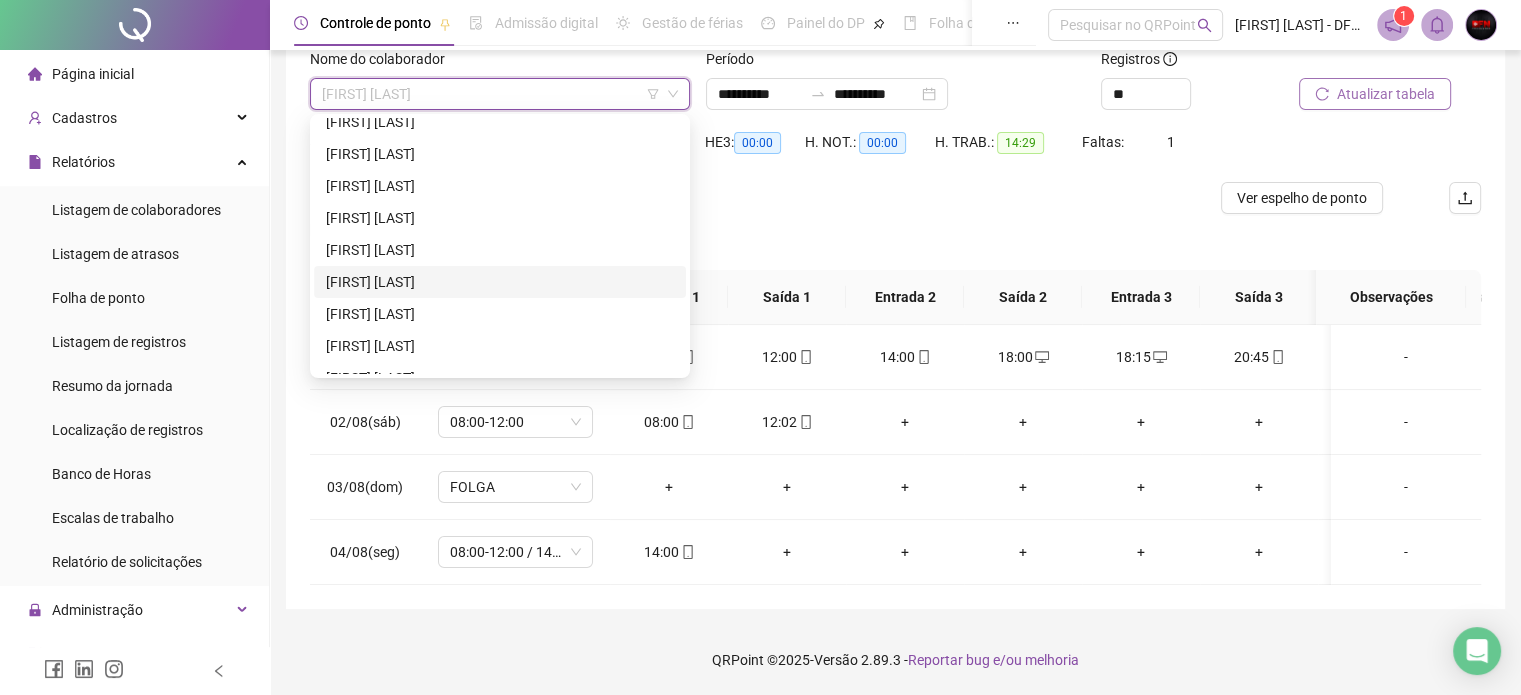 click on "[FIRST] [LAST]" at bounding box center [500, 282] 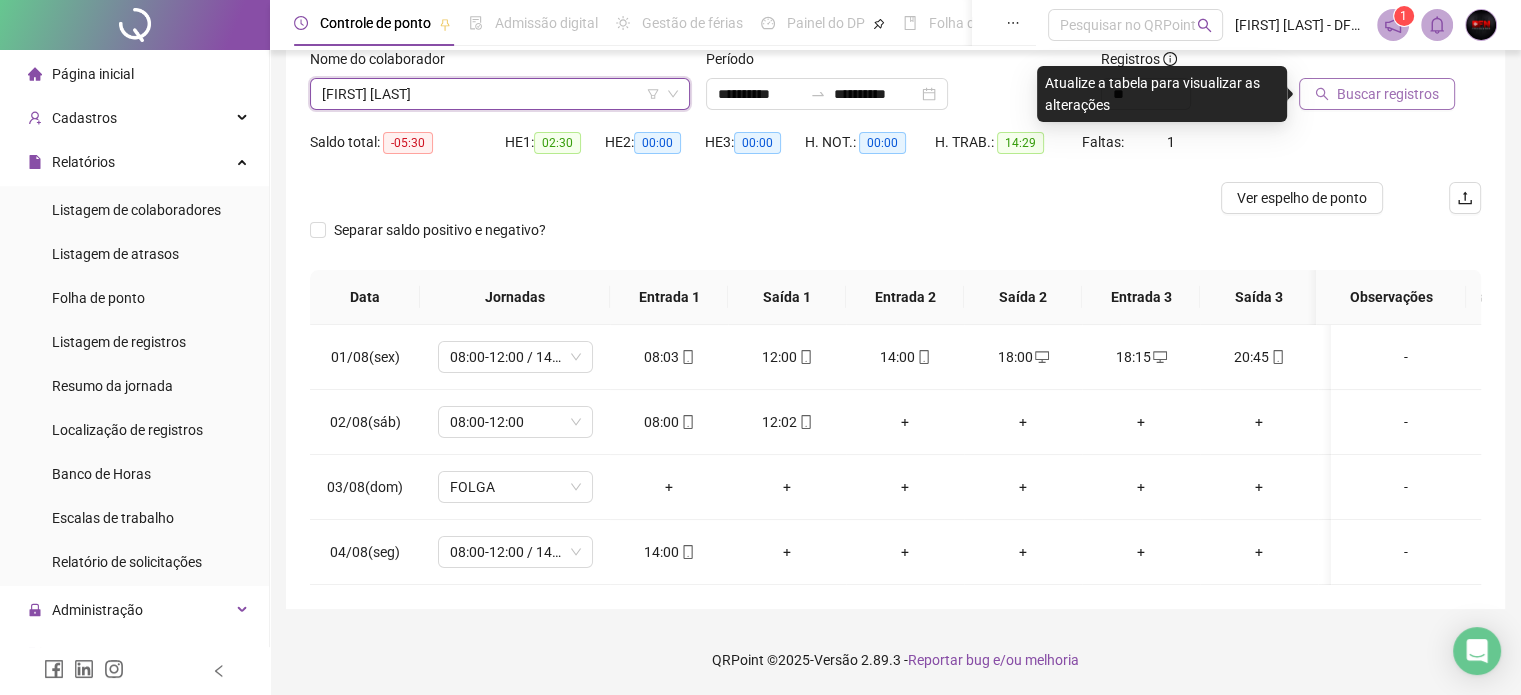 click on "Buscar registros" at bounding box center (1388, 94) 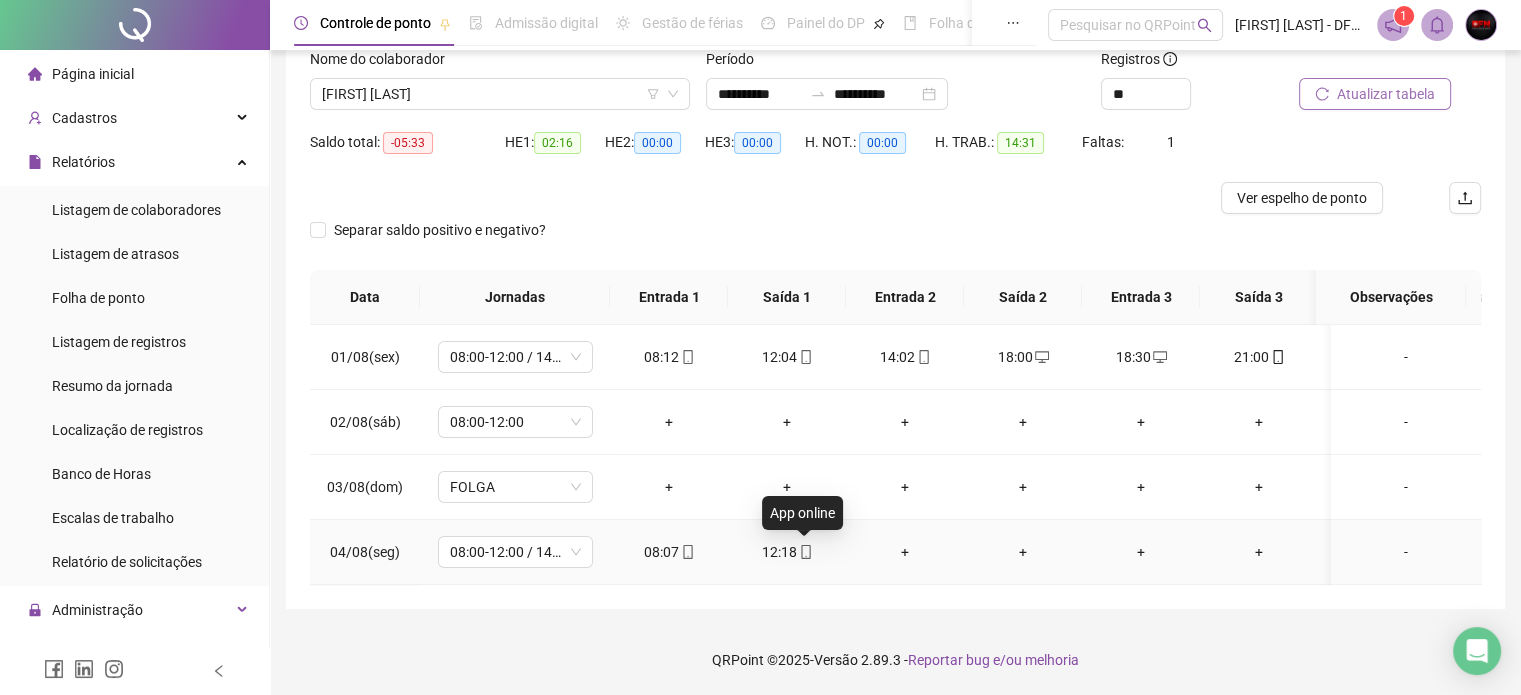 click 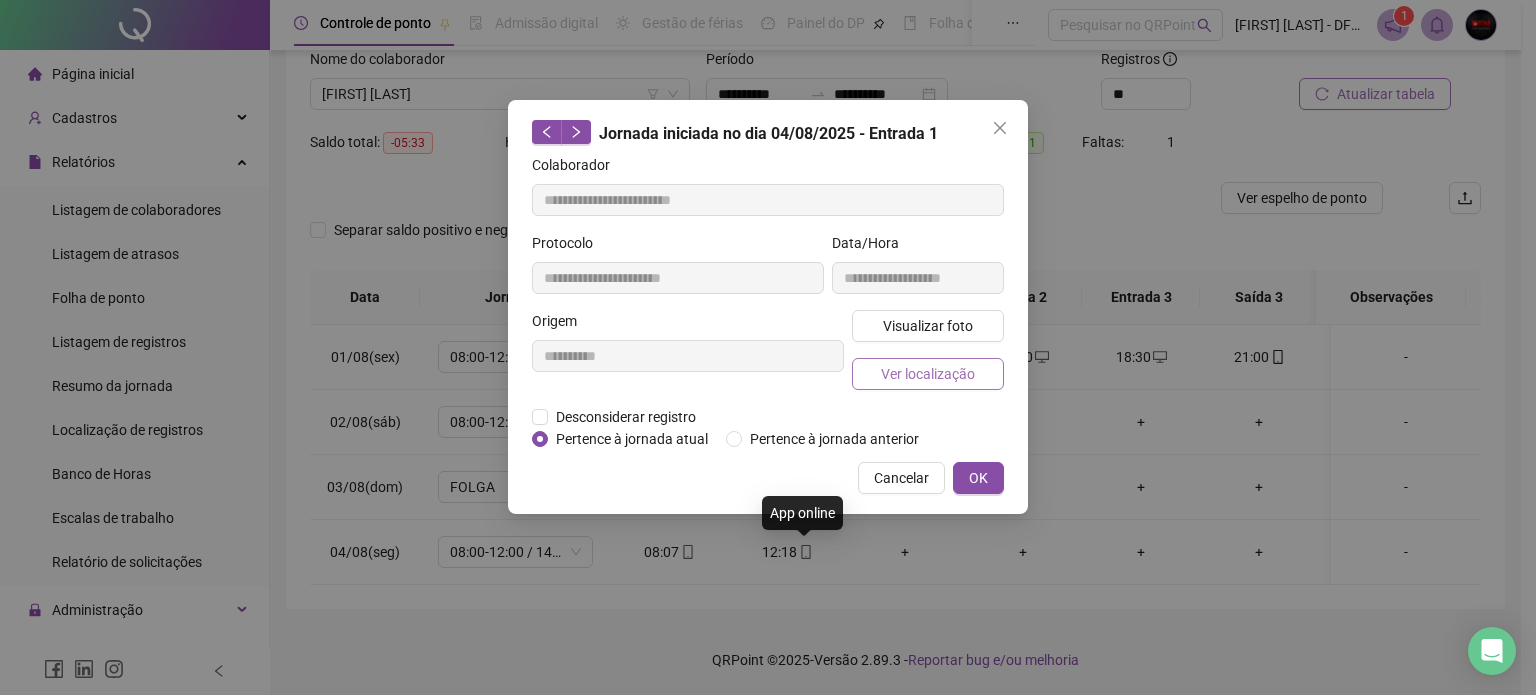 type on "**********" 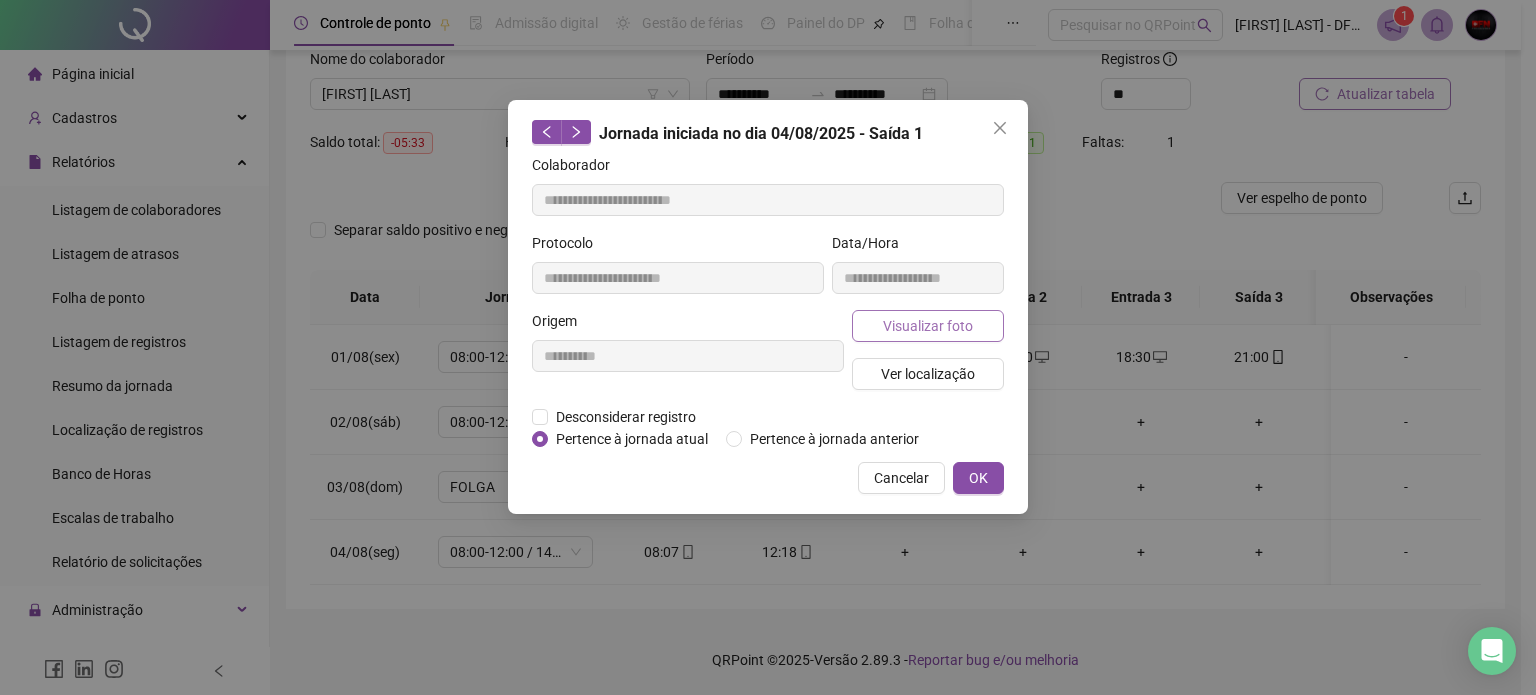 click on "Visualizar foto" at bounding box center (928, 326) 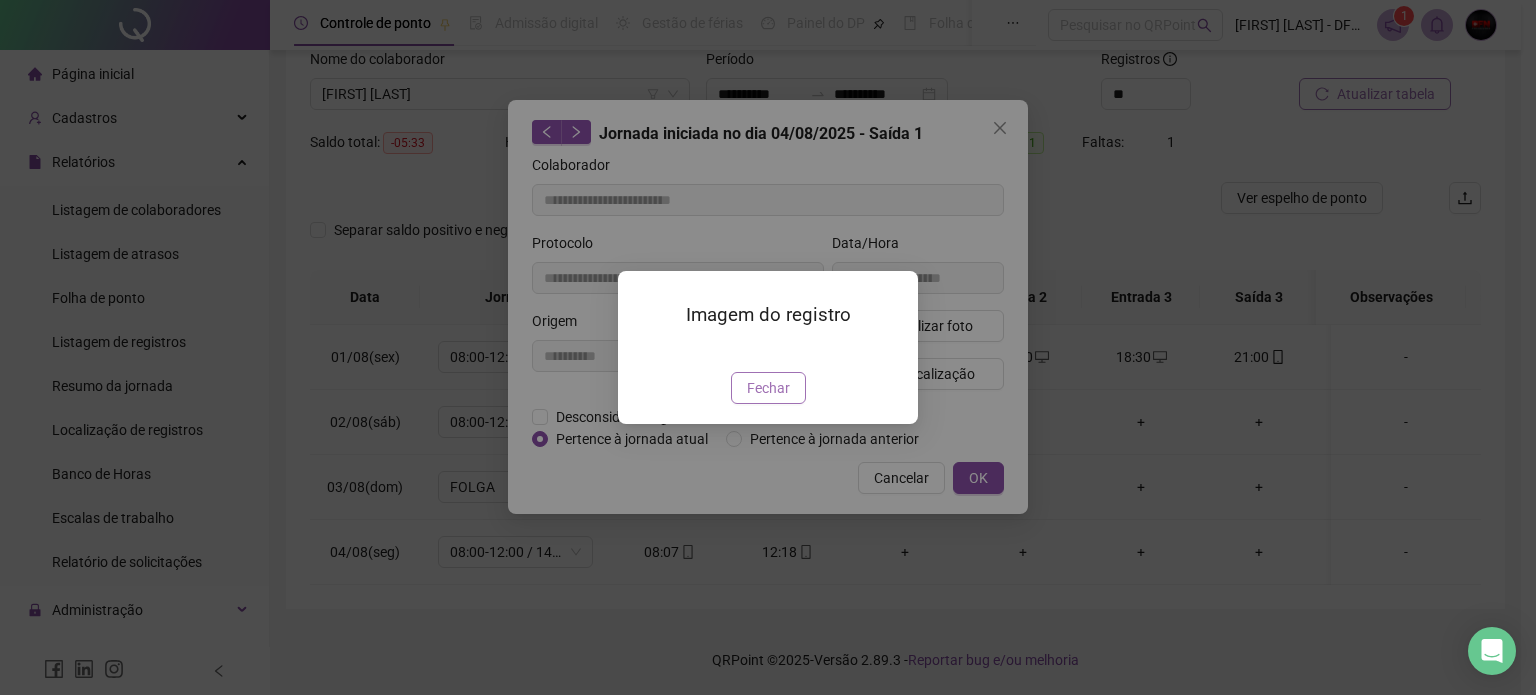 click on "Fechar" at bounding box center (768, 388) 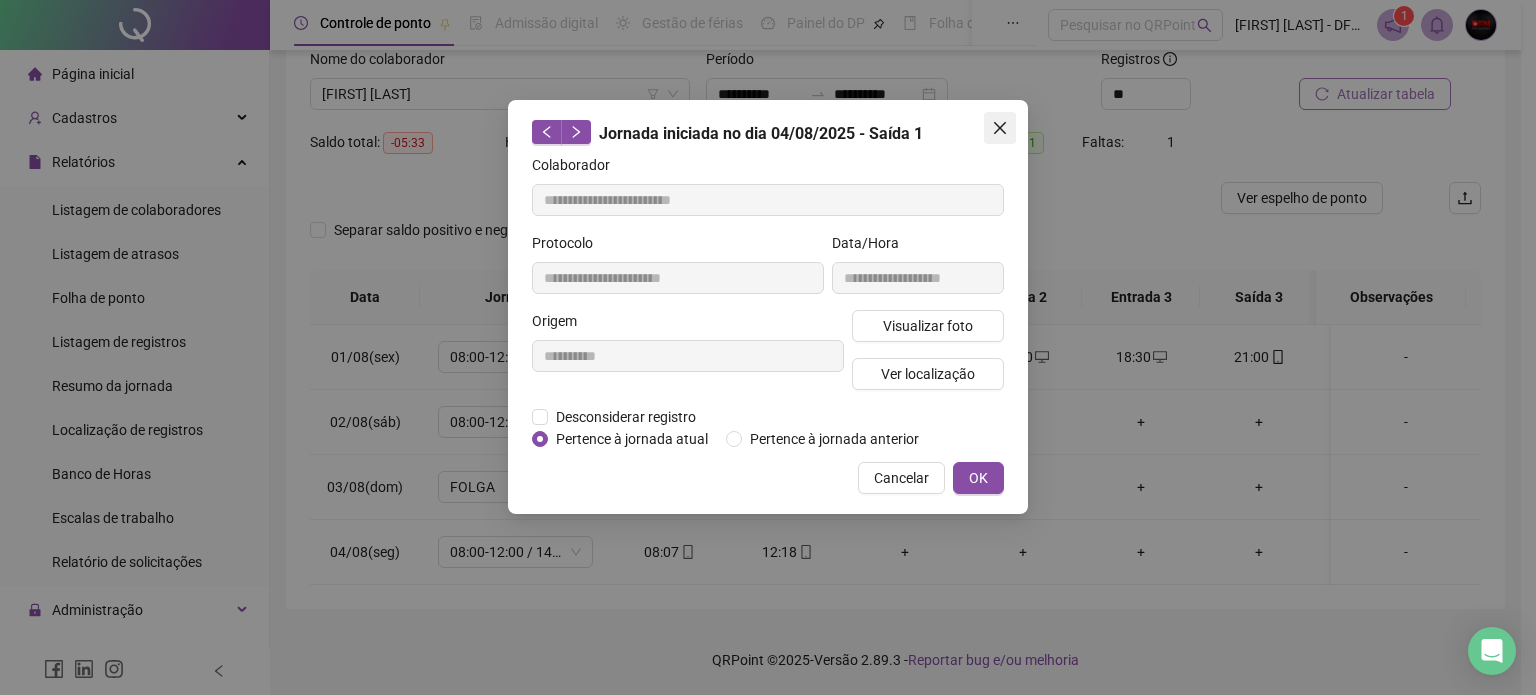 click at bounding box center (1000, 128) 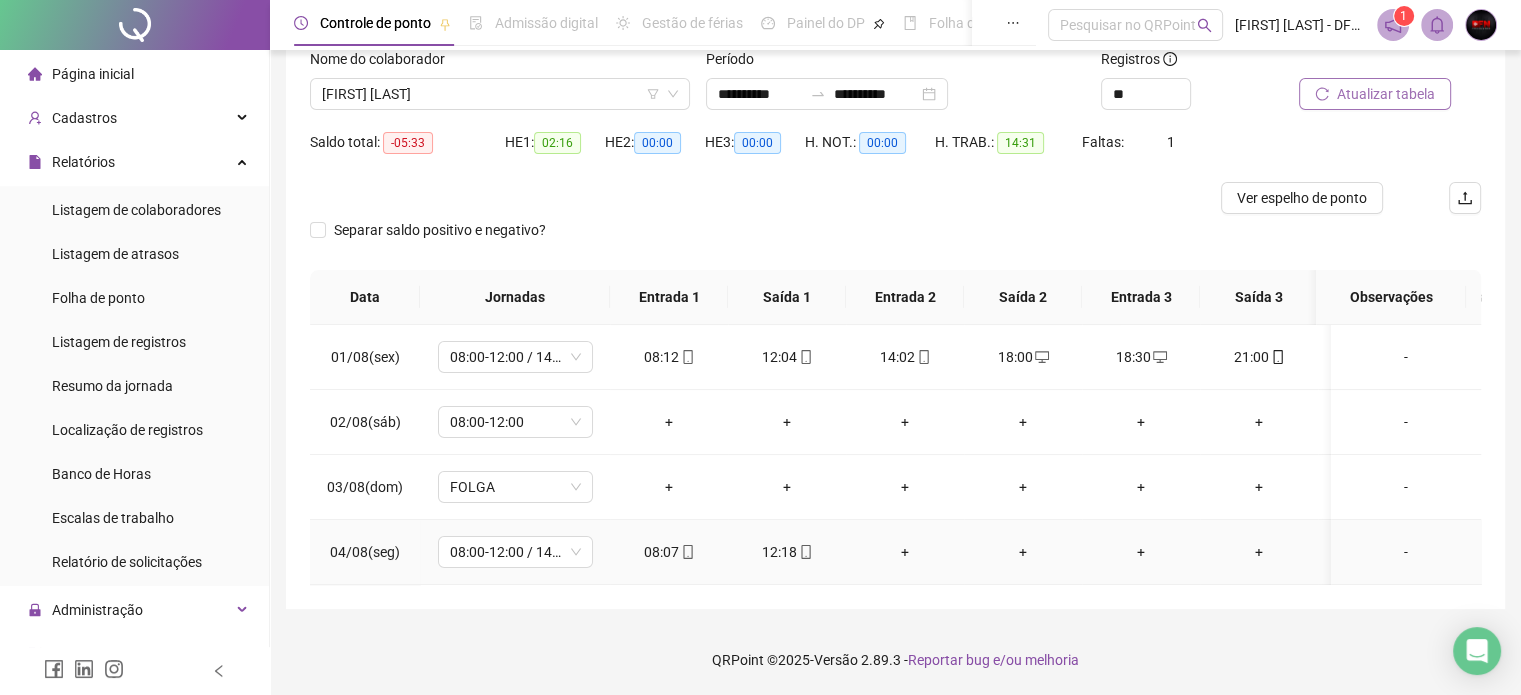 click 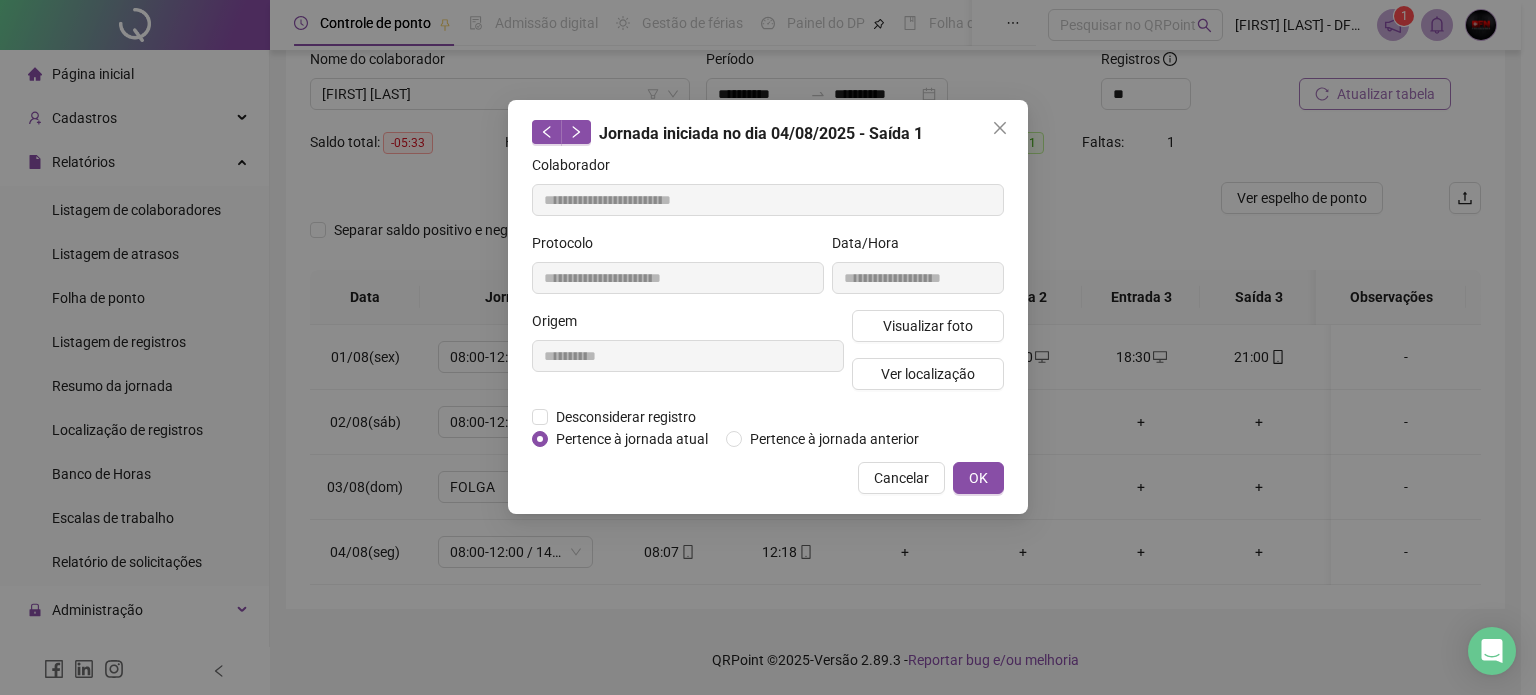 type on "**********" 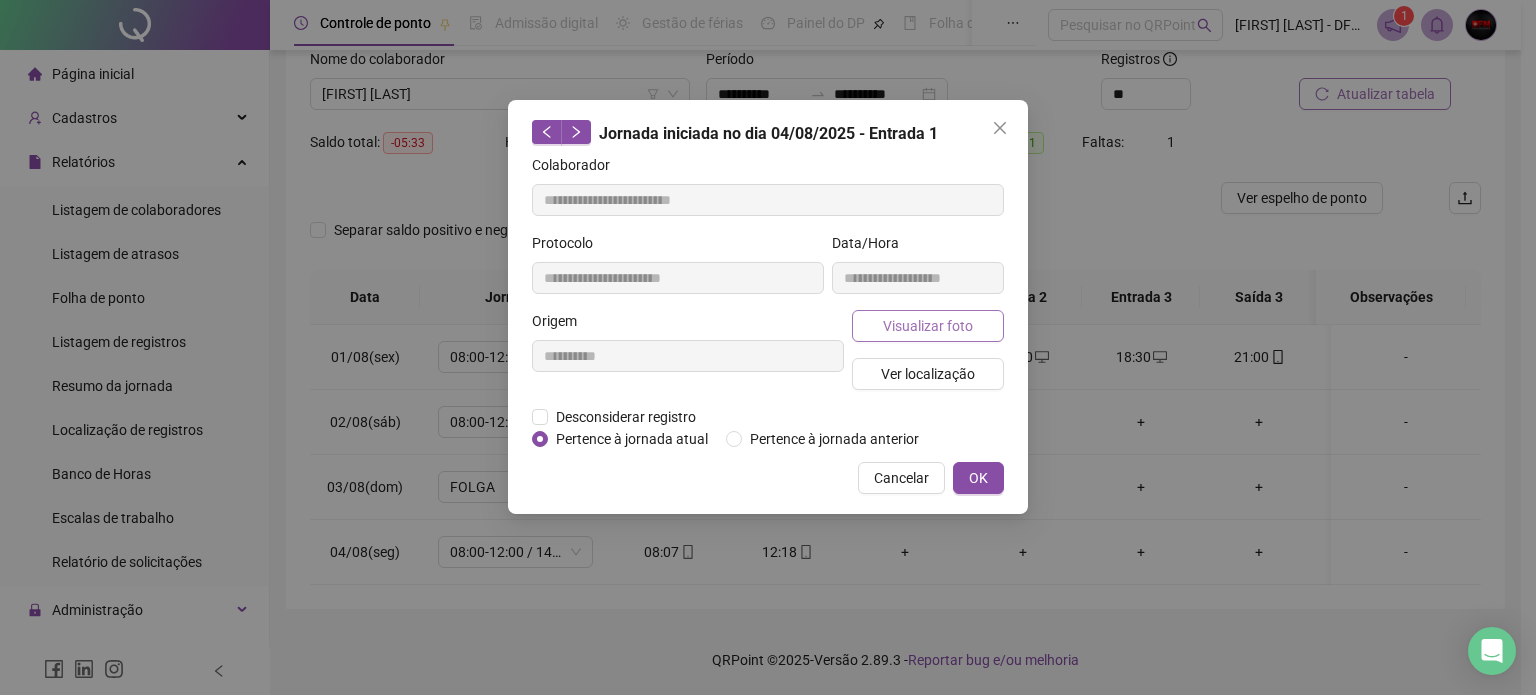 click on "Visualizar foto" at bounding box center (928, 326) 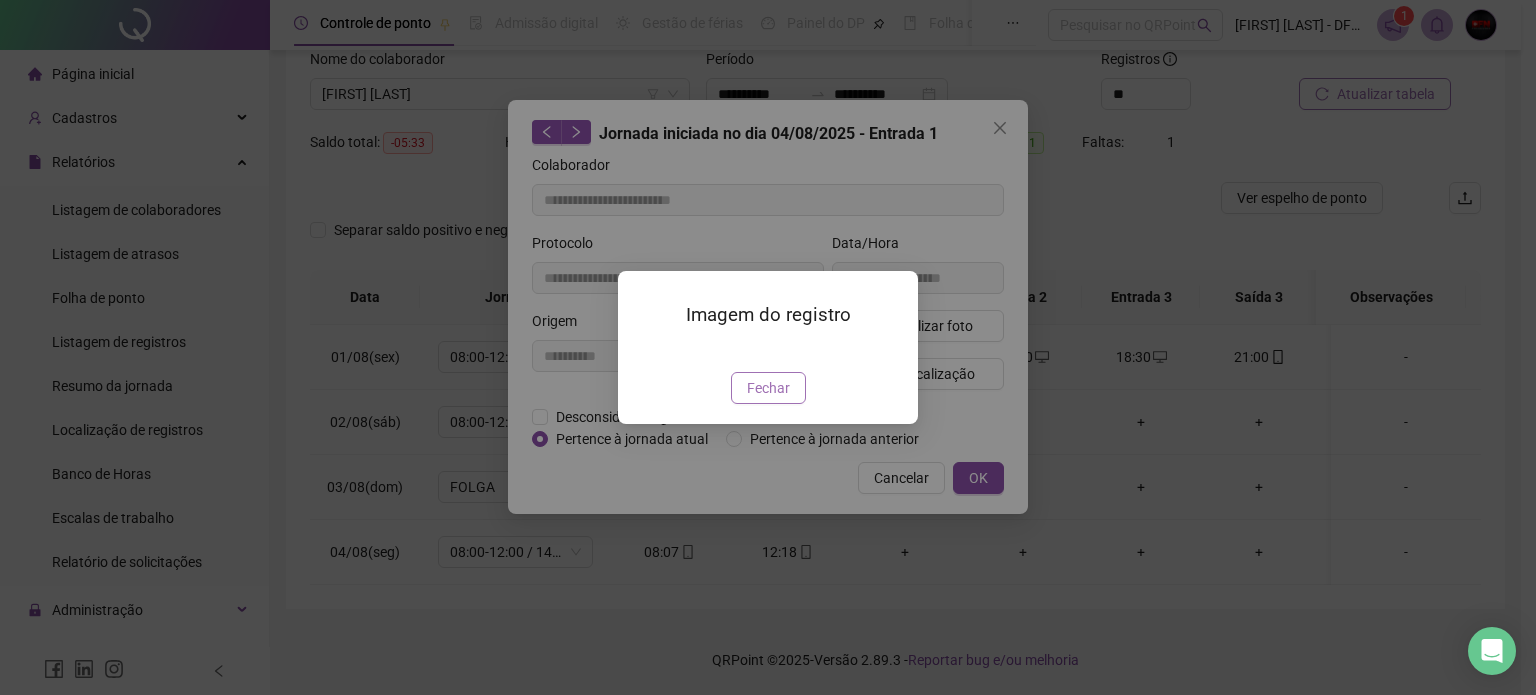 click on "Fechar" at bounding box center [768, 388] 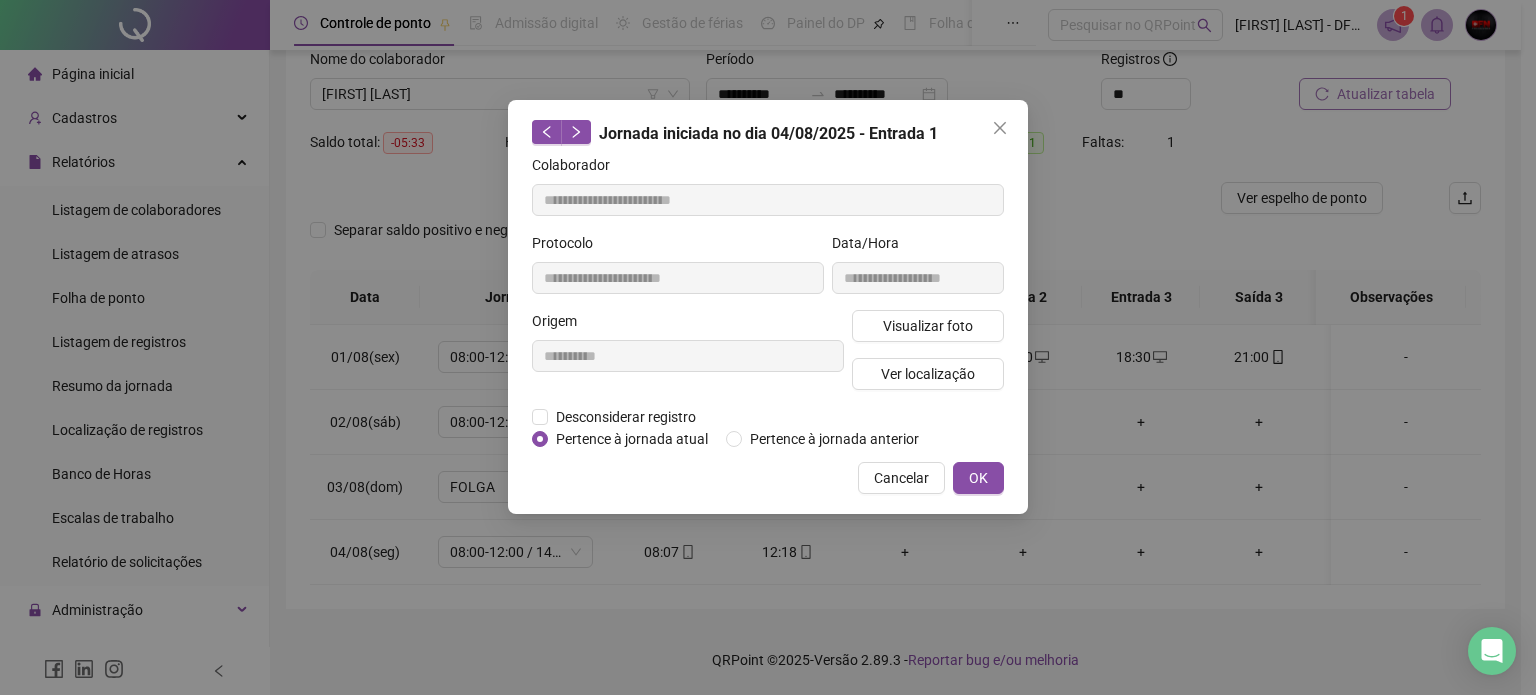 click 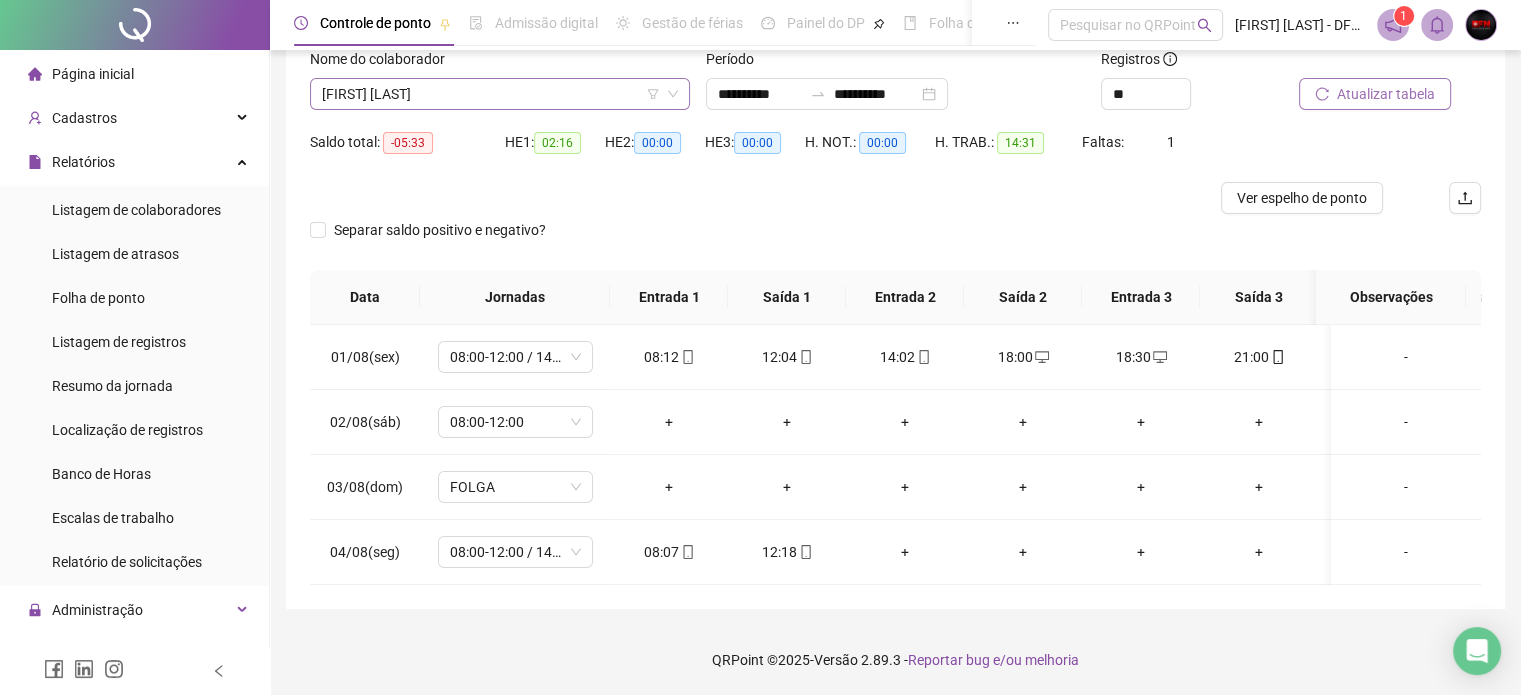click on "[FIRST] [LAST]" at bounding box center [500, 94] 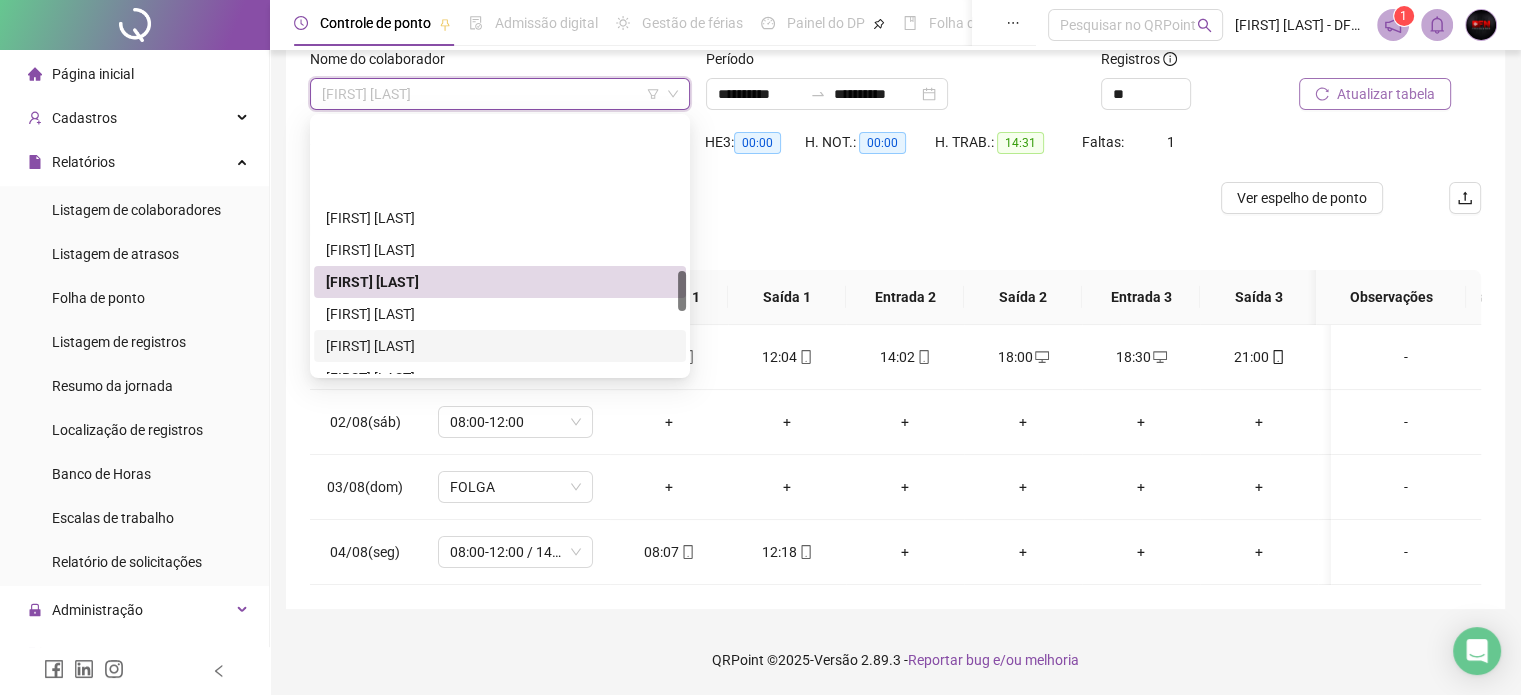 scroll, scrollTop: 976, scrollLeft: 0, axis: vertical 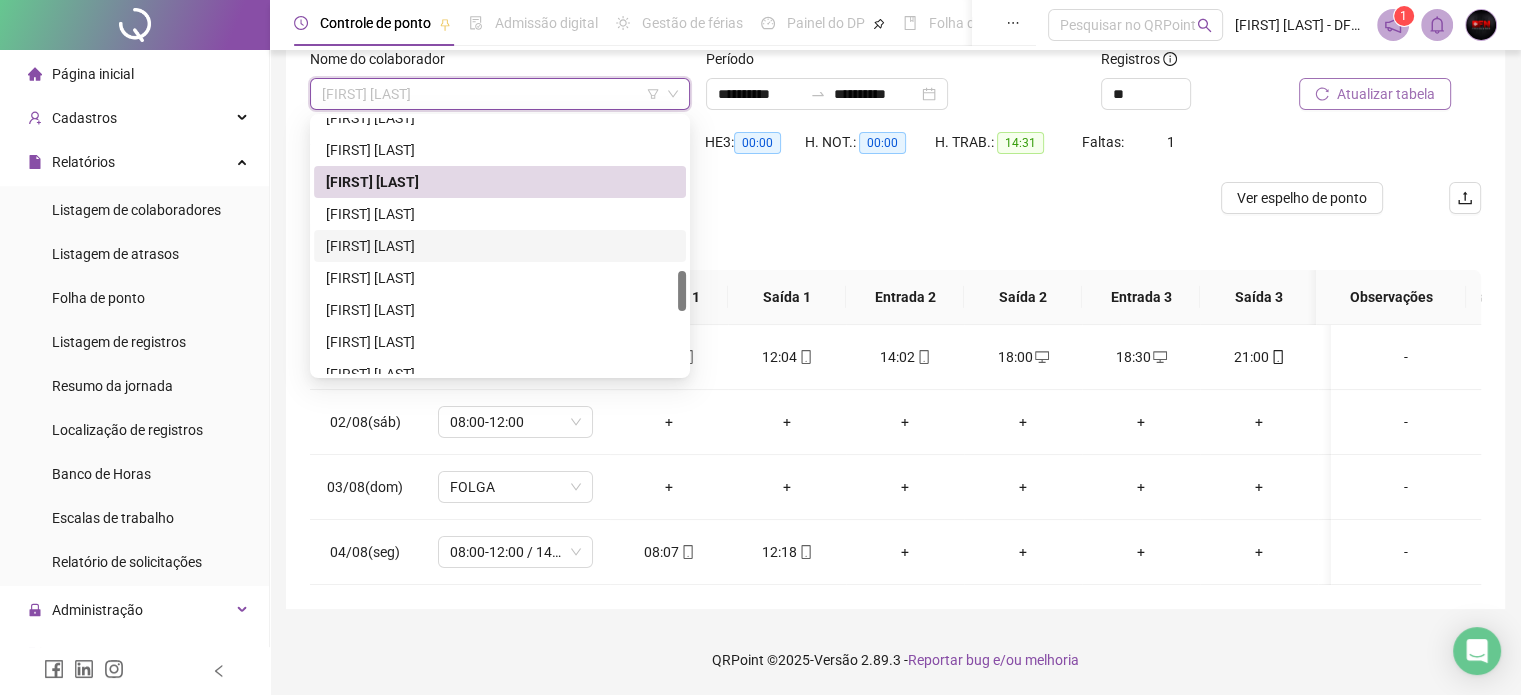 click on "[FIRST] [LAST]" at bounding box center (500, 246) 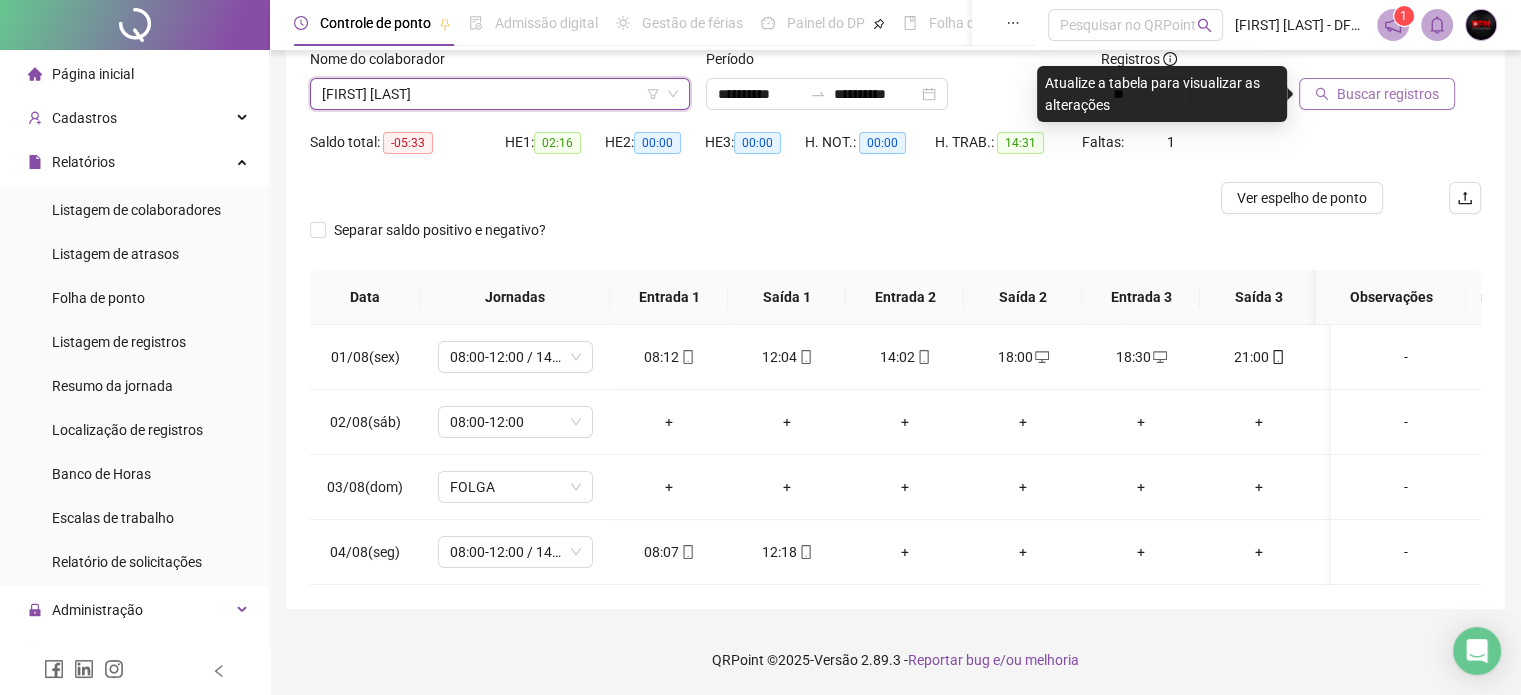 click on "Buscar registros" at bounding box center [1388, 94] 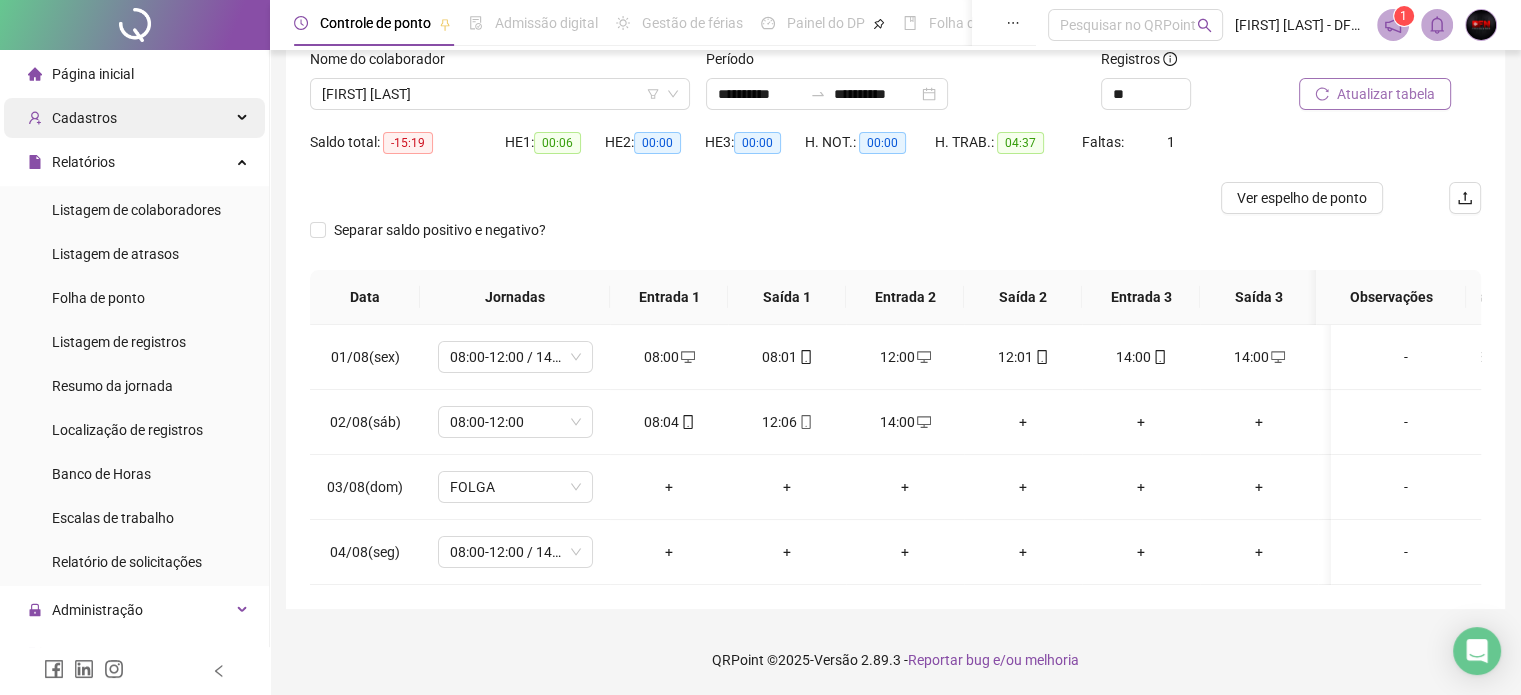 click on "Cadastros" at bounding box center [134, 118] 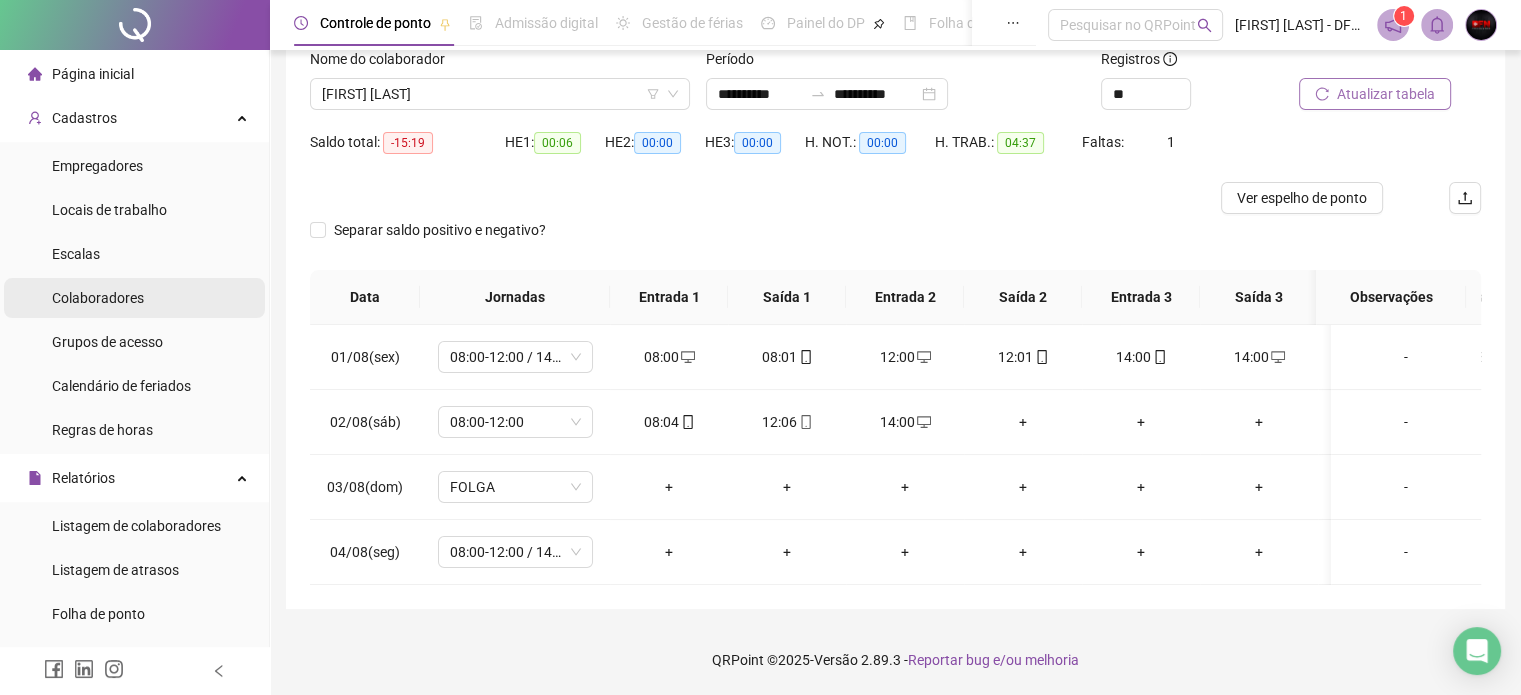 click on "Colaboradores" at bounding box center (98, 298) 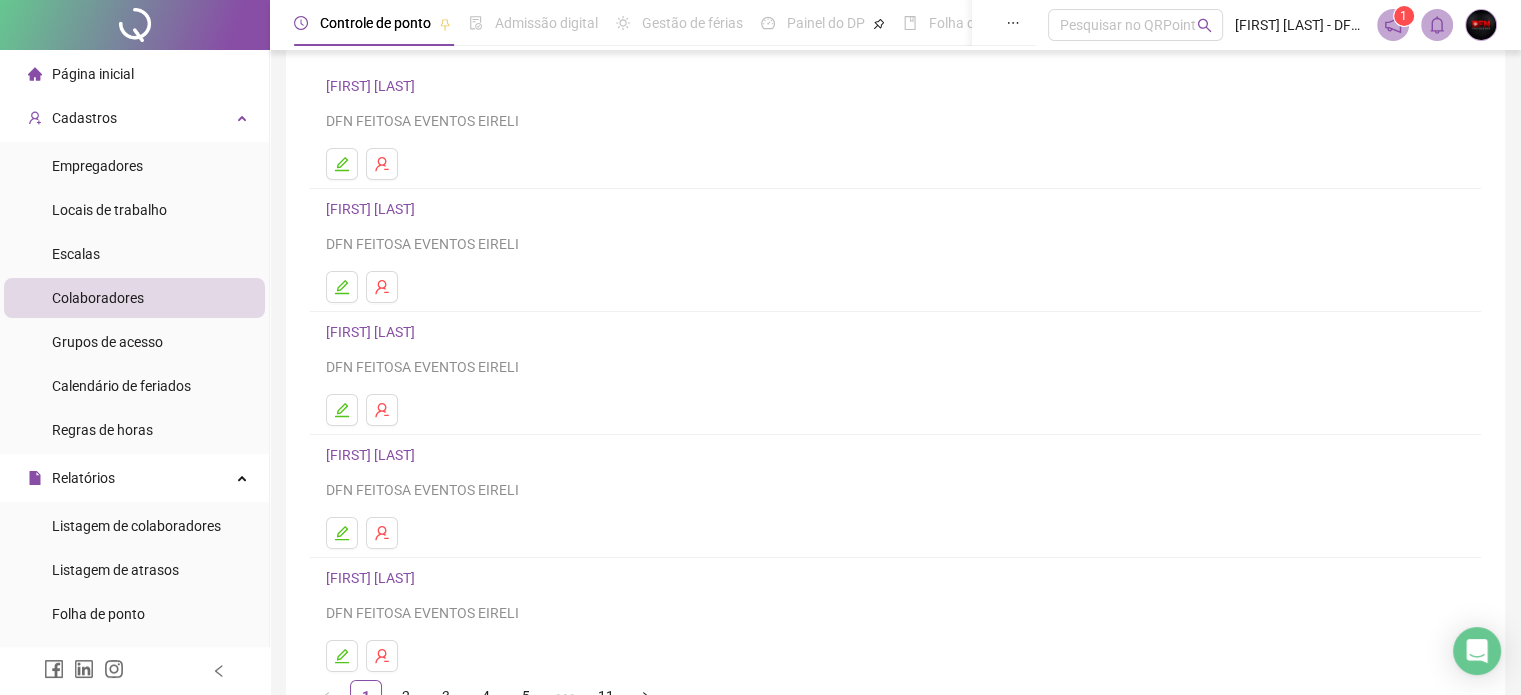 scroll, scrollTop: 271, scrollLeft: 0, axis: vertical 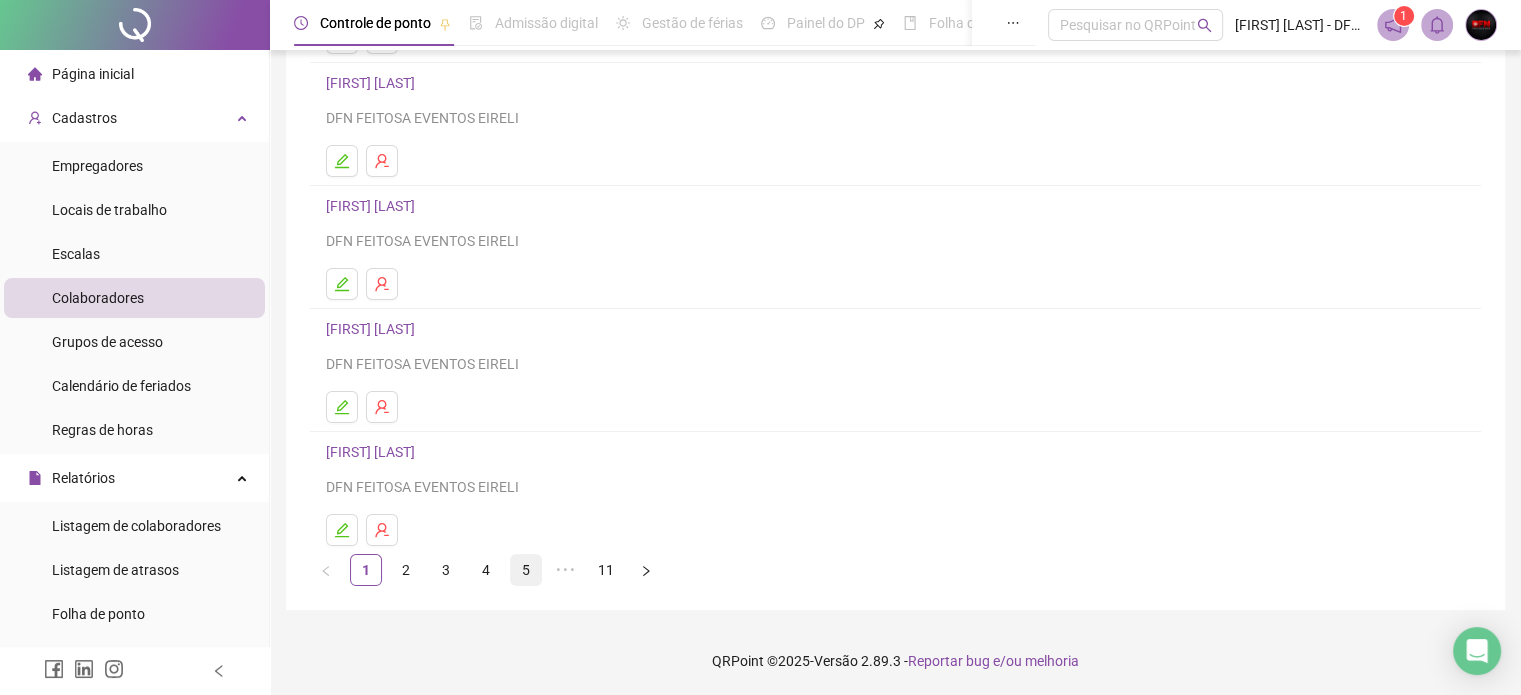 click on "5" at bounding box center (526, 570) 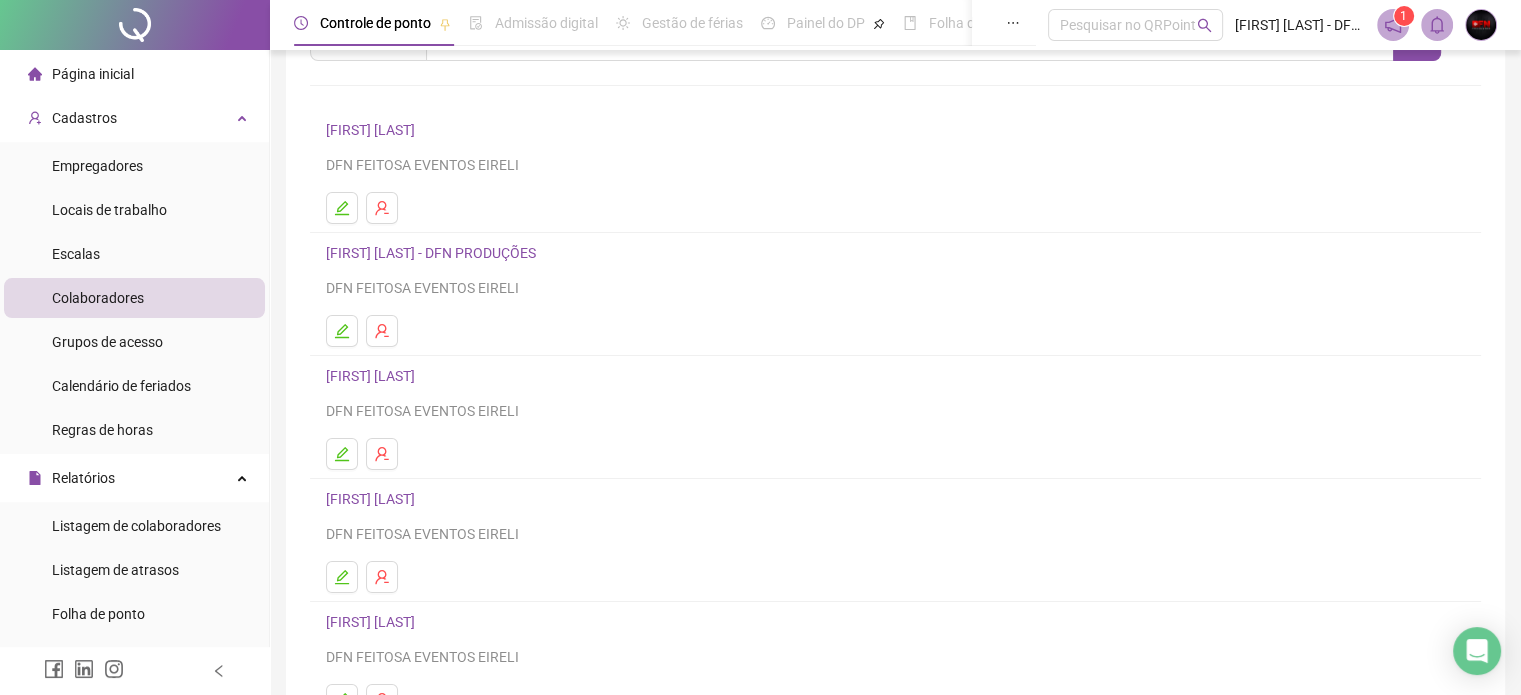 scroll, scrollTop: 271, scrollLeft: 0, axis: vertical 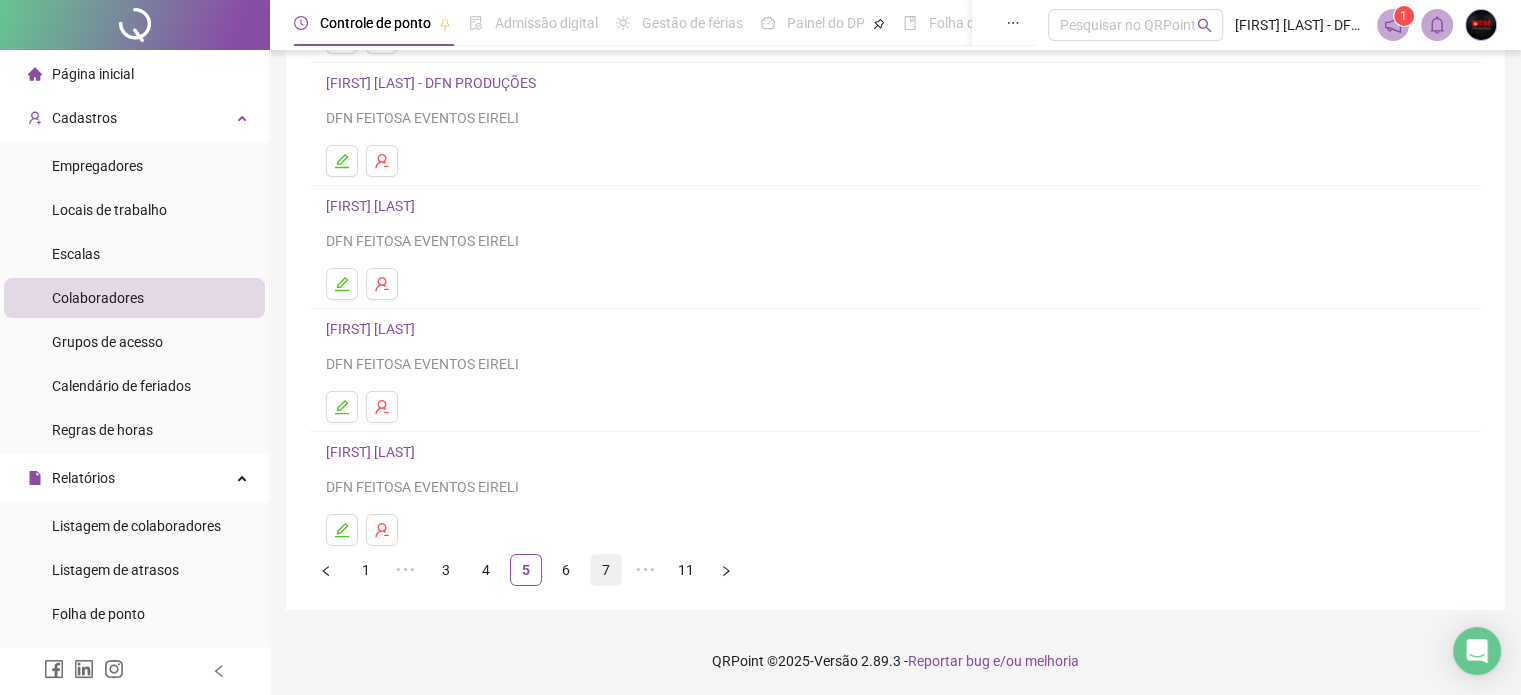 click on "7" at bounding box center [606, 570] 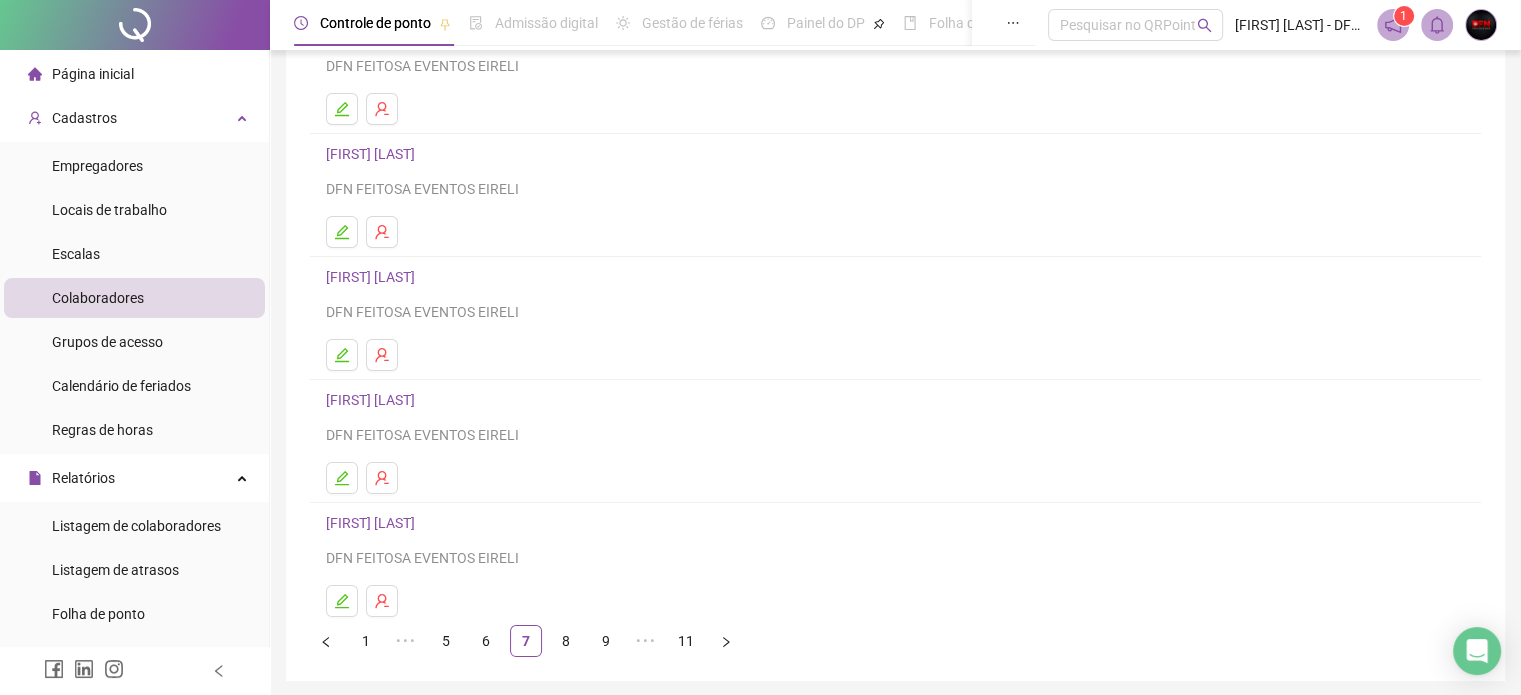 scroll, scrollTop: 271, scrollLeft: 0, axis: vertical 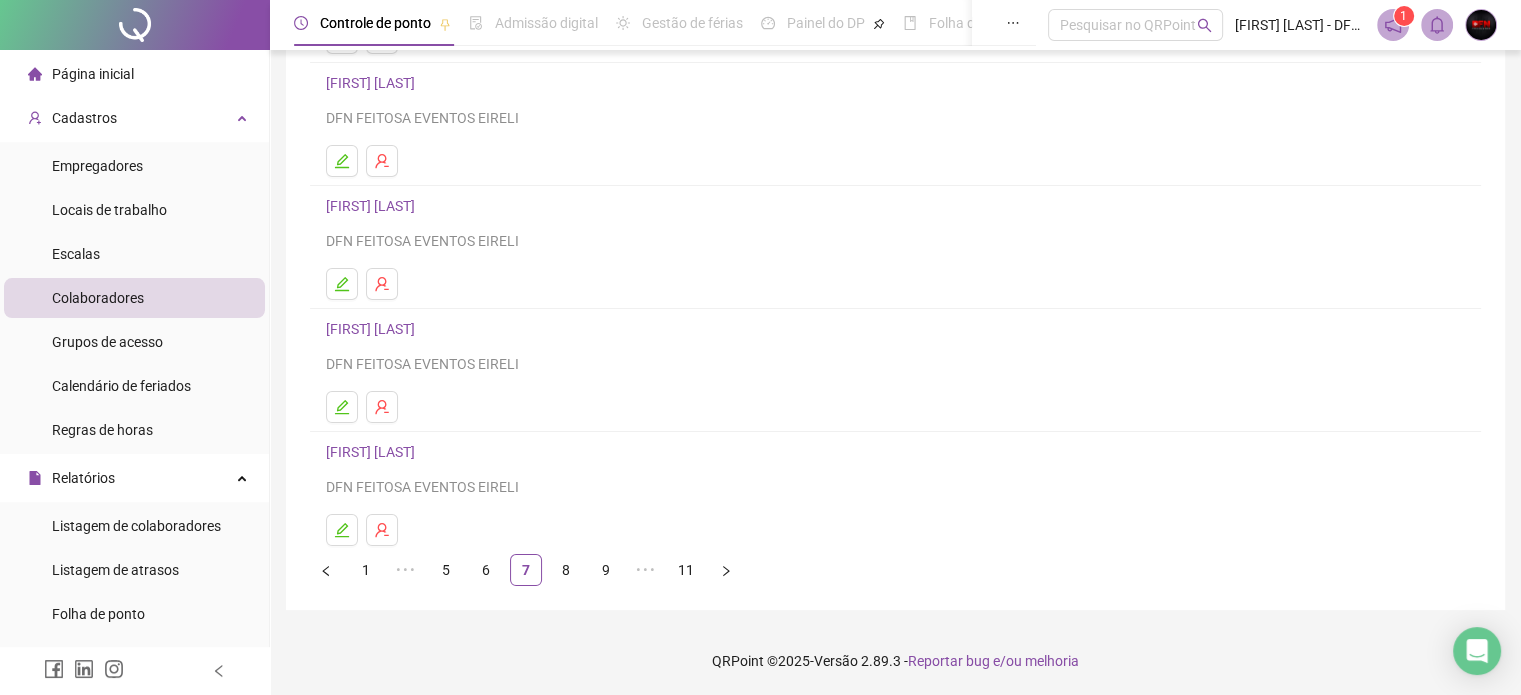 click on "8" at bounding box center [566, 570] 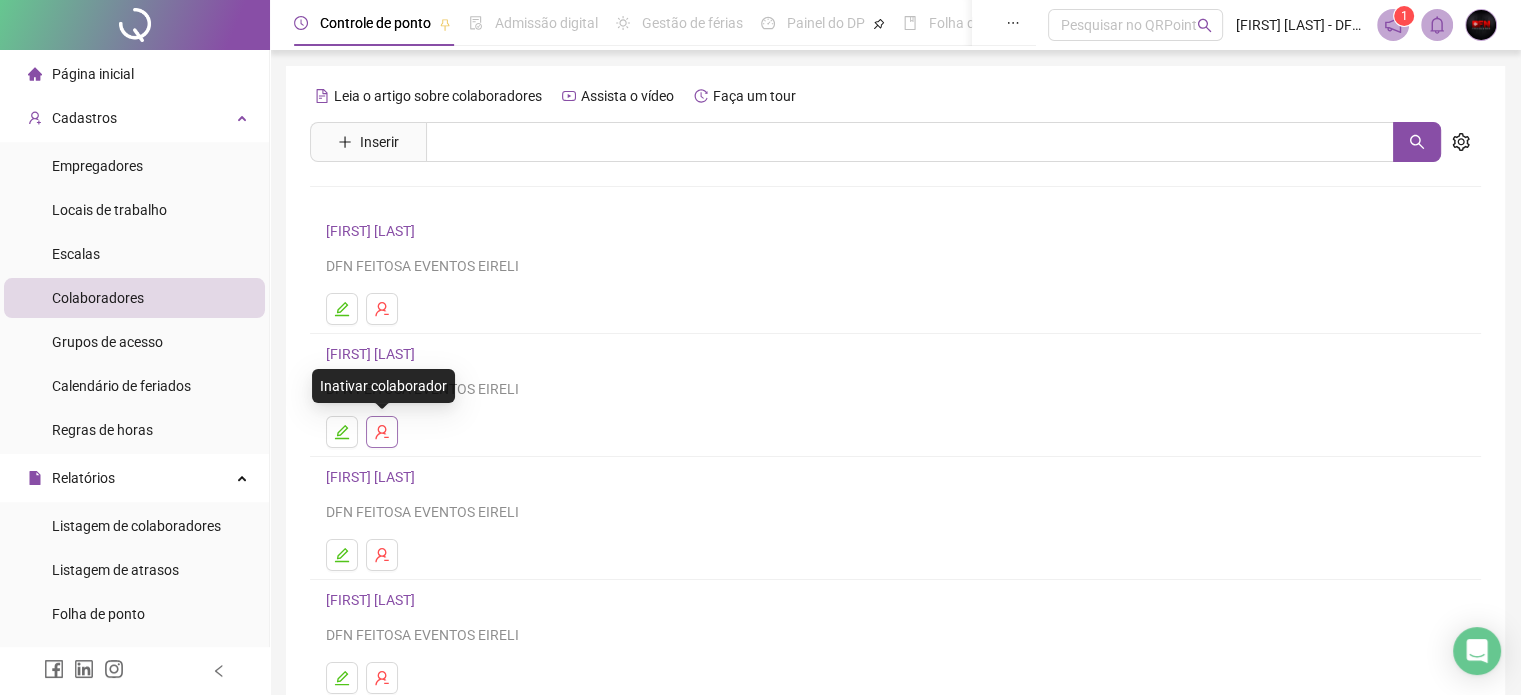 click 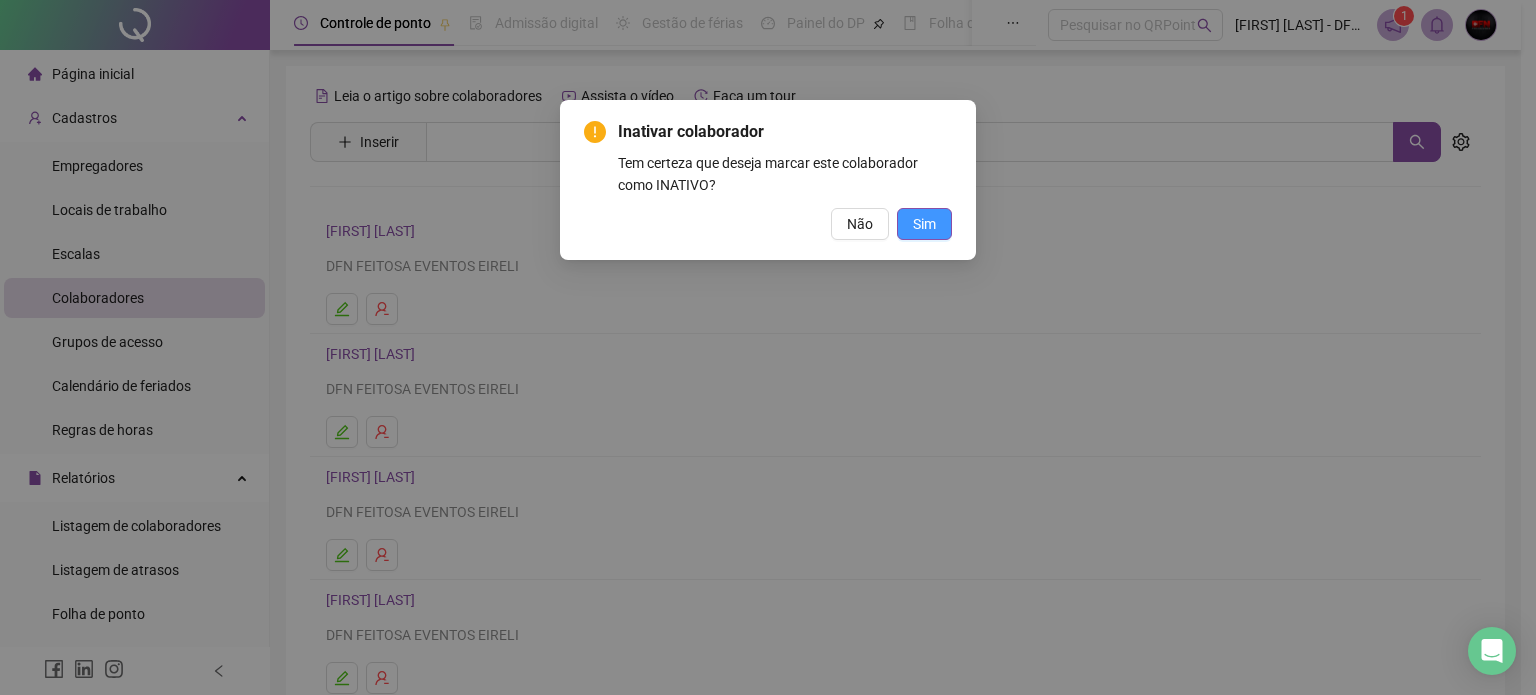 click on "Sim" at bounding box center [924, 224] 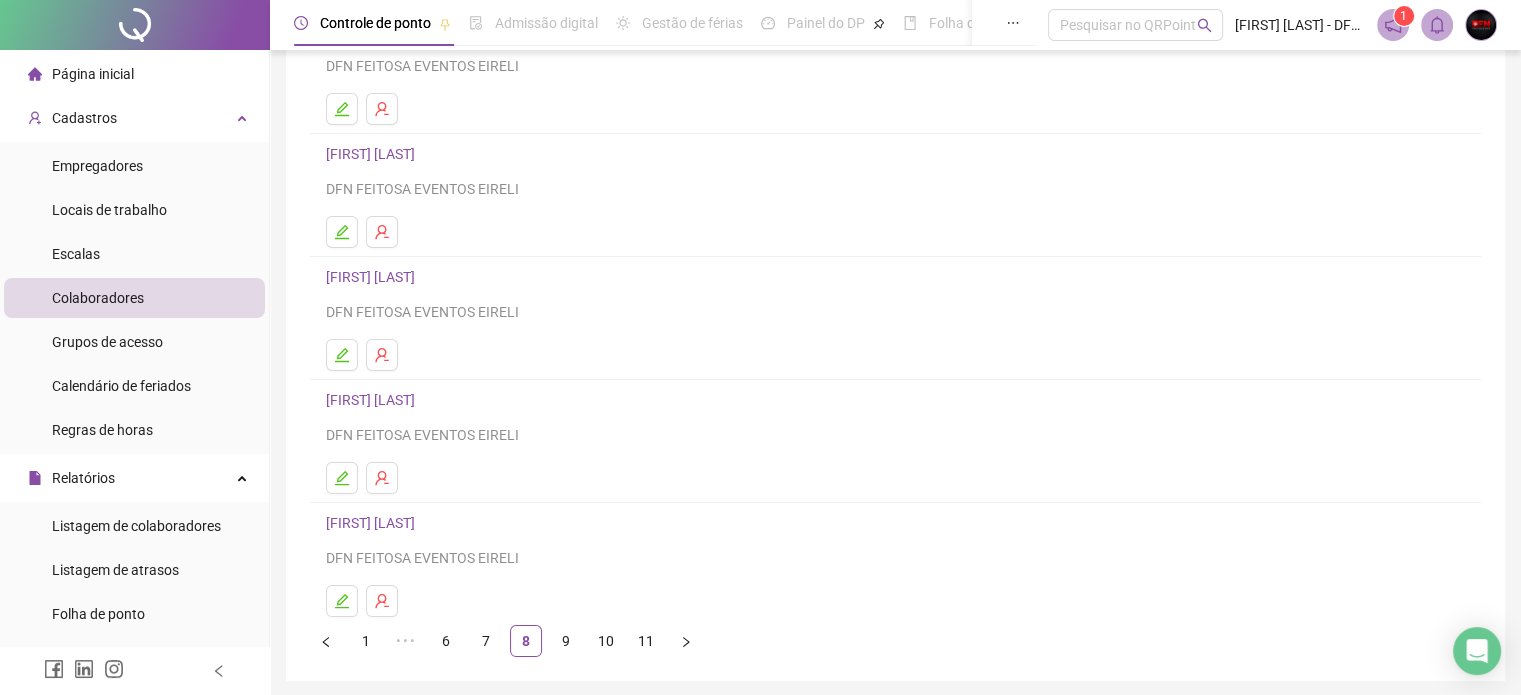 scroll, scrollTop: 271, scrollLeft: 0, axis: vertical 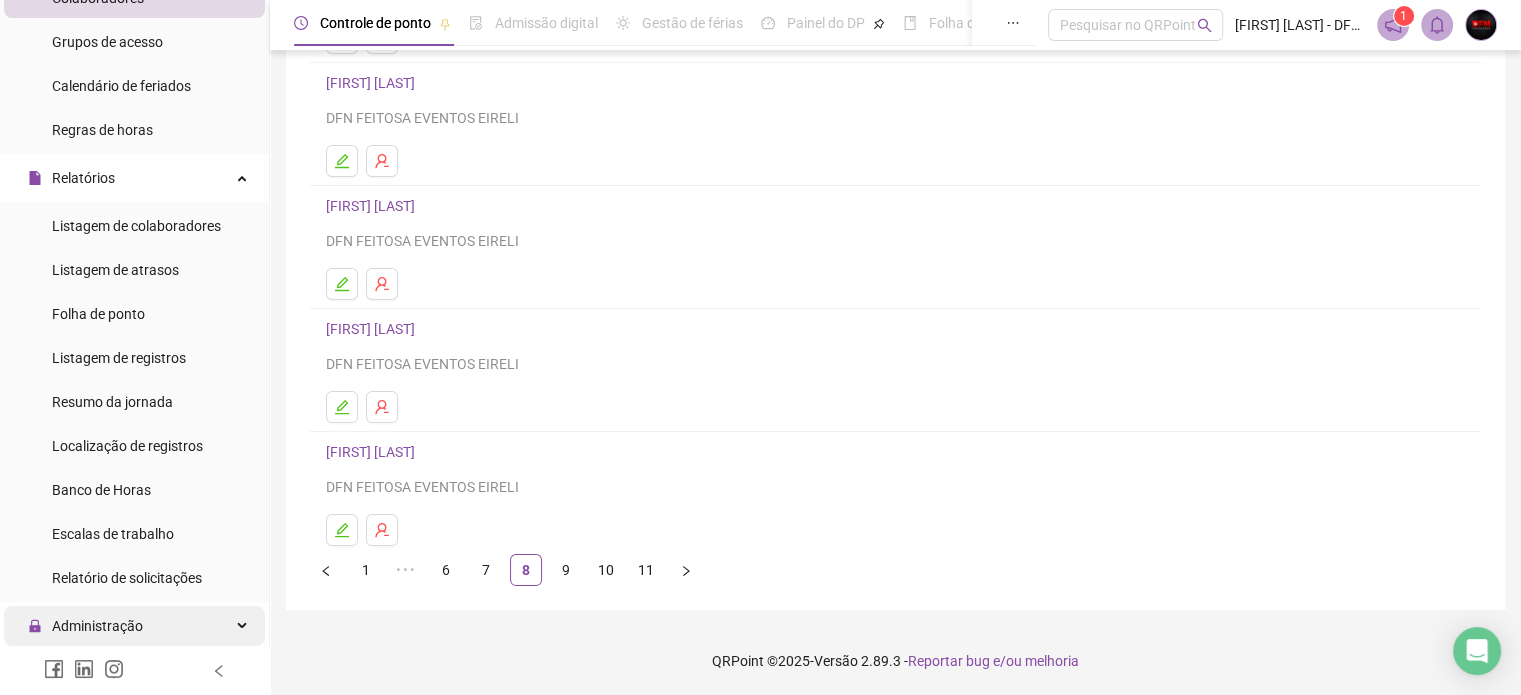 click on "Administração" at bounding box center [97, 626] 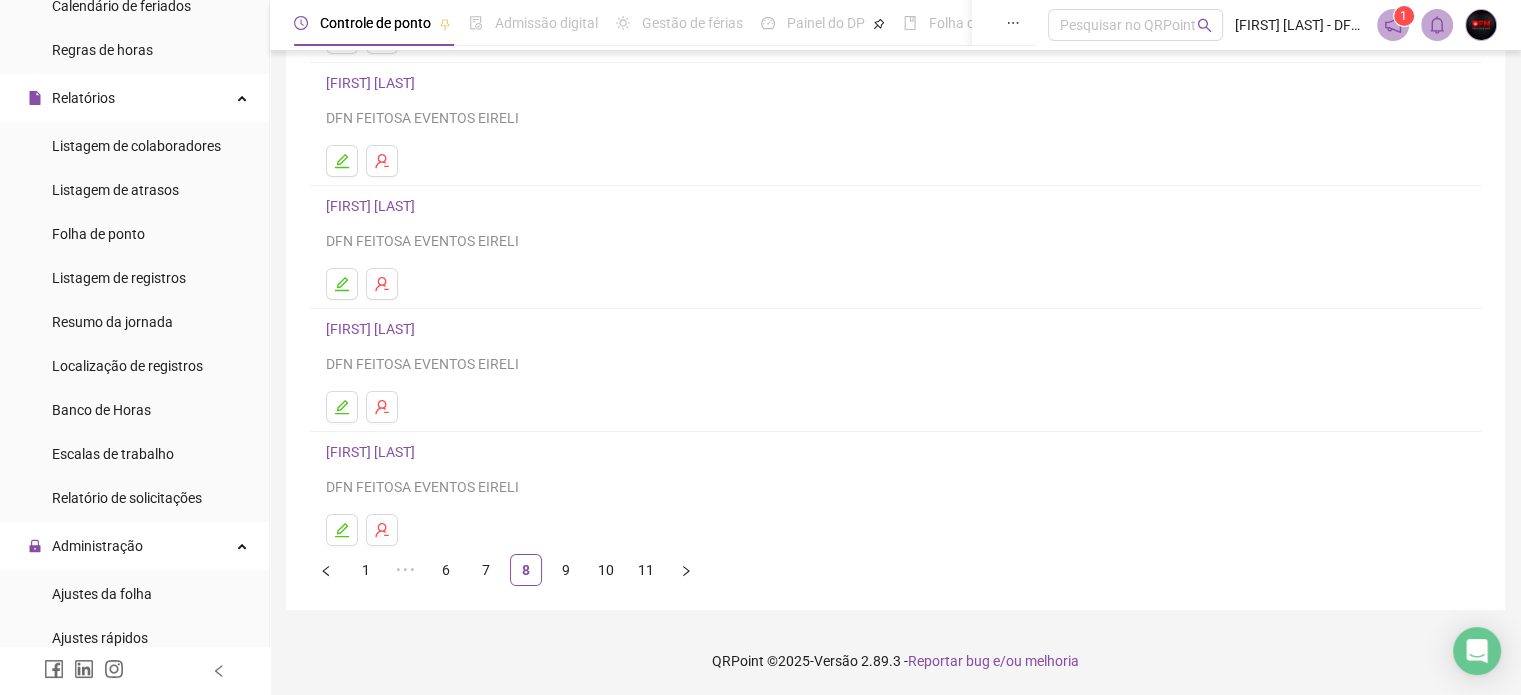 scroll, scrollTop: 500, scrollLeft: 0, axis: vertical 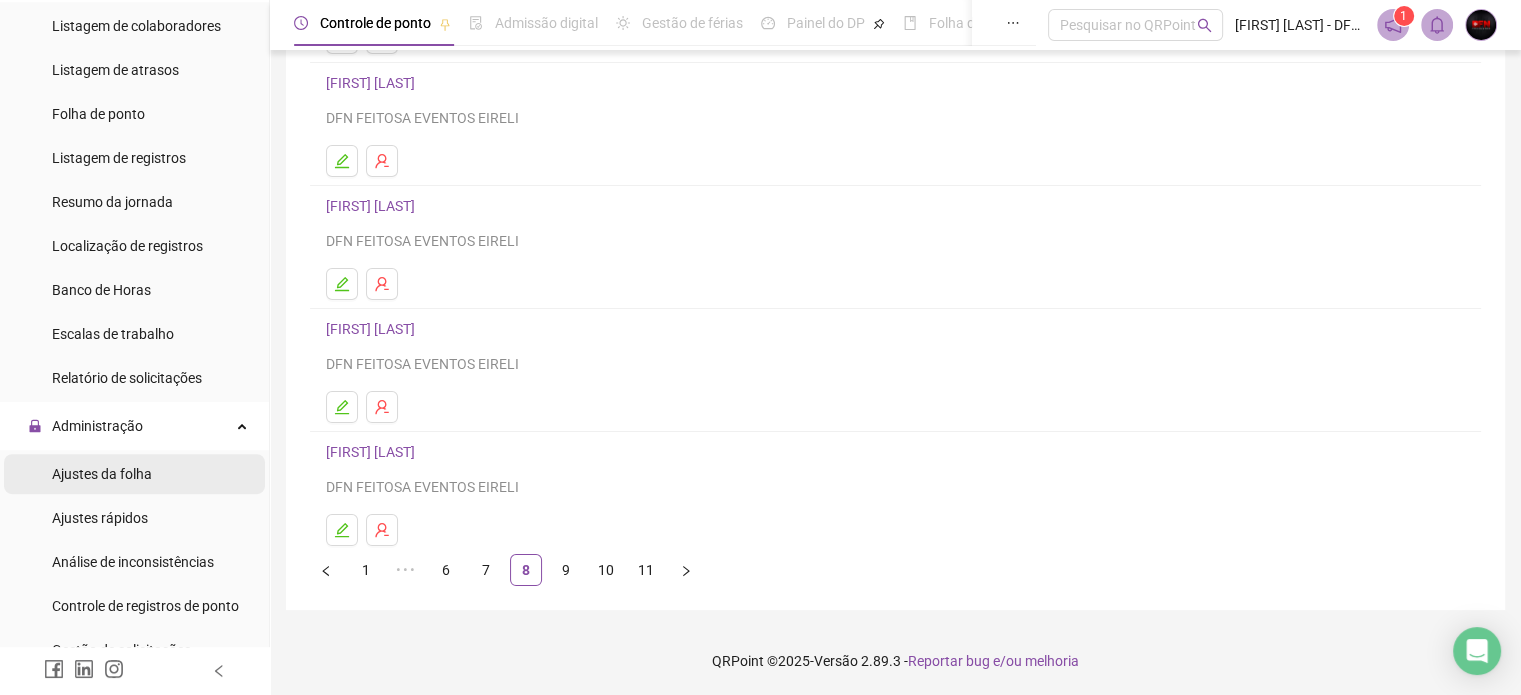 click on "Ajustes da folha" at bounding box center [102, 474] 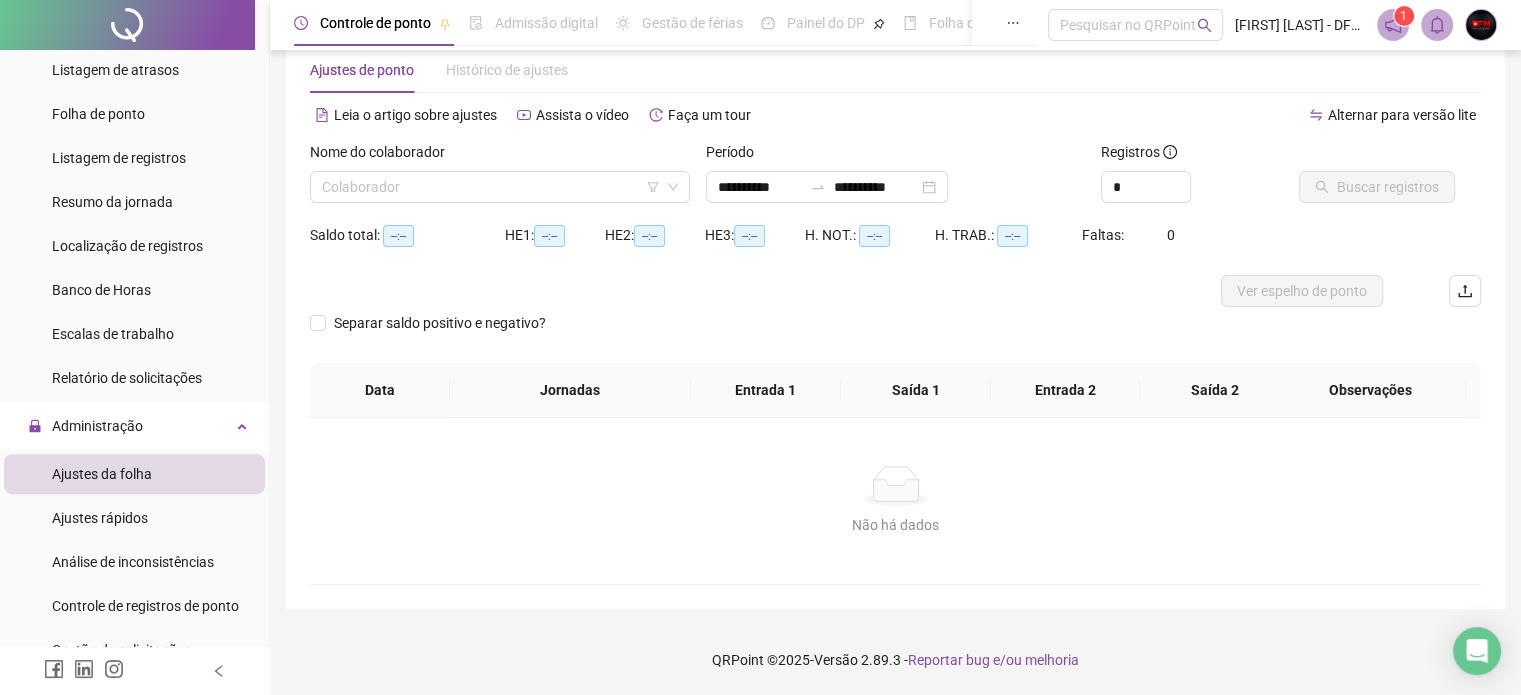 scroll, scrollTop: 42, scrollLeft: 0, axis: vertical 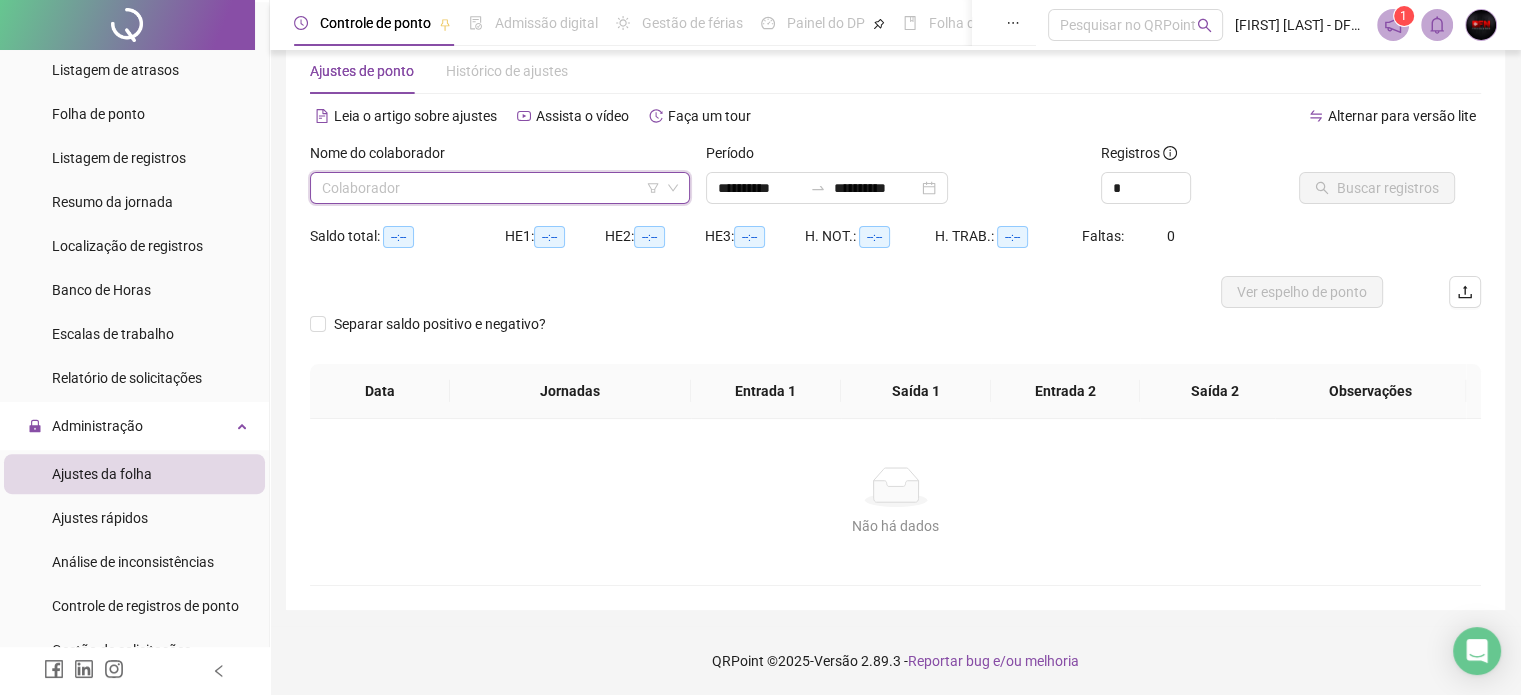 click at bounding box center [491, 188] 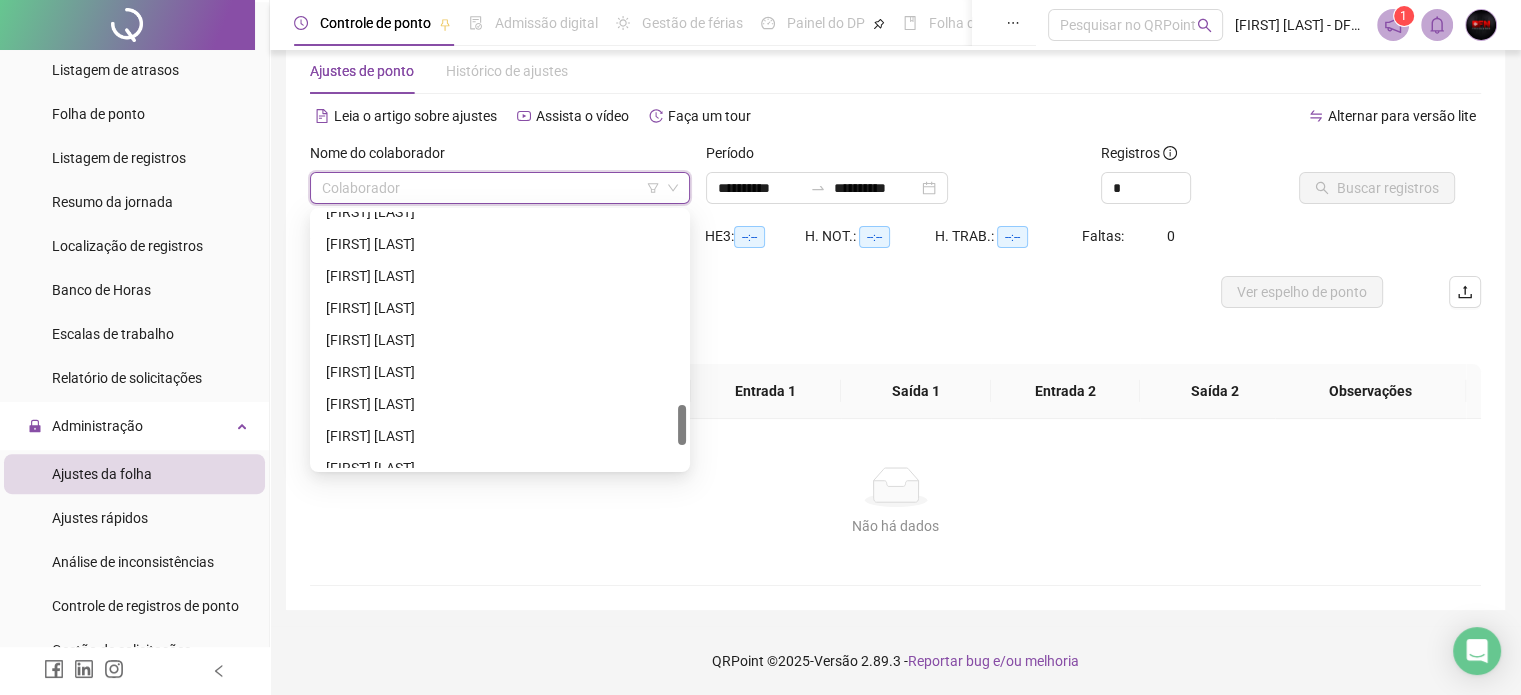 scroll, scrollTop: 1300, scrollLeft: 0, axis: vertical 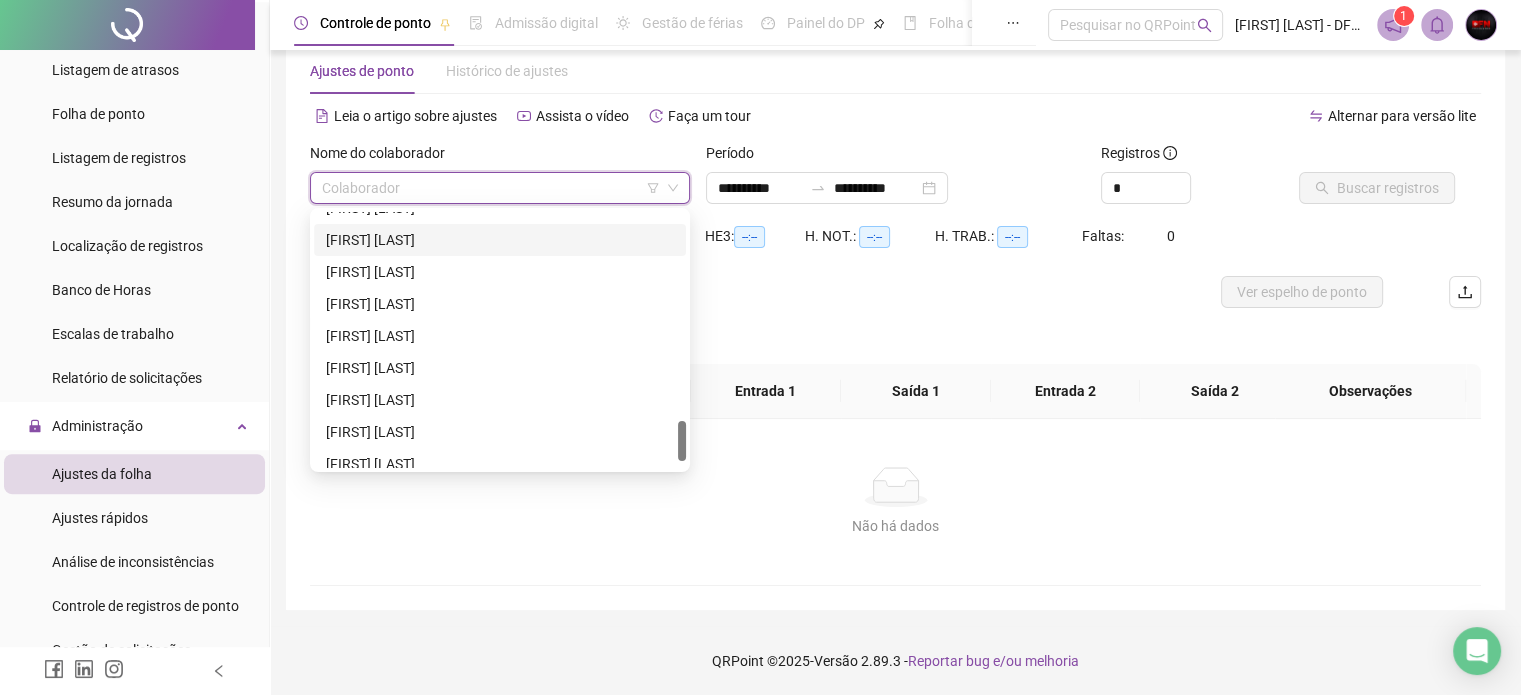 click on "[FIRST] [LAST]" at bounding box center [500, 240] 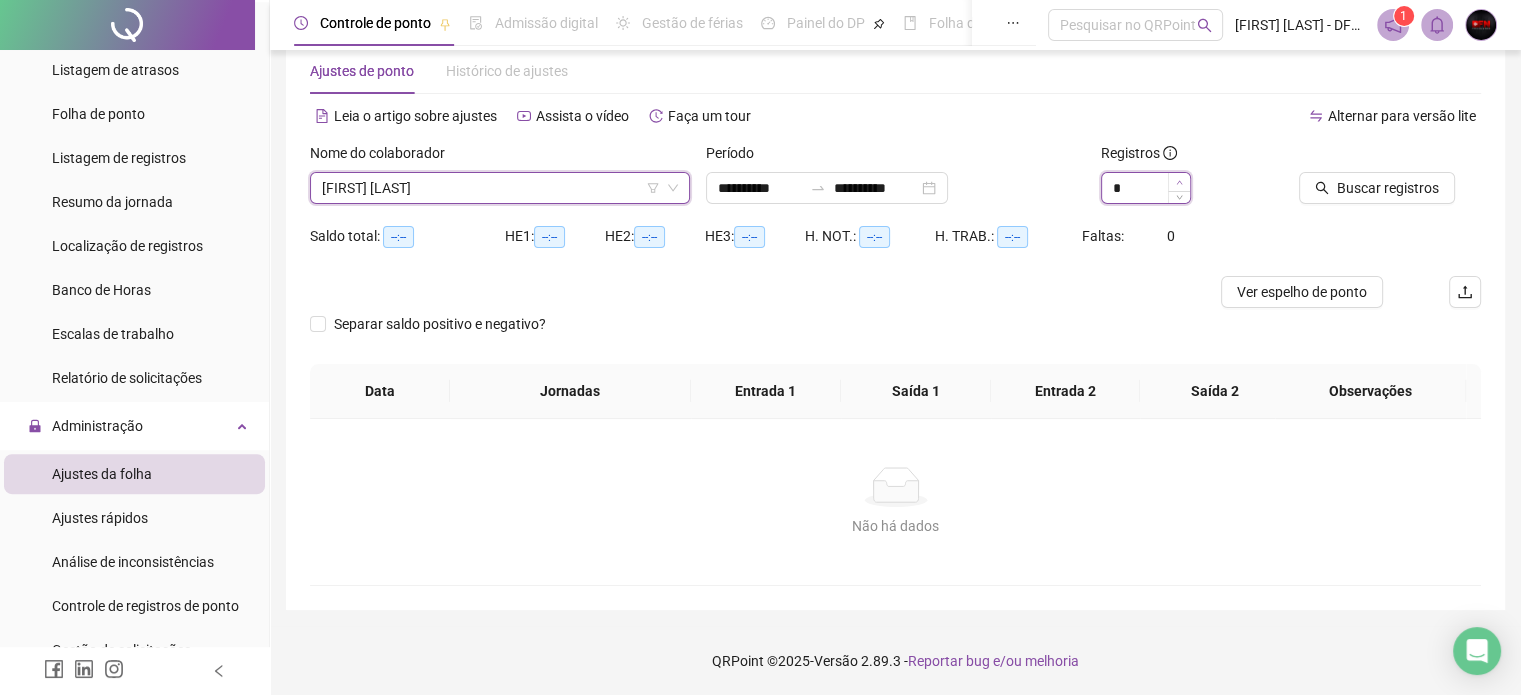 click at bounding box center [1179, 182] 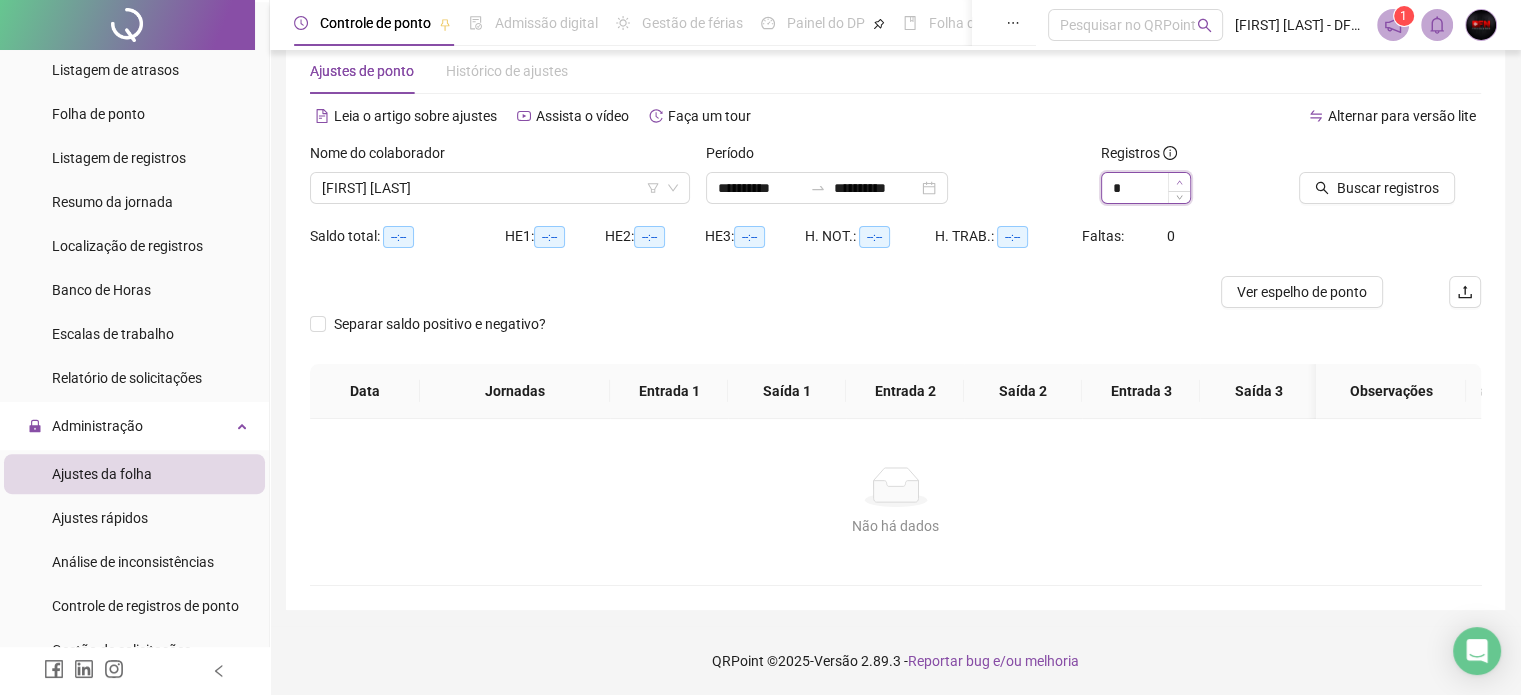 click at bounding box center (1179, 182) 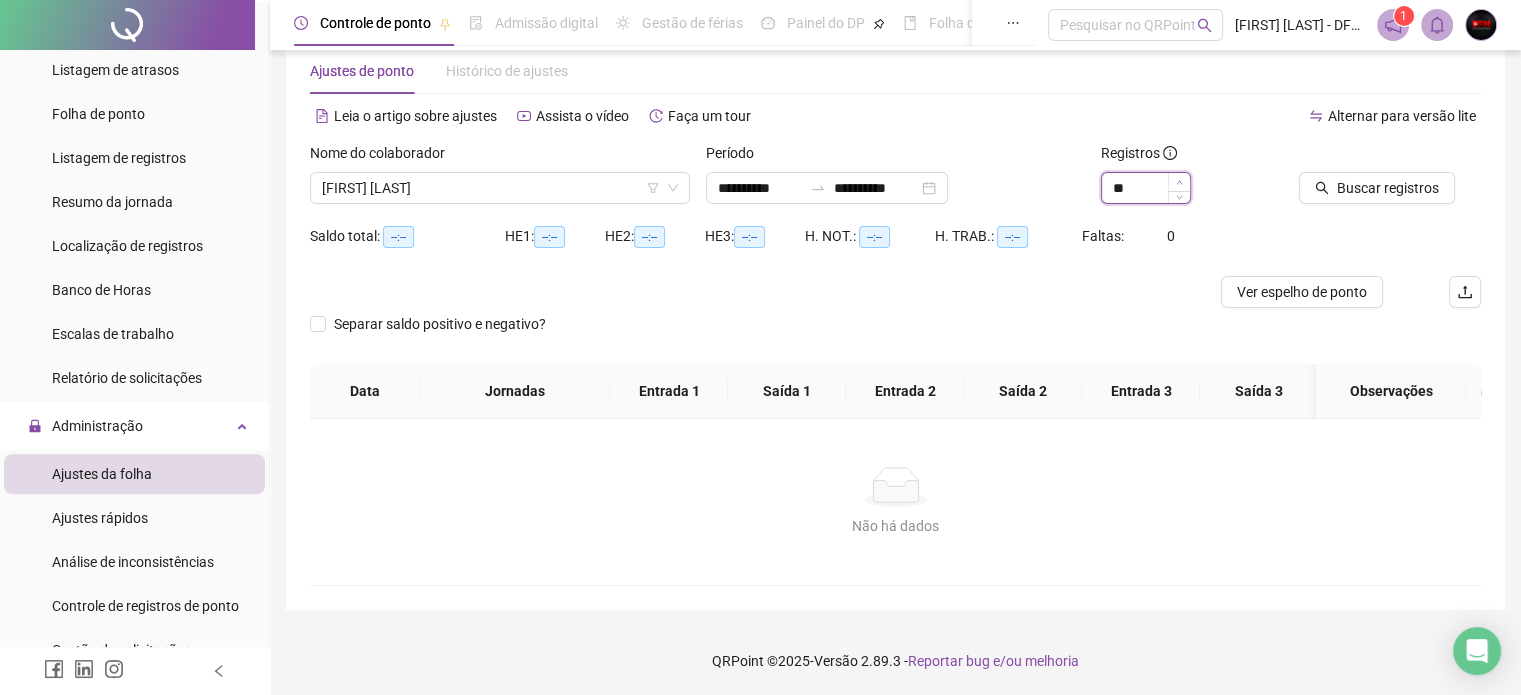 type on "**" 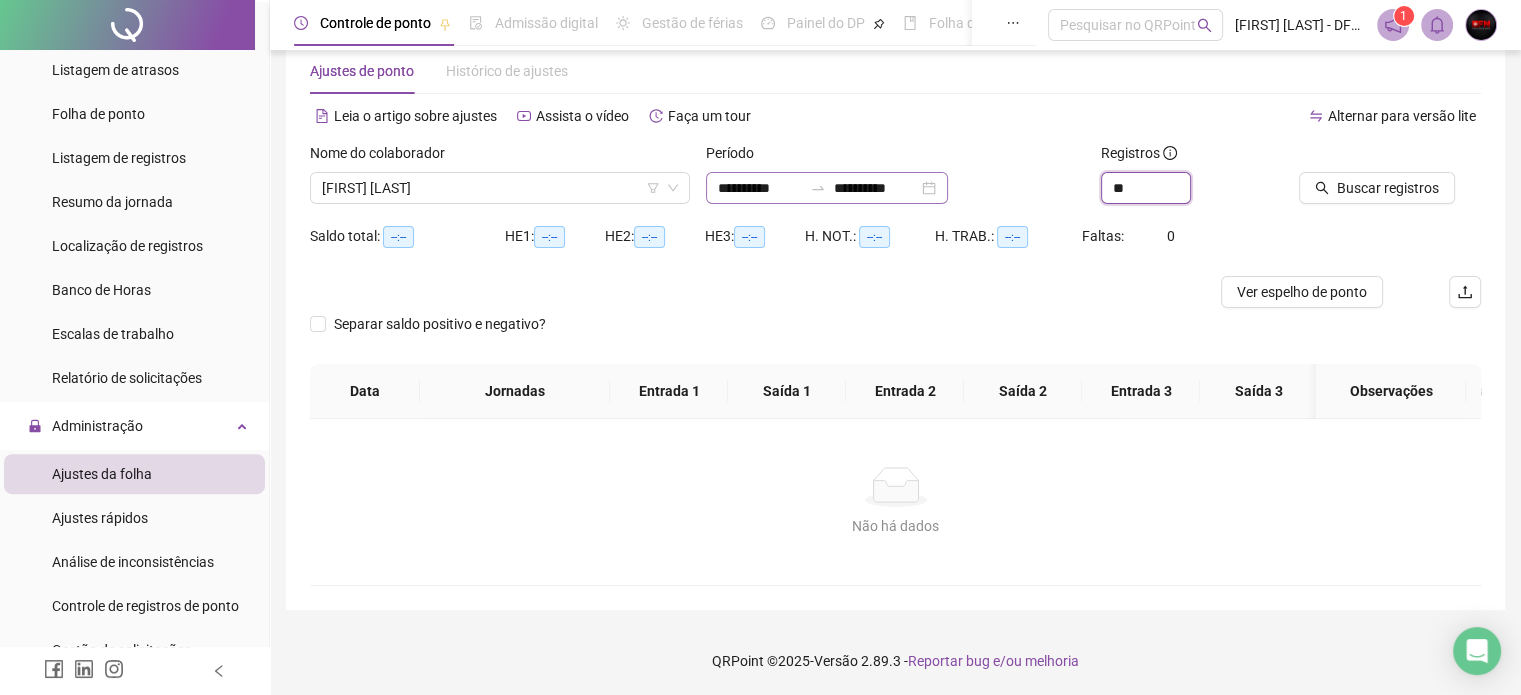 click on "**********" at bounding box center [827, 188] 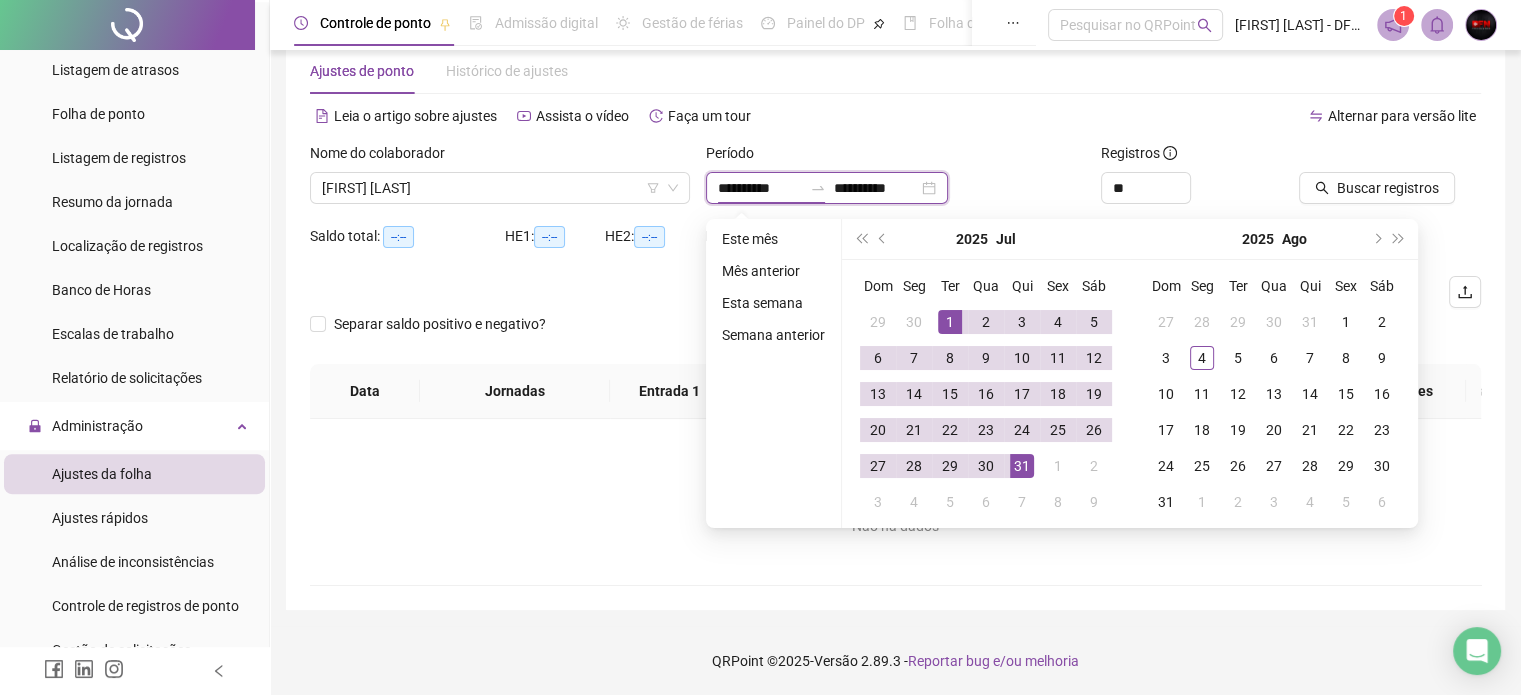 type on "**********" 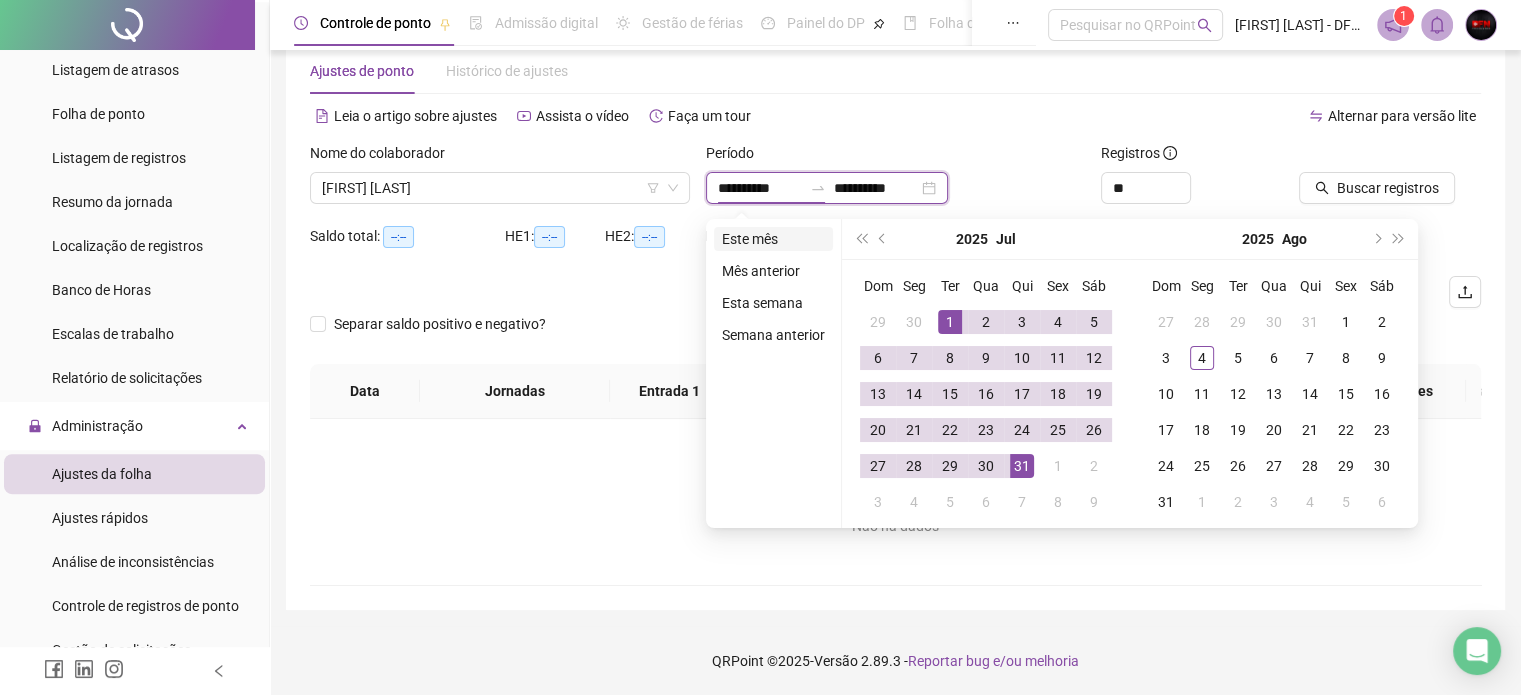 type on "**********" 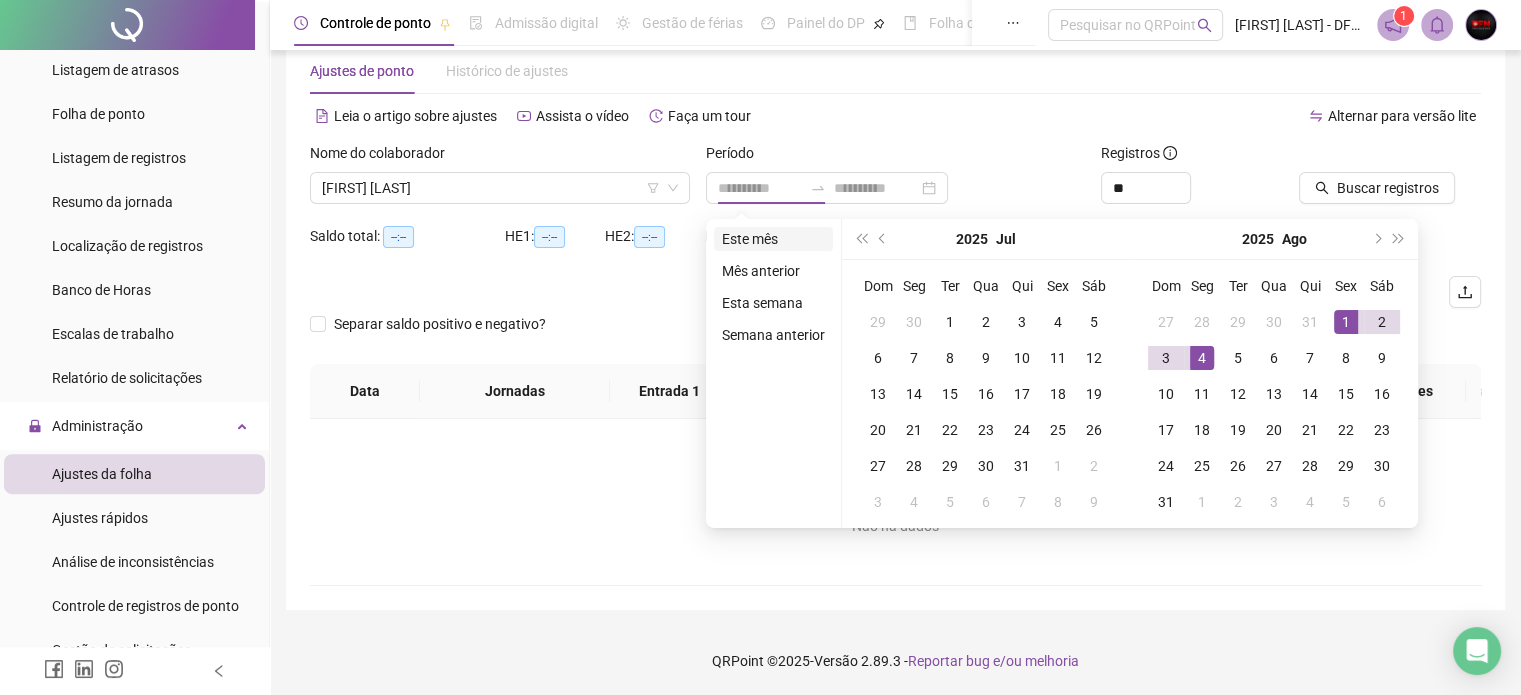 click on "Este mês" at bounding box center [773, 239] 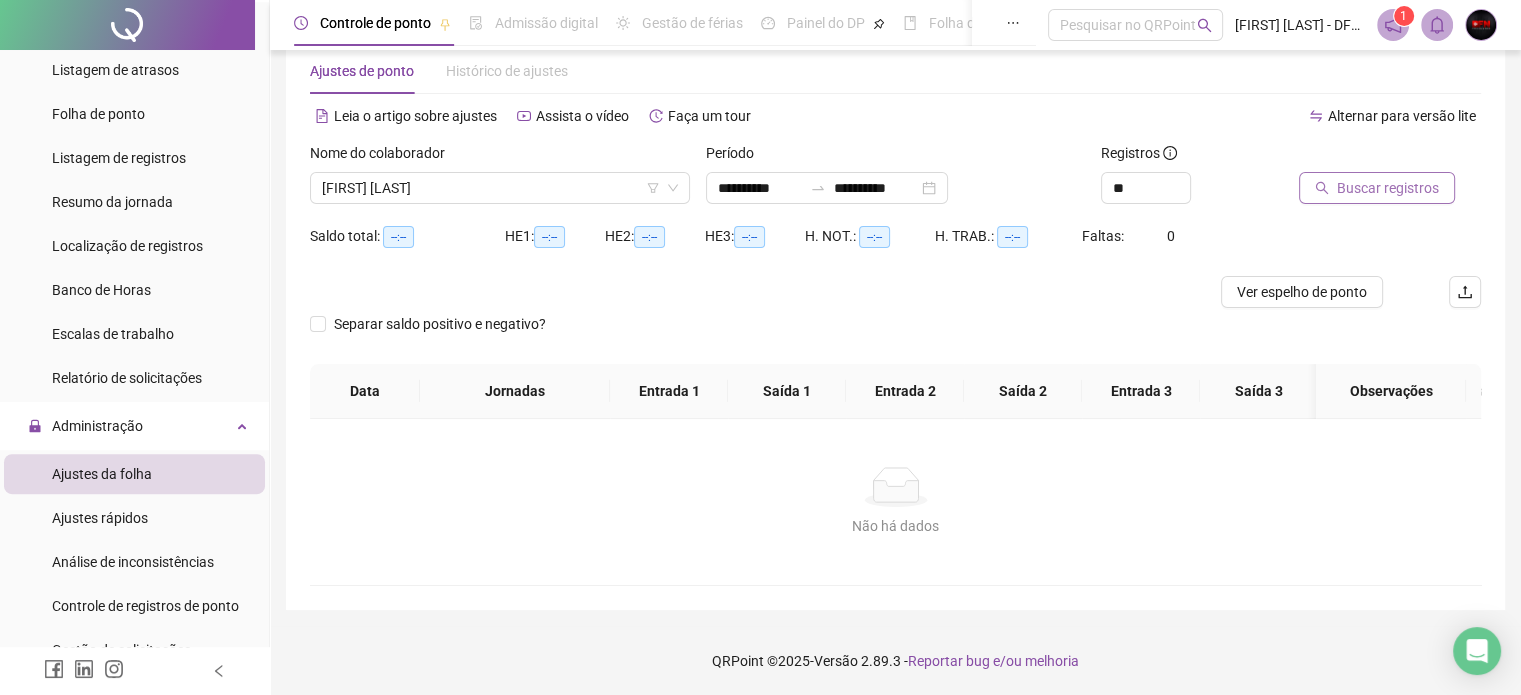 click on "Buscar registros" at bounding box center (1388, 188) 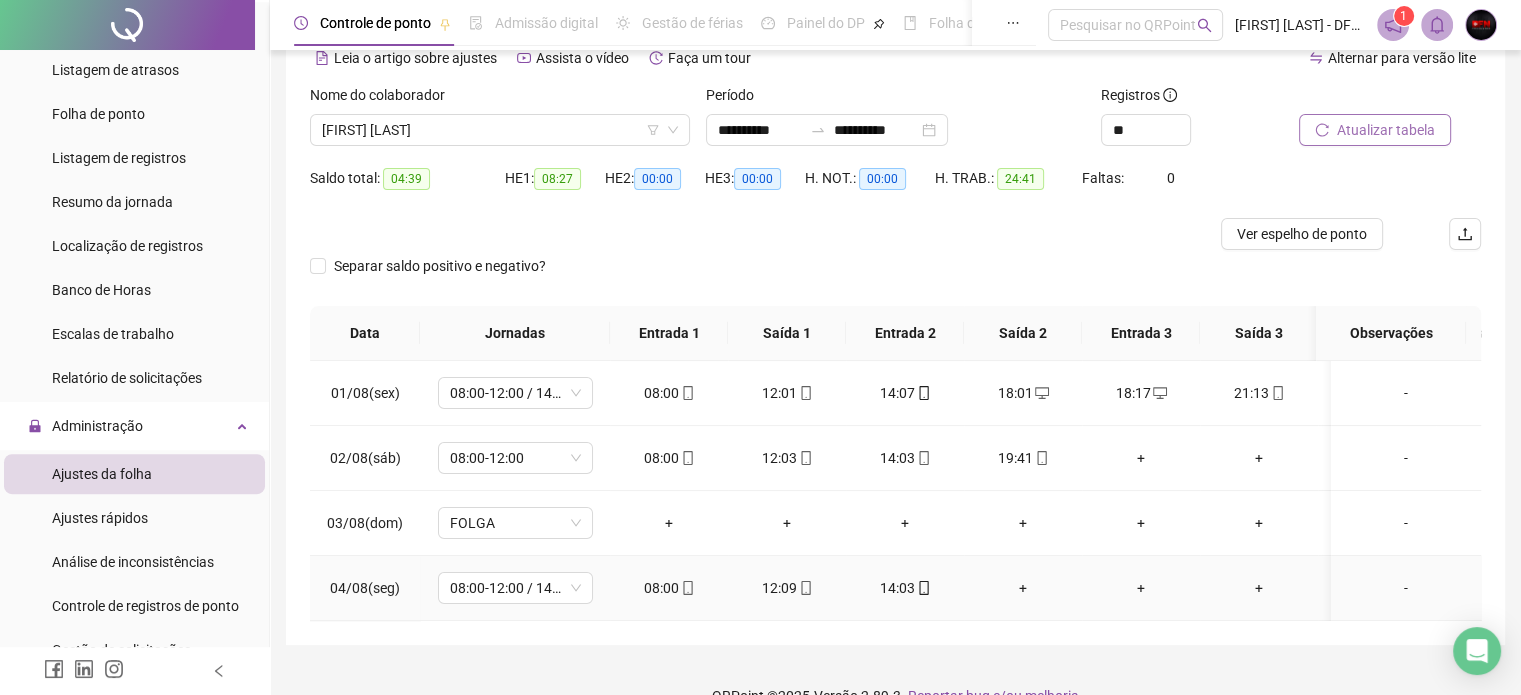 scroll, scrollTop: 150, scrollLeft: 0, axis: vertical 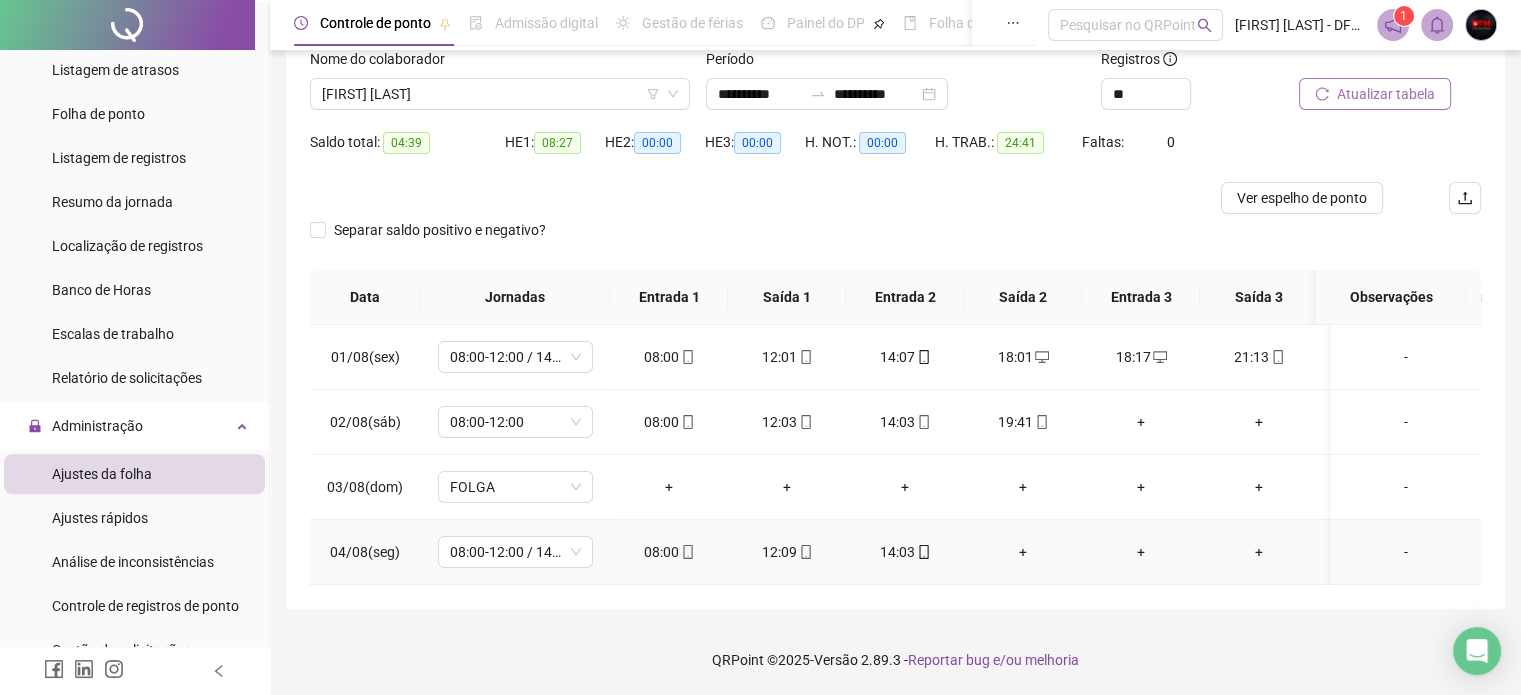 click 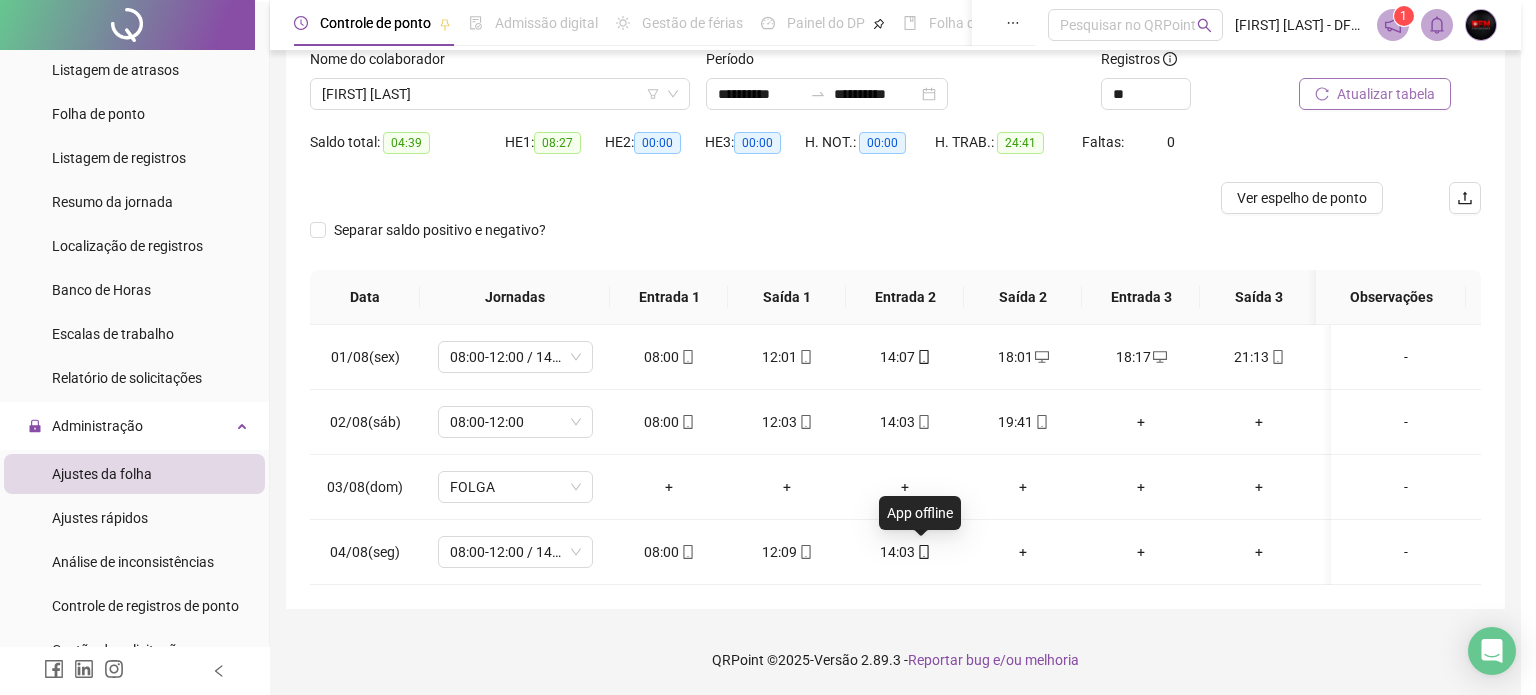 type on "**********" 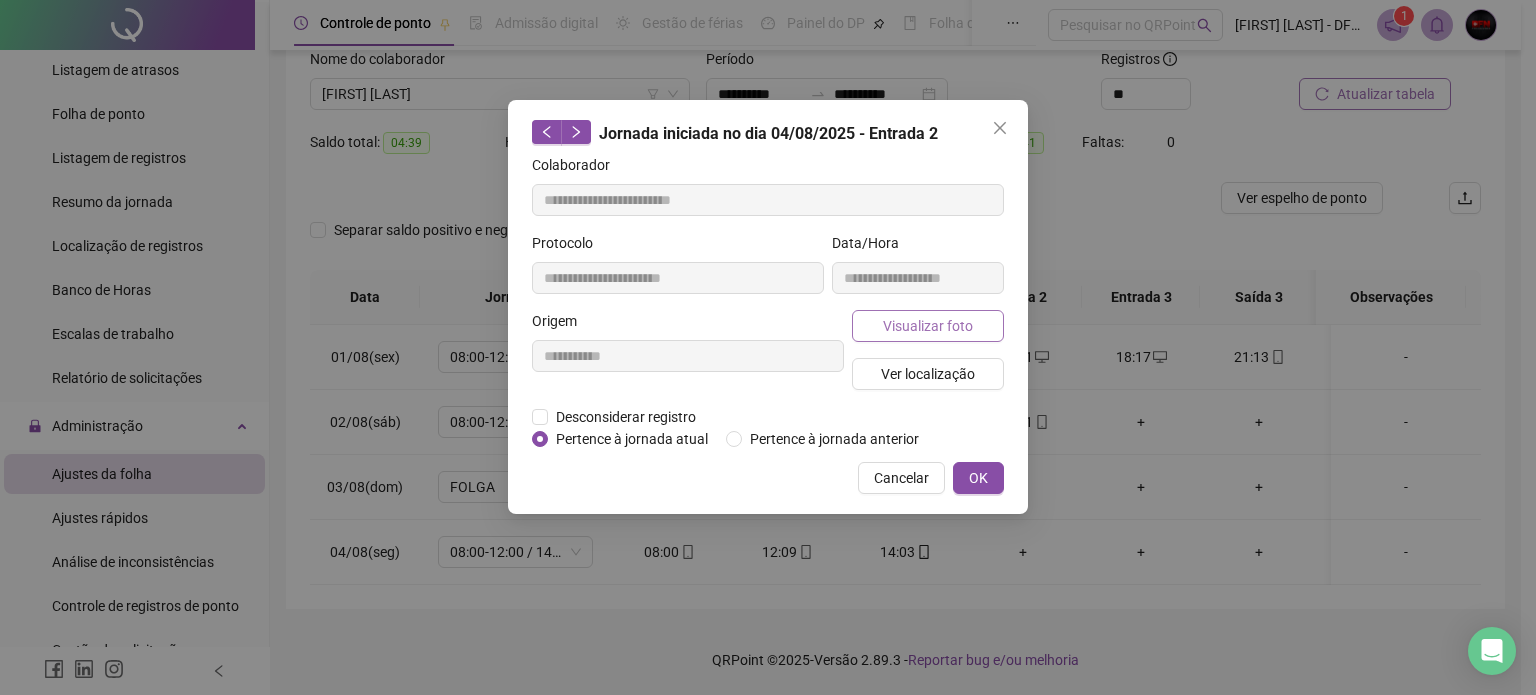 click on "Visualizar foto" at bounding box center [928, 326] 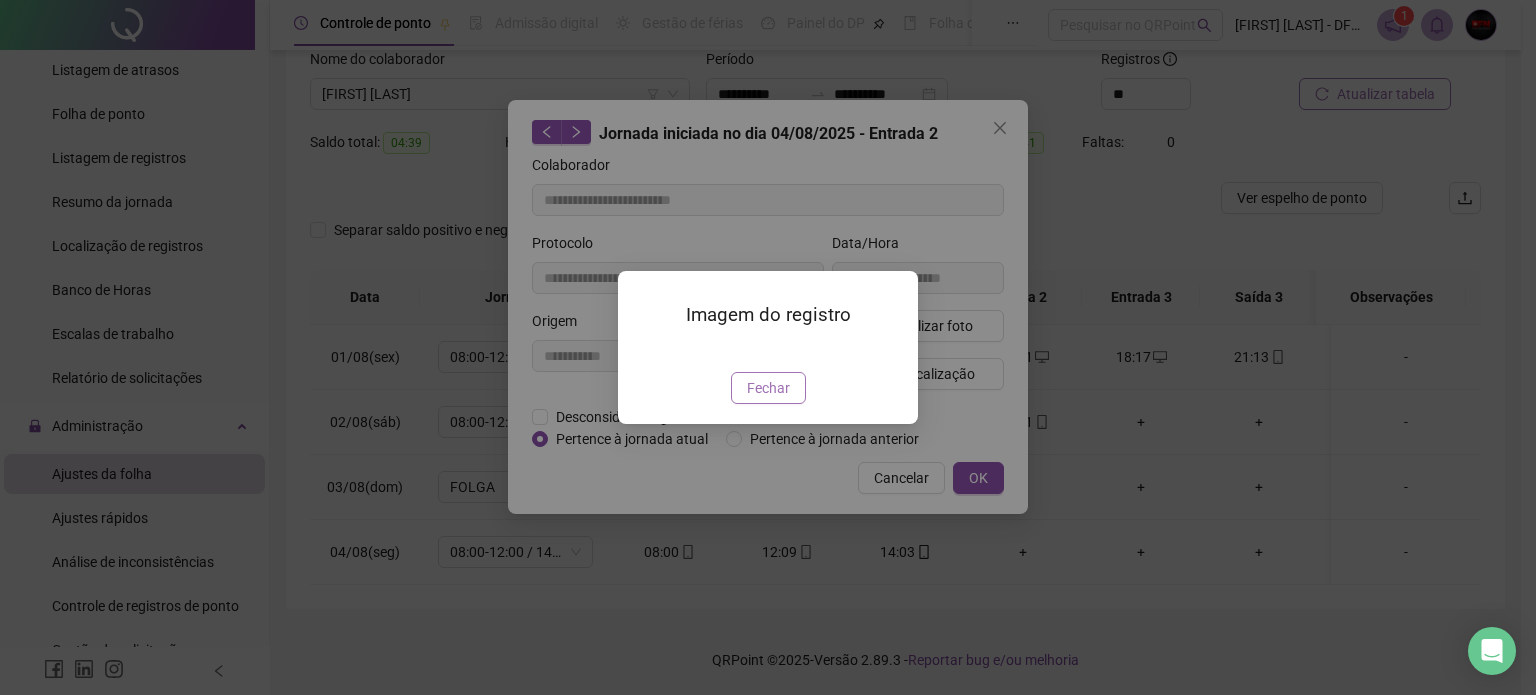 click on "Fechar" at bounding box center (768, 388) 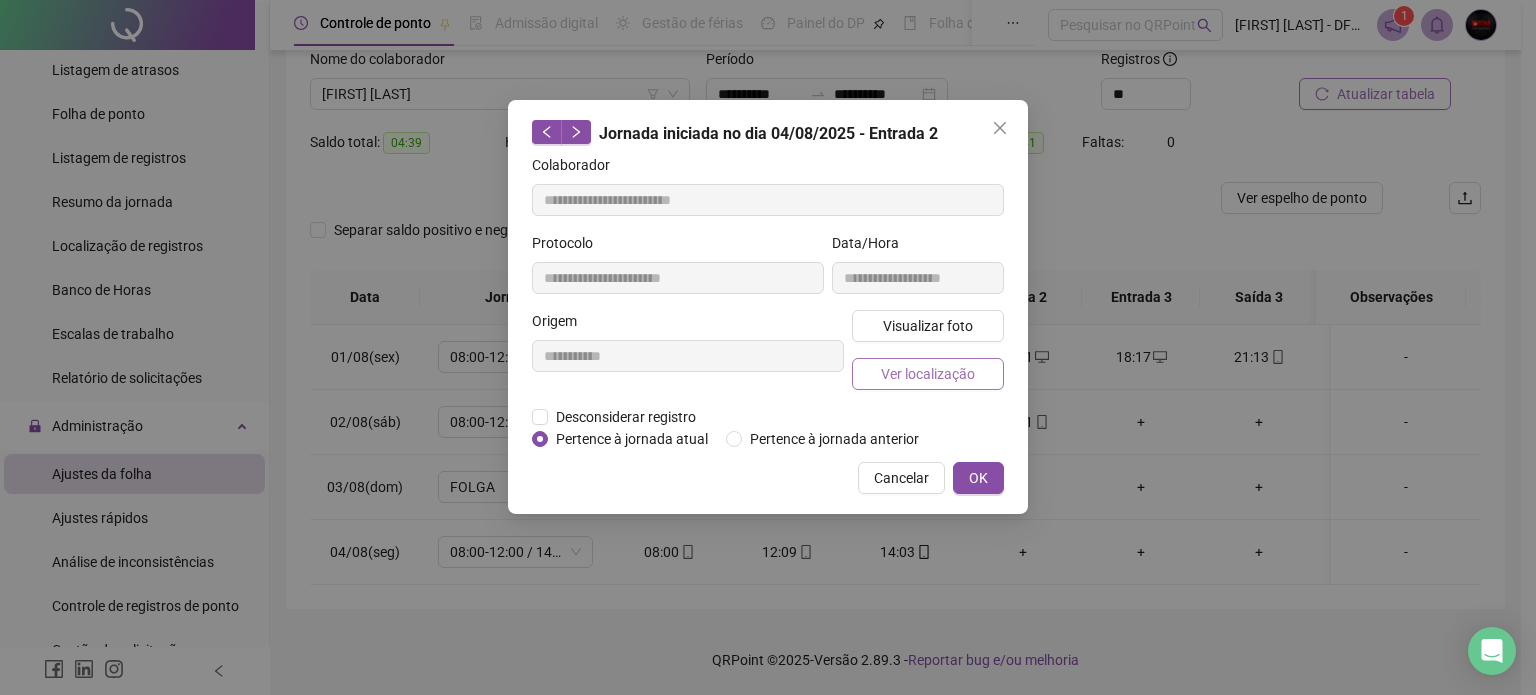 click on "Ver localização" at bounding box center [928, 374] 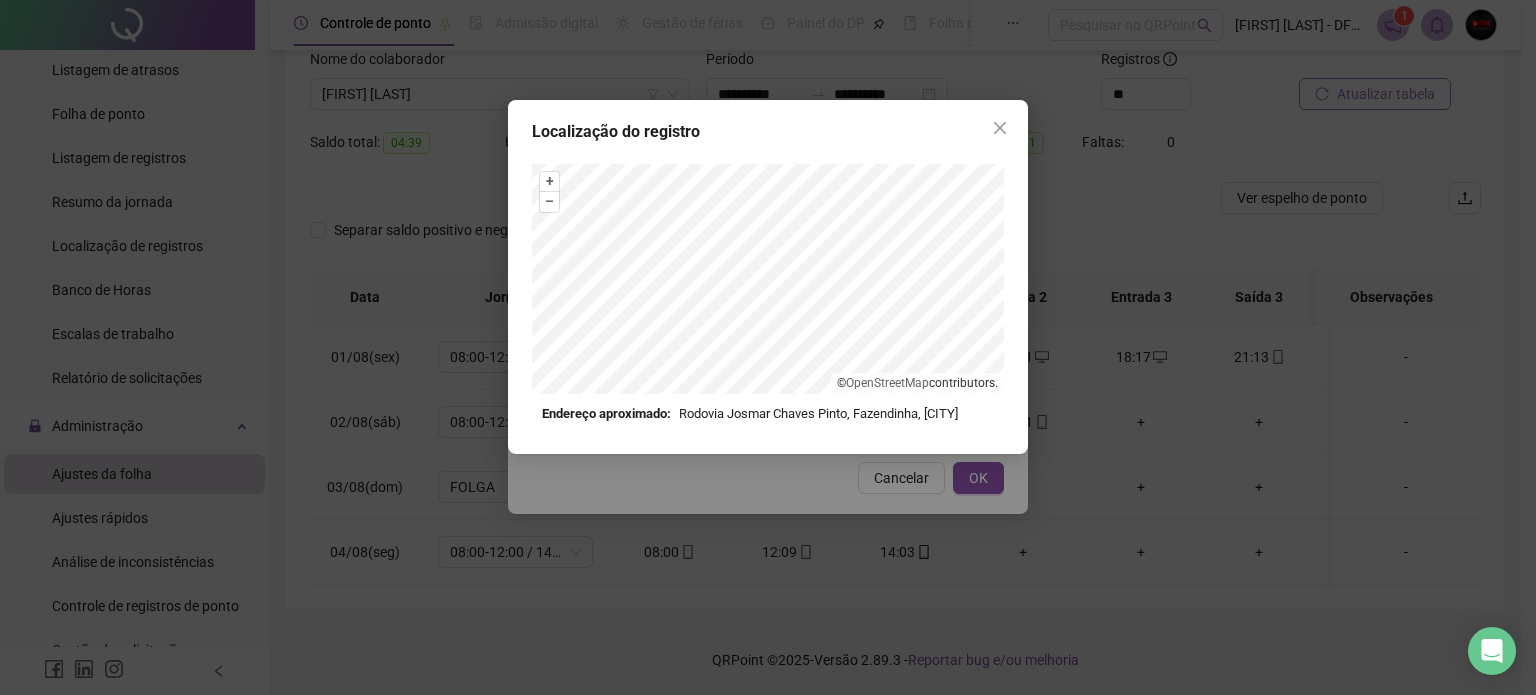 click at bounding box center (1000, 128) 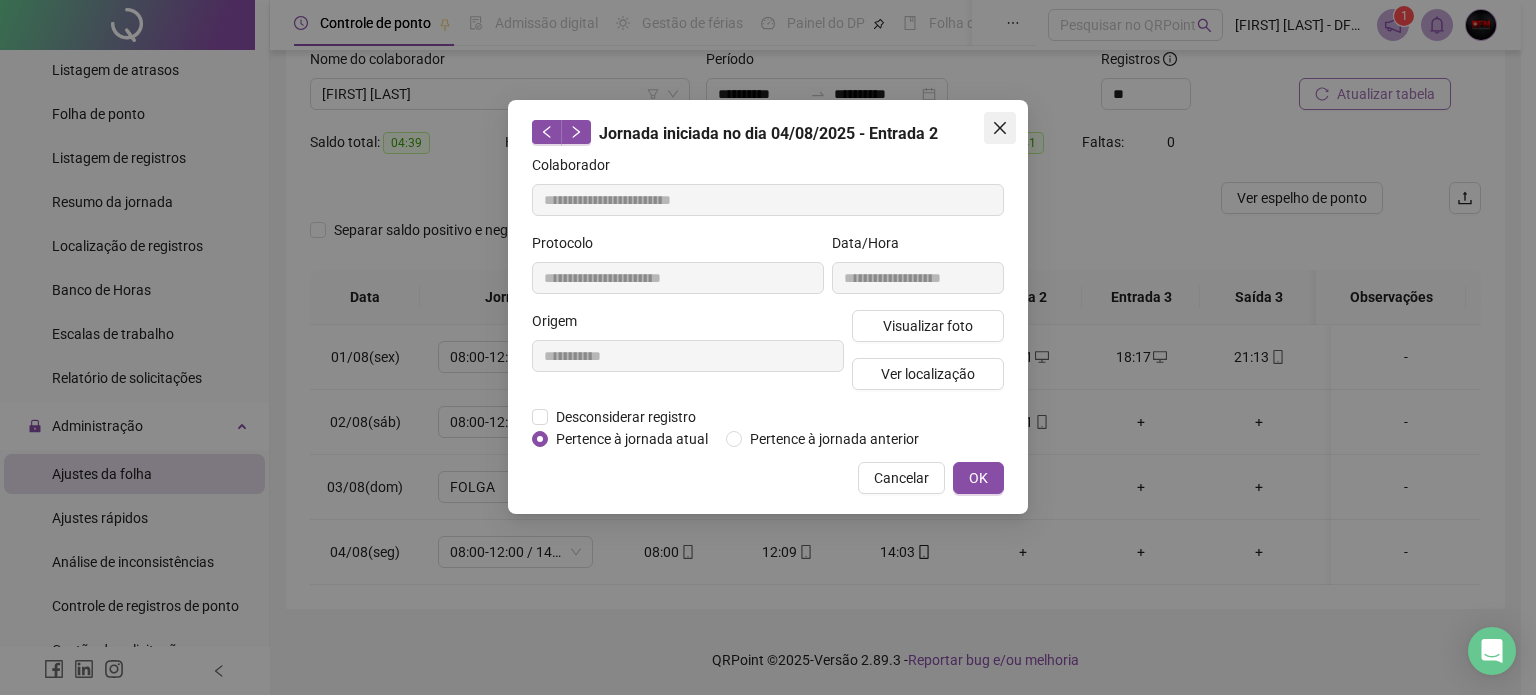 click 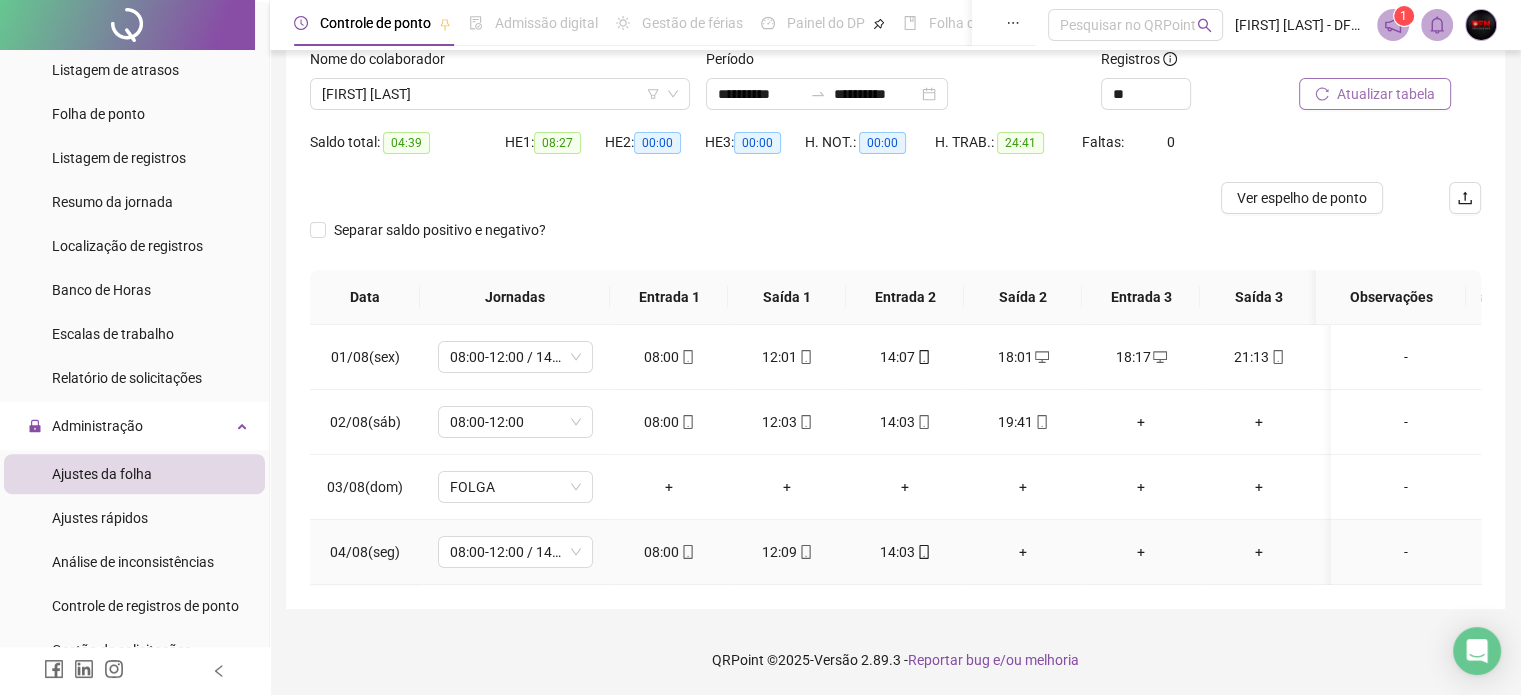 click 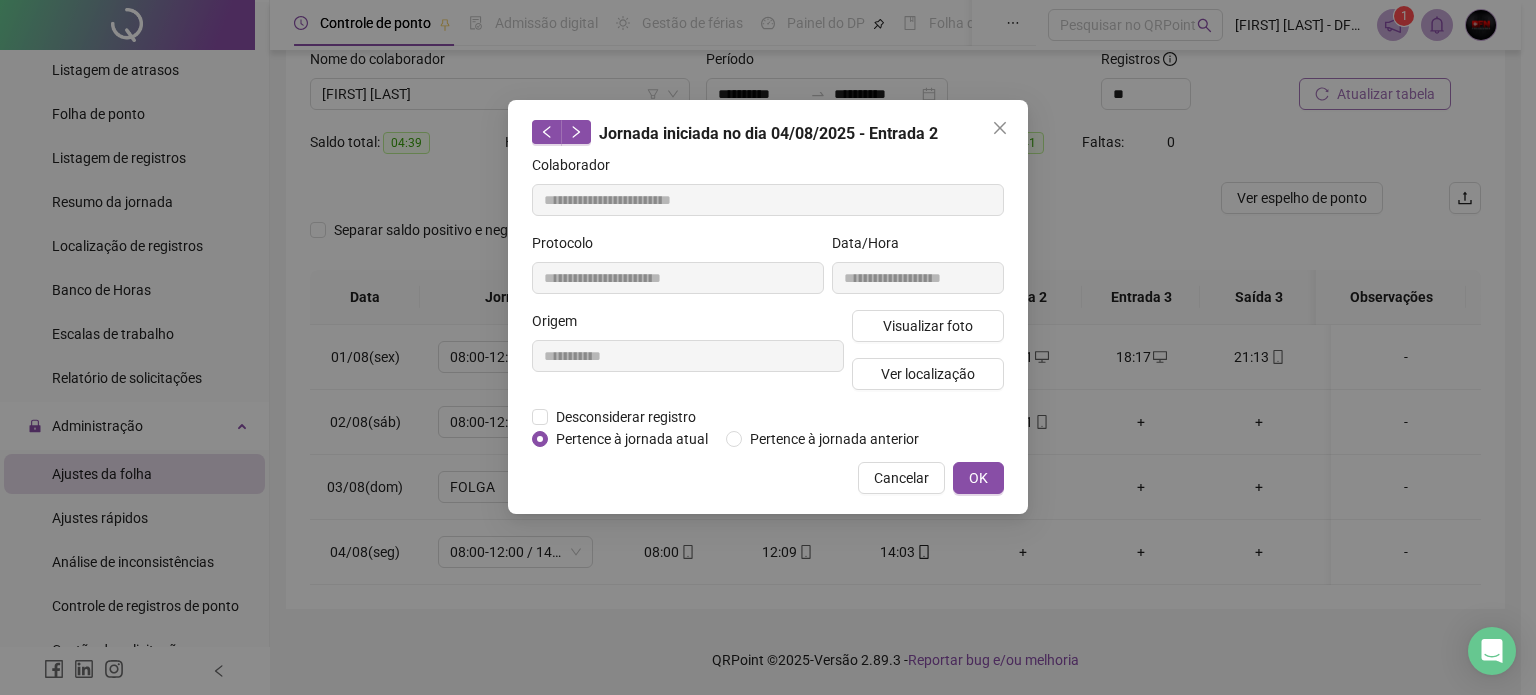 type on "**********" 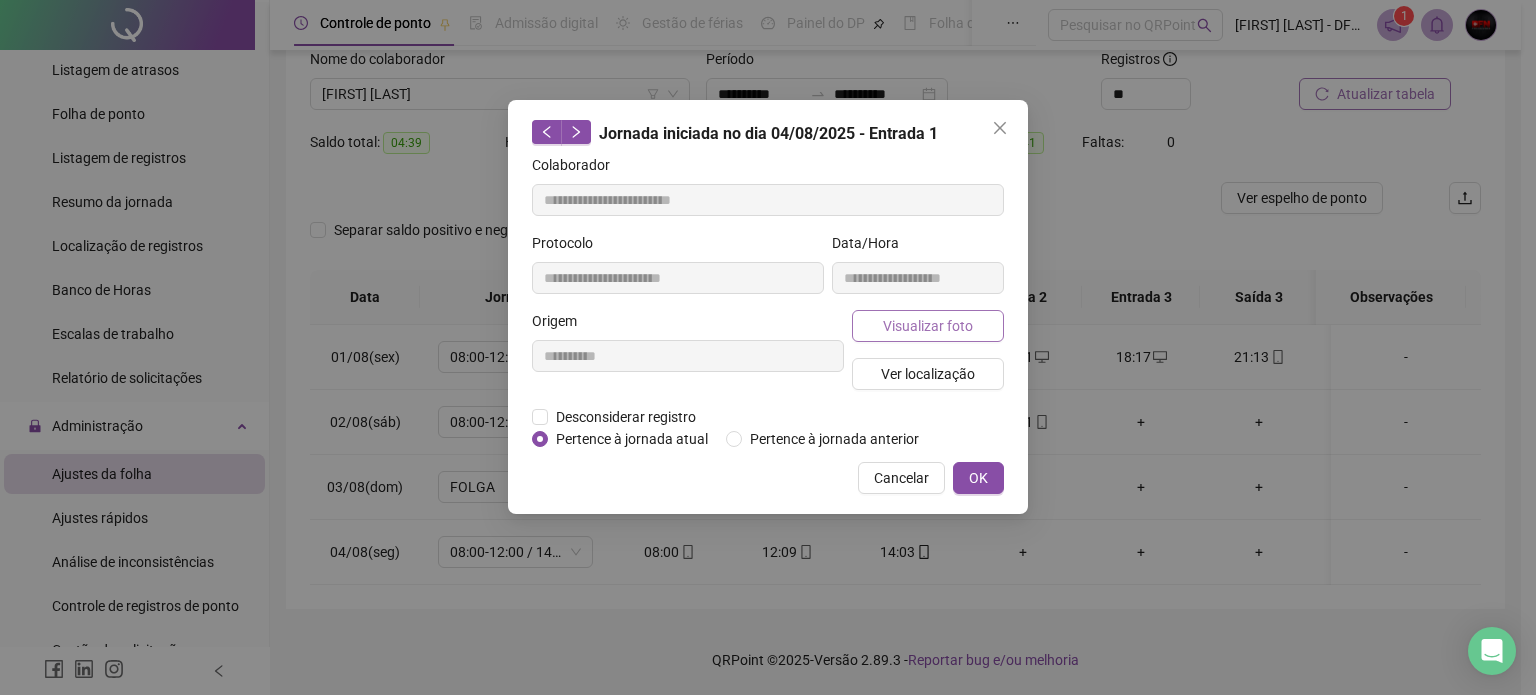 click on "Visualizar foto" at bounding box center [928, 326] 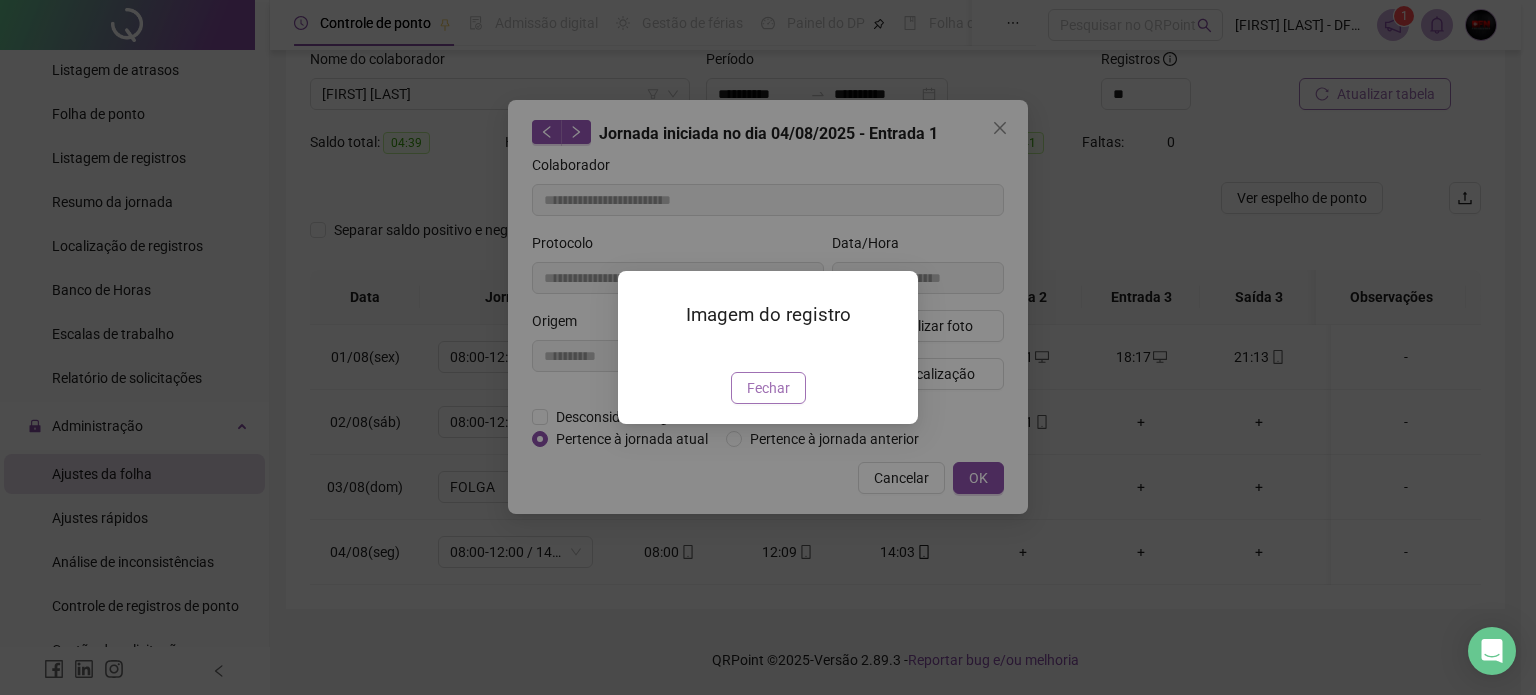 click on "Fechar" at bounding box center (768, 388) 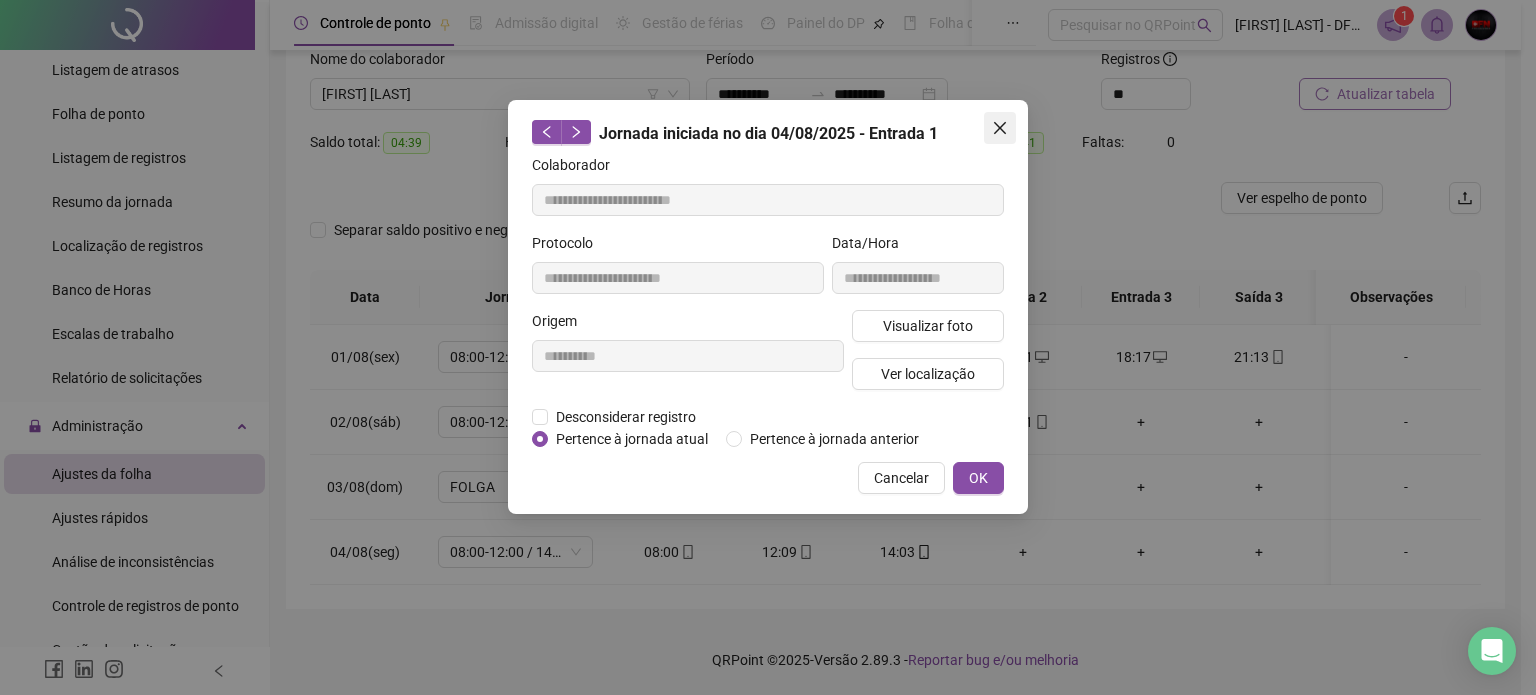 click 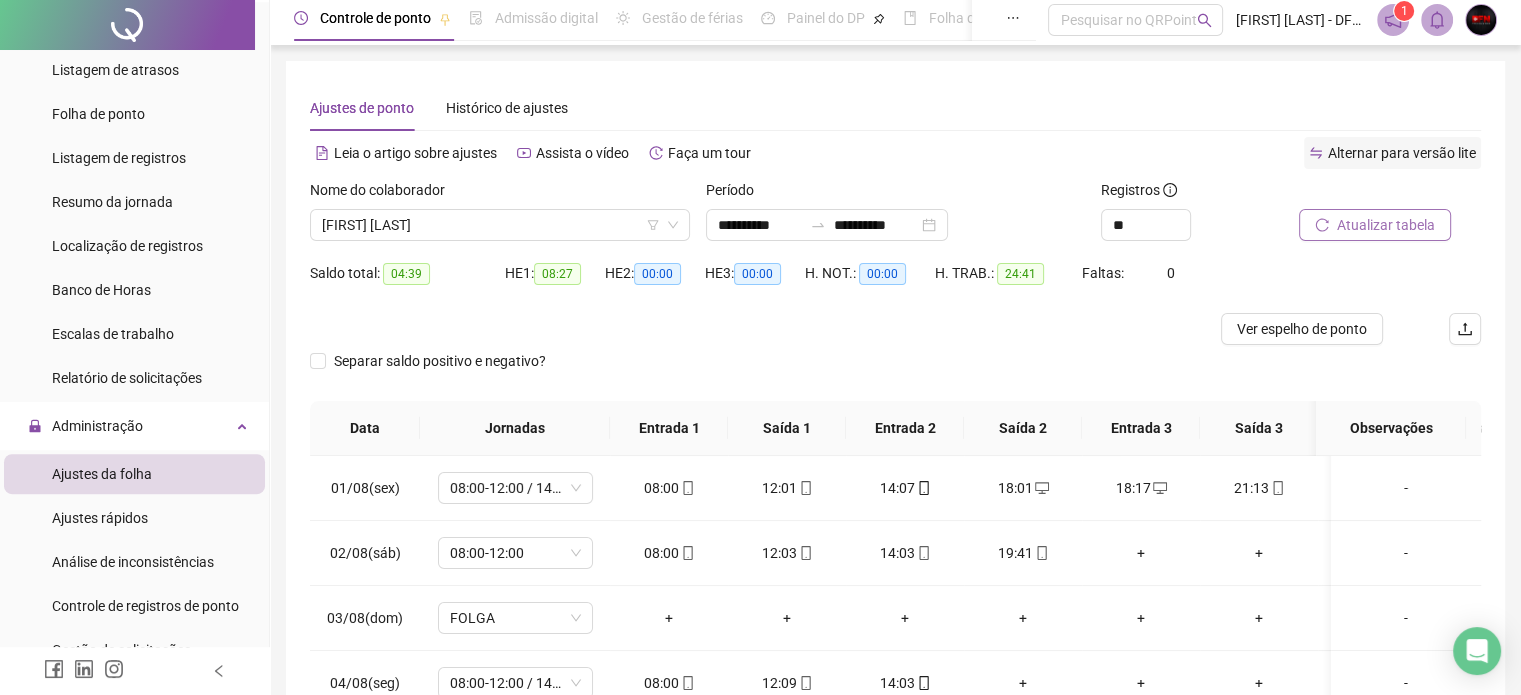 scroll, scrollTop: 0, scrollLeft: 0, axis: both 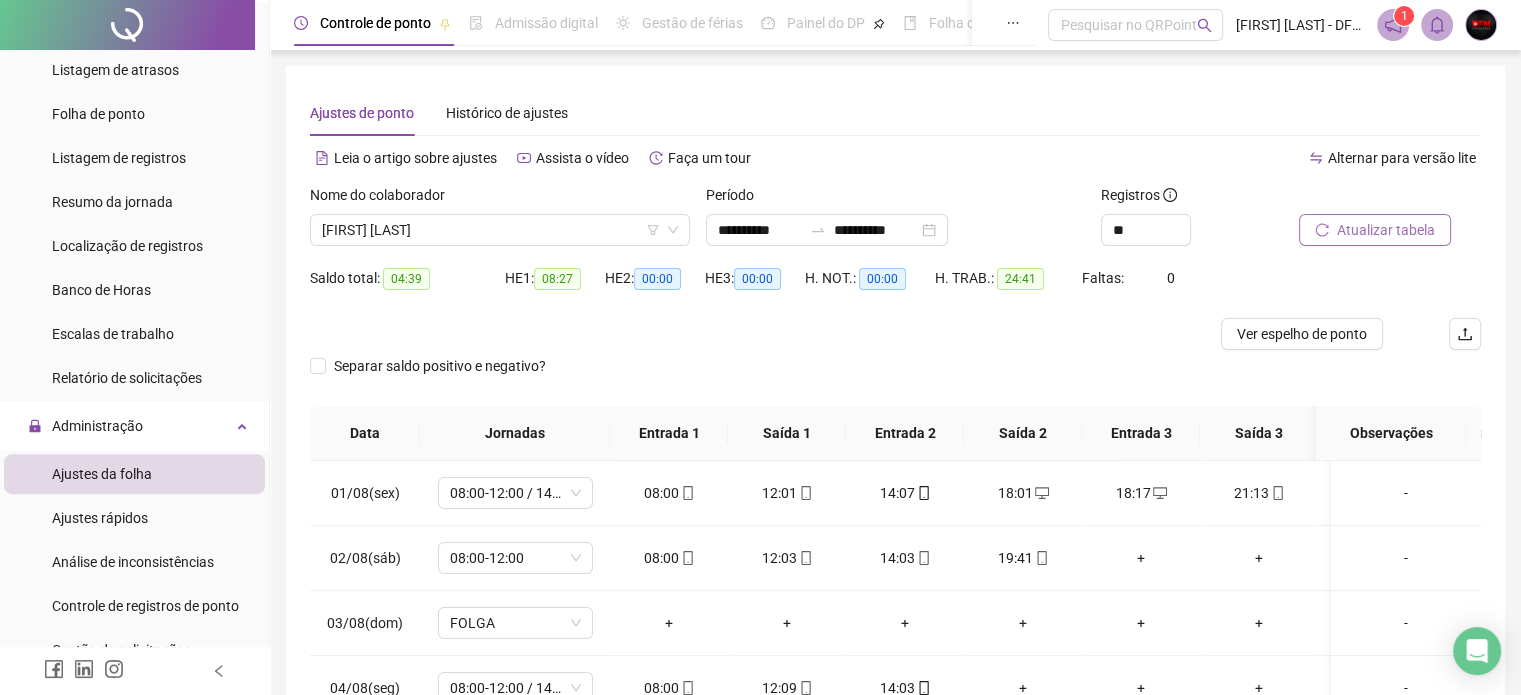 click on "Atualizar tabela" at bounding box center [1386, 230] 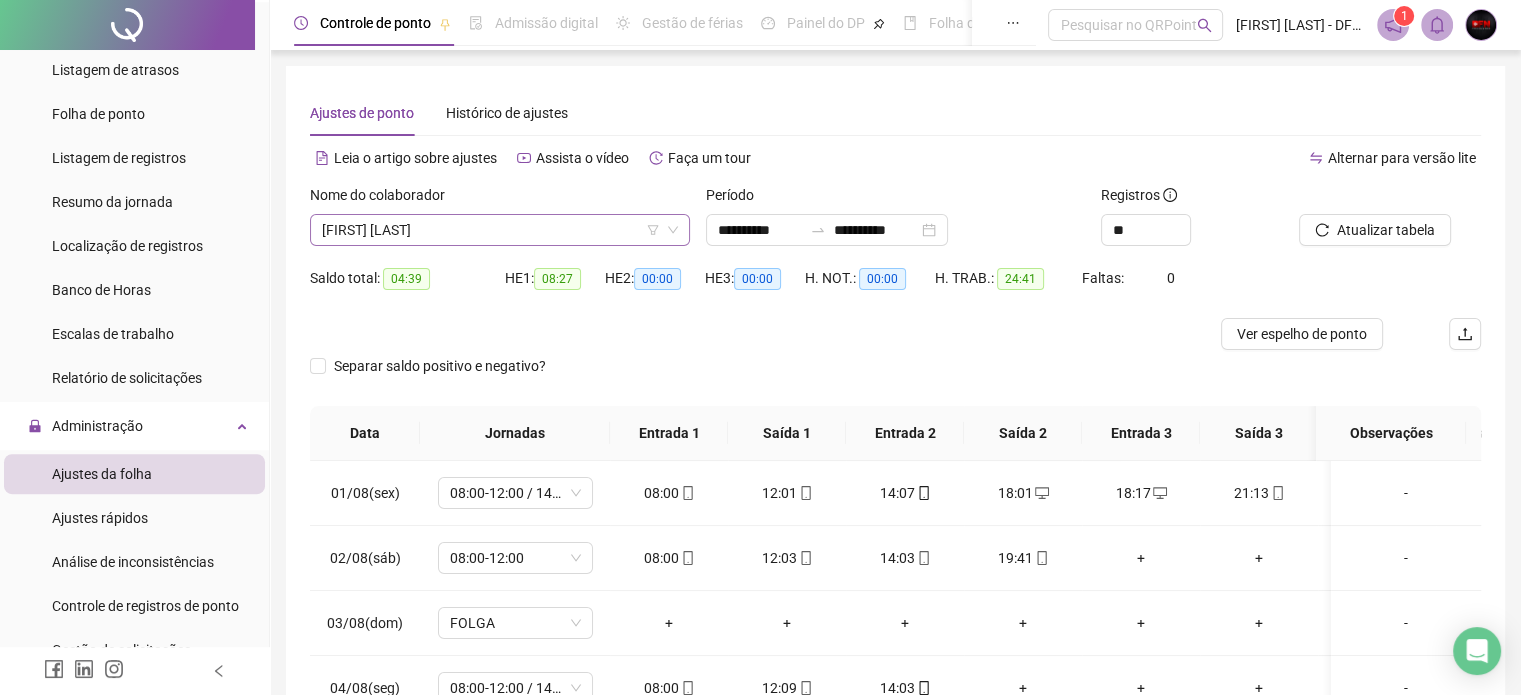 click on "[FIRST] [LAST]" at bounding box center [500, 230] 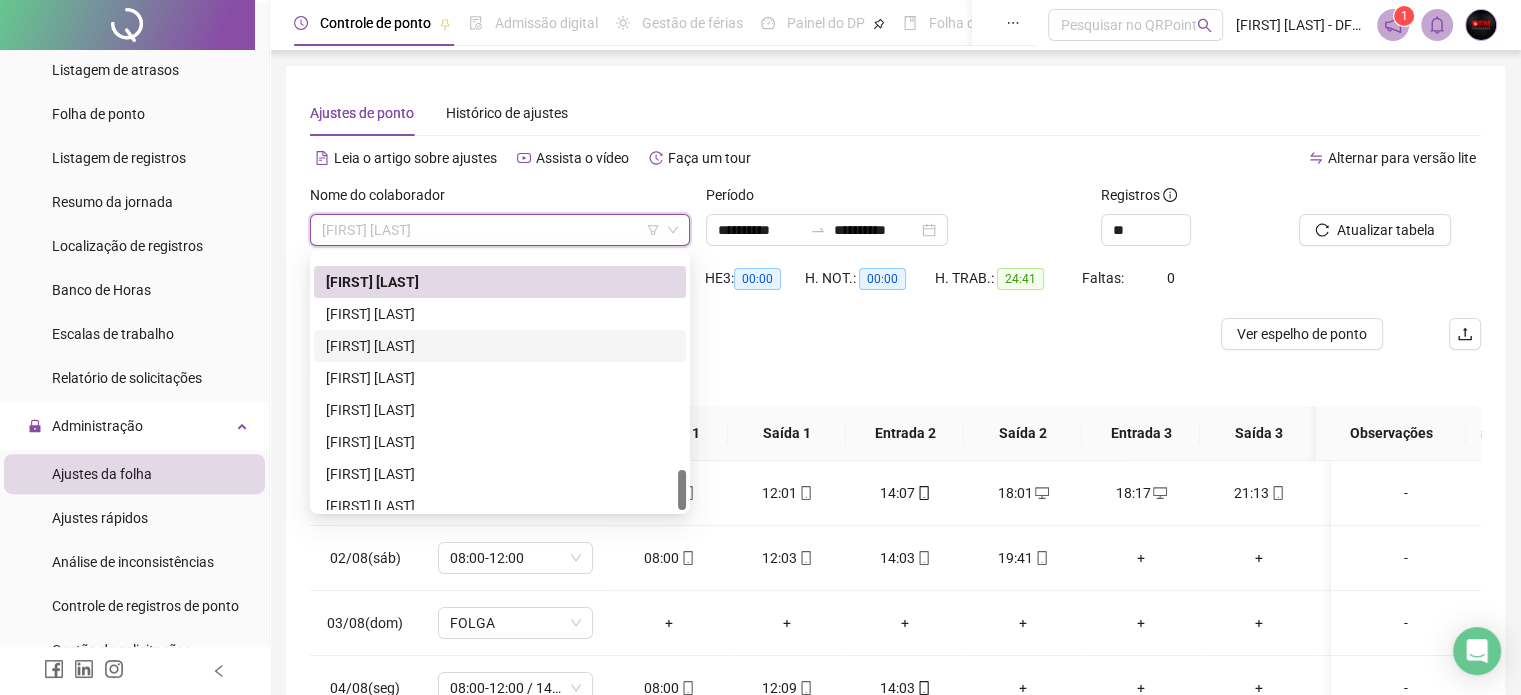 scroll, scrollTop: 1344, scrollLeft: 0, axis: vertical 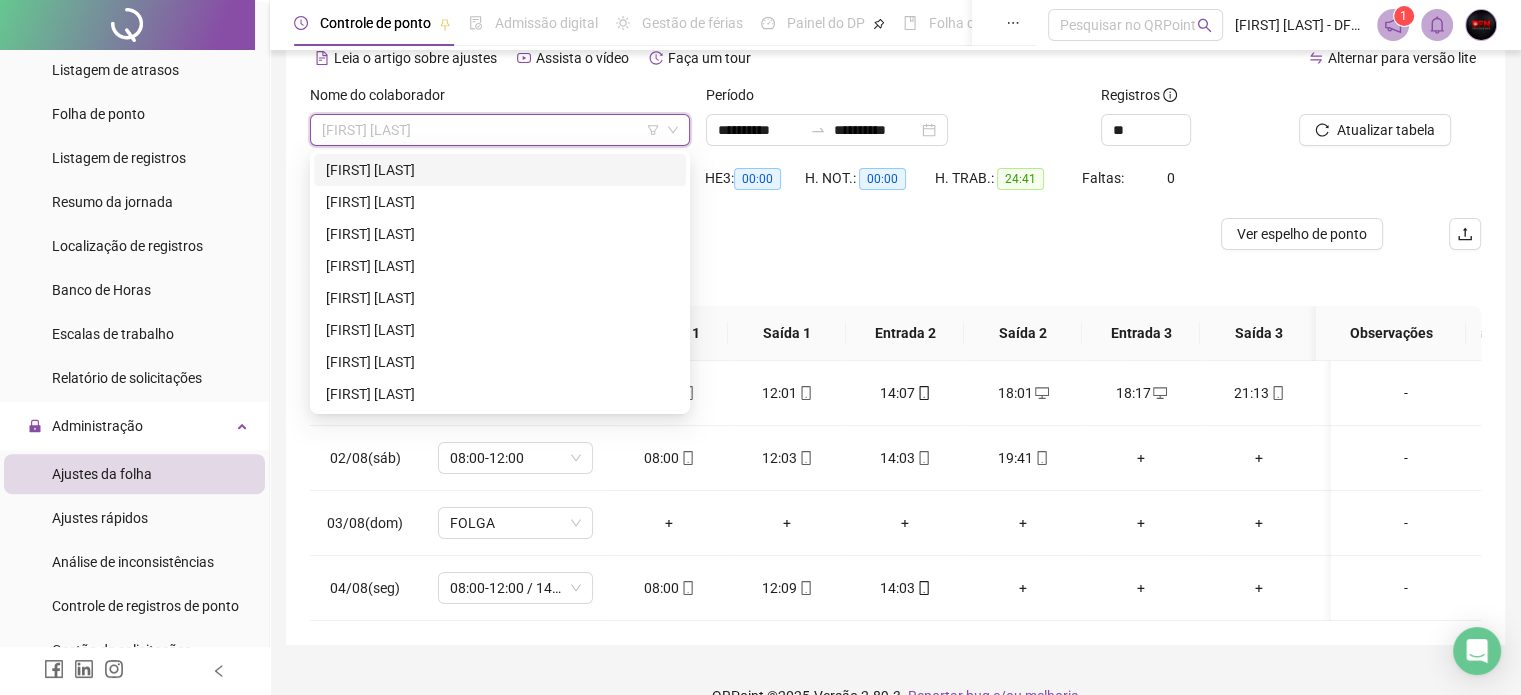 click on "[FIRST] [LAST]" at bounding box center [500, 170] 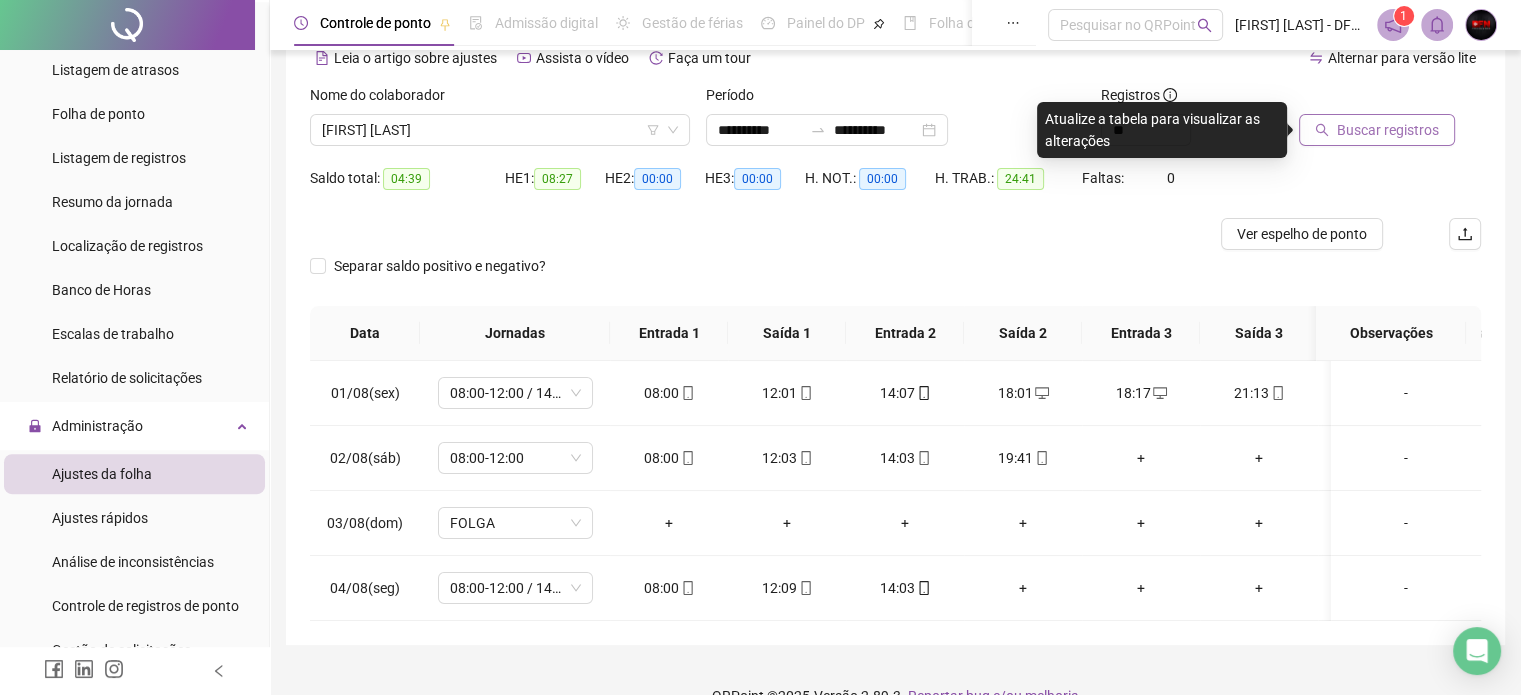click on "Buscar registros" at bounding box center [1388, 130] 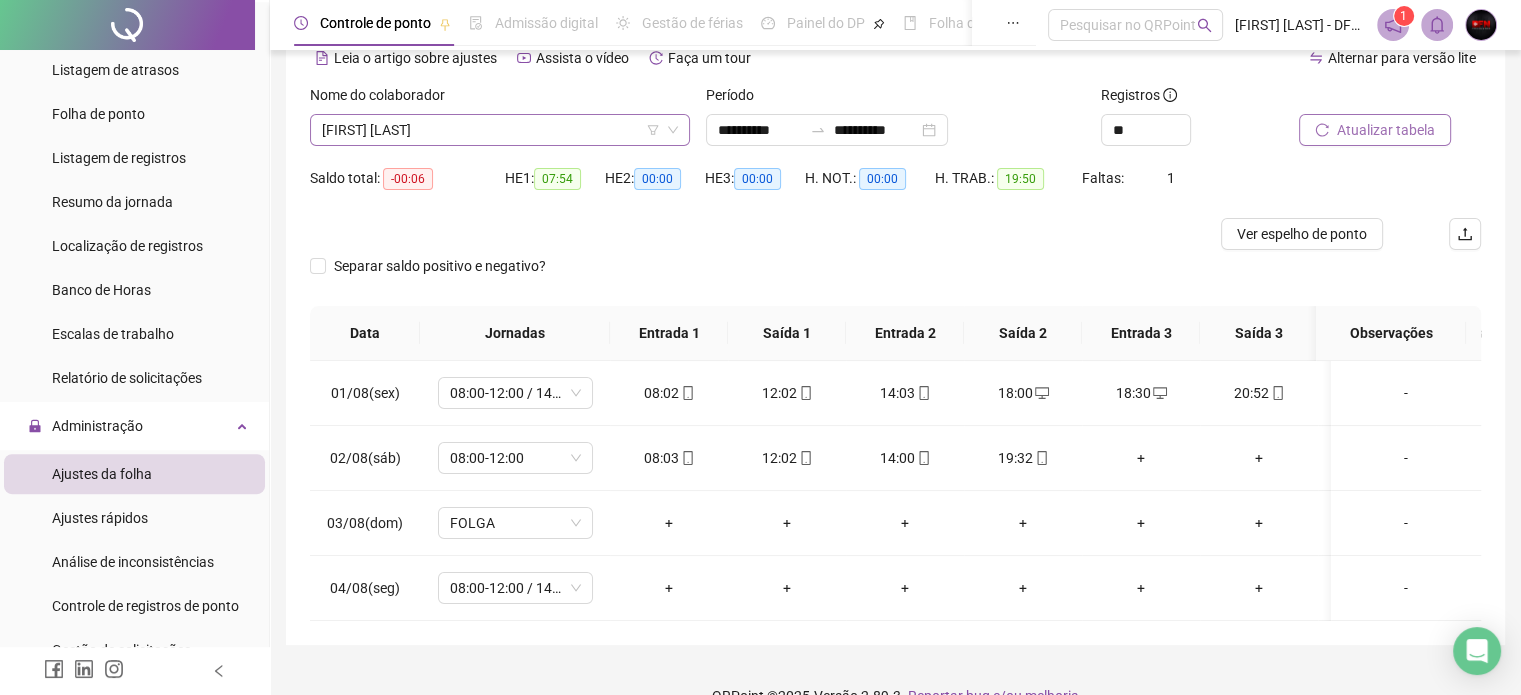 click on "[FIRST] [LAST]" at bounding box center [500, 130] 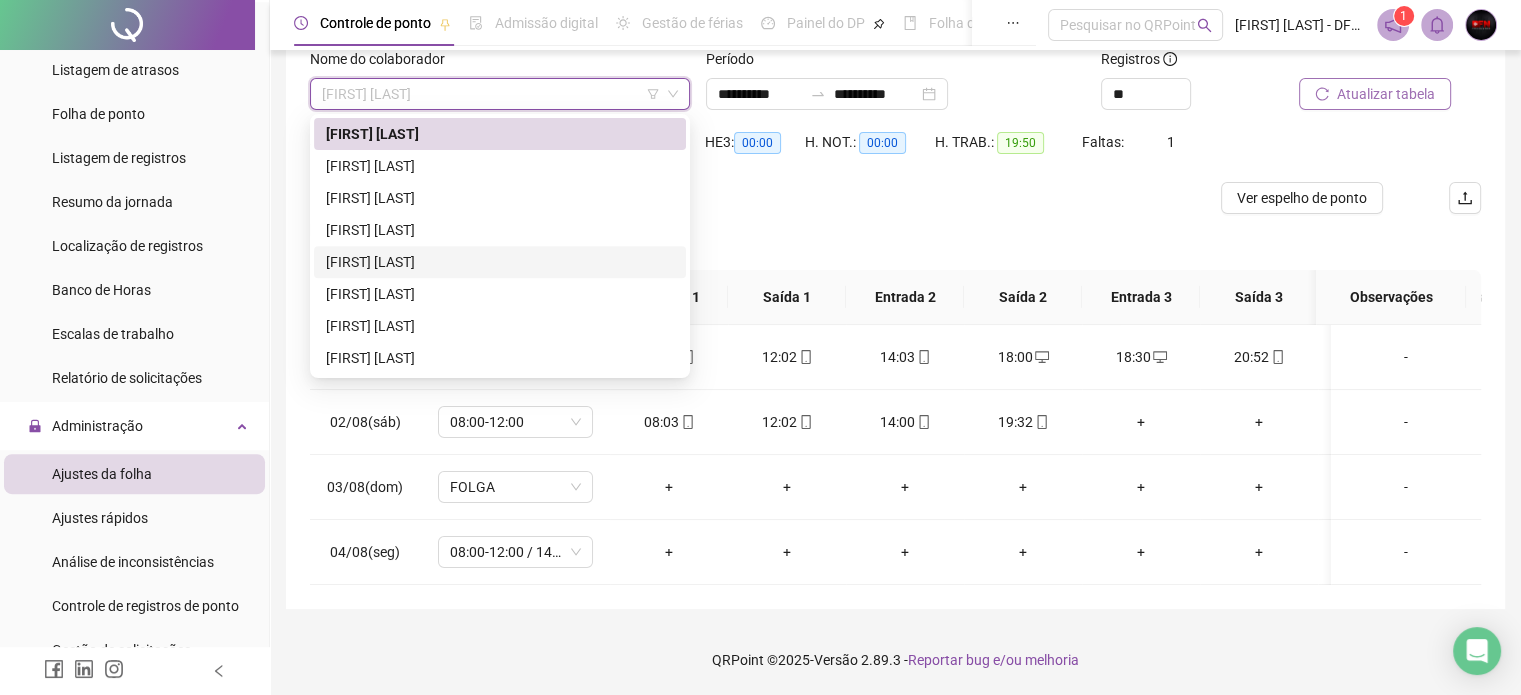 scroll, scrollTop: 150, scrollLeft: 0, axis: vertical 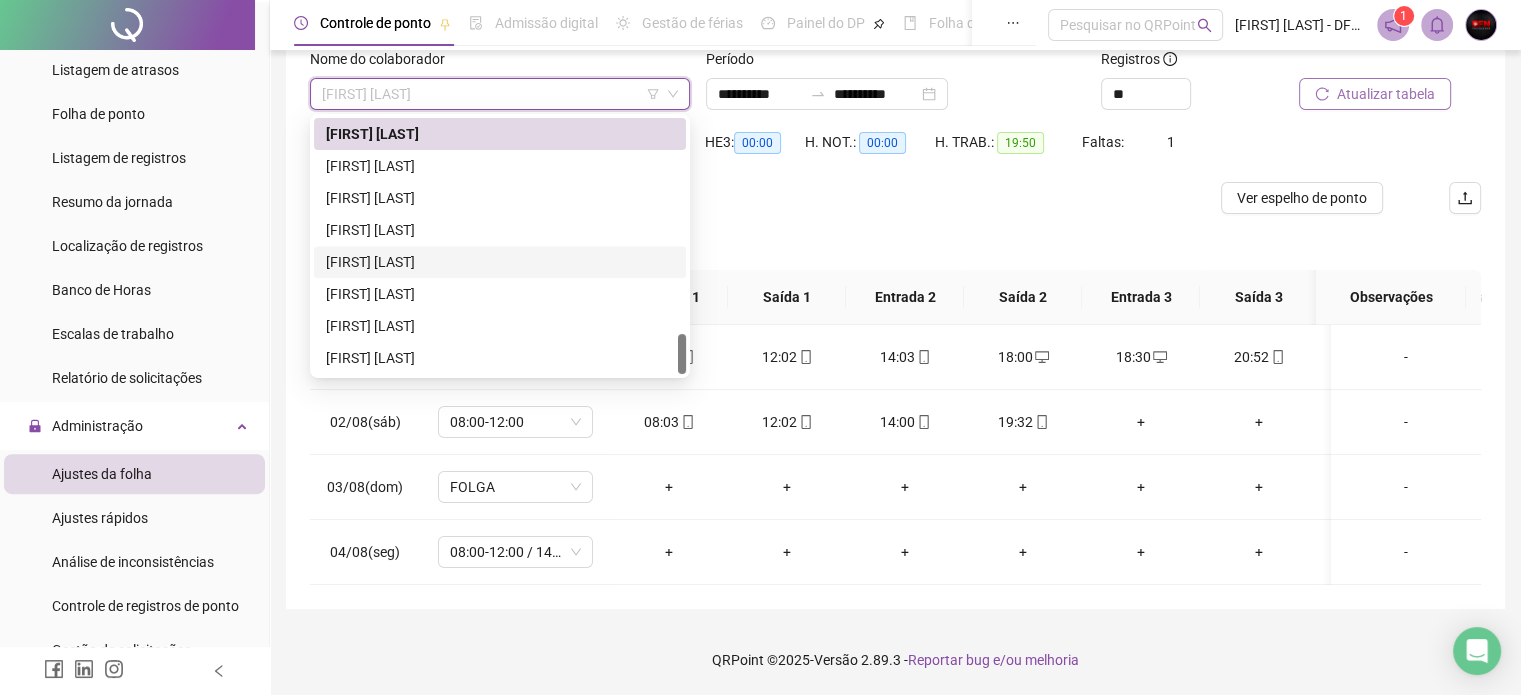 click at bounding box center (749, 198) 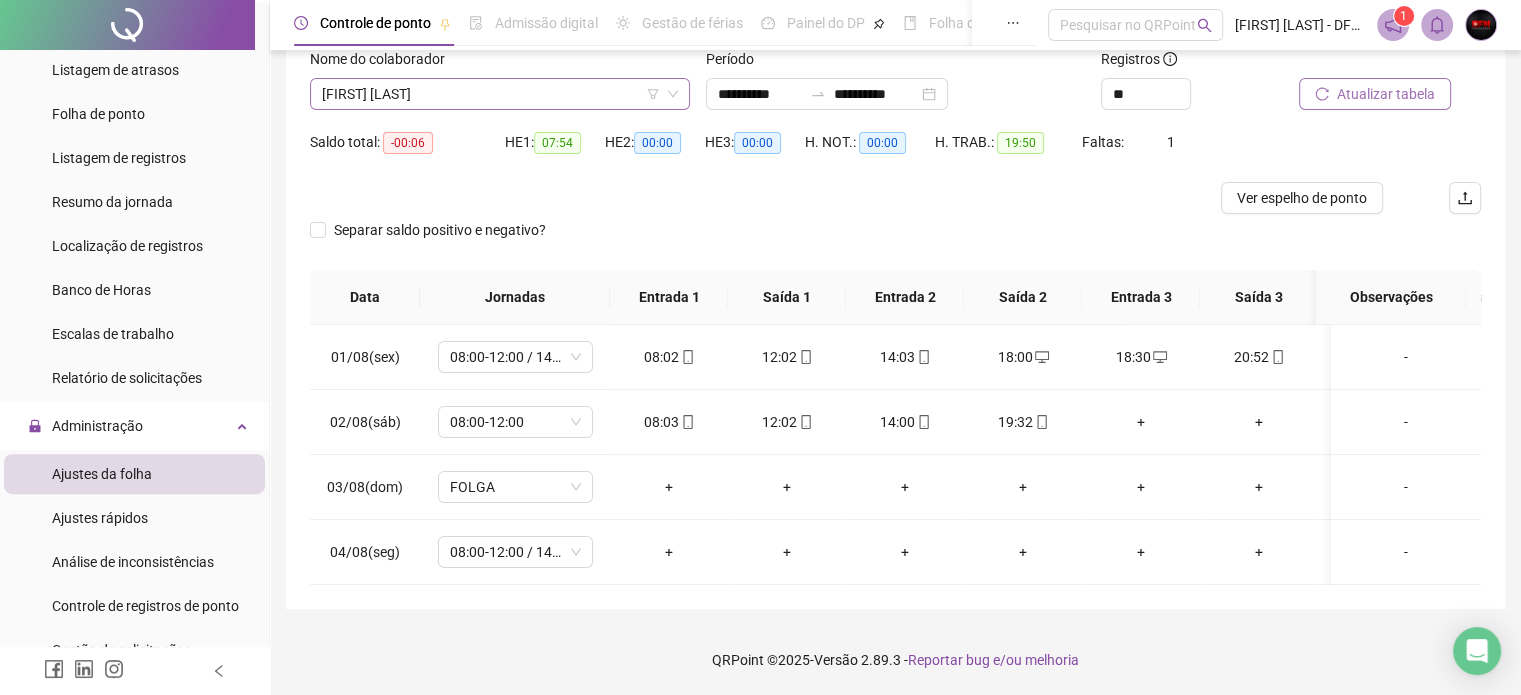 click on "[FIRST] [LAST]" at bounding box center (500, 94) 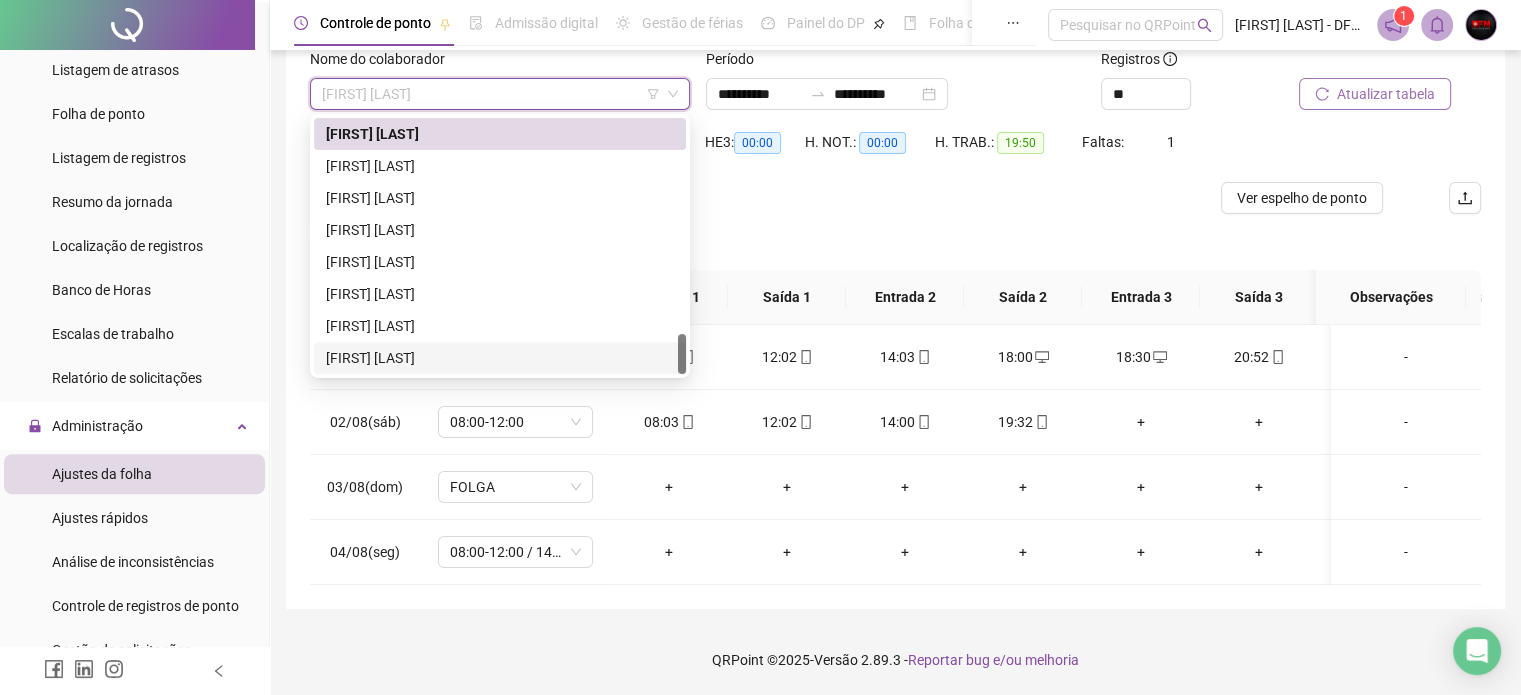 click on "[FIRST] [LAST]" at bounding box center (500, 358) 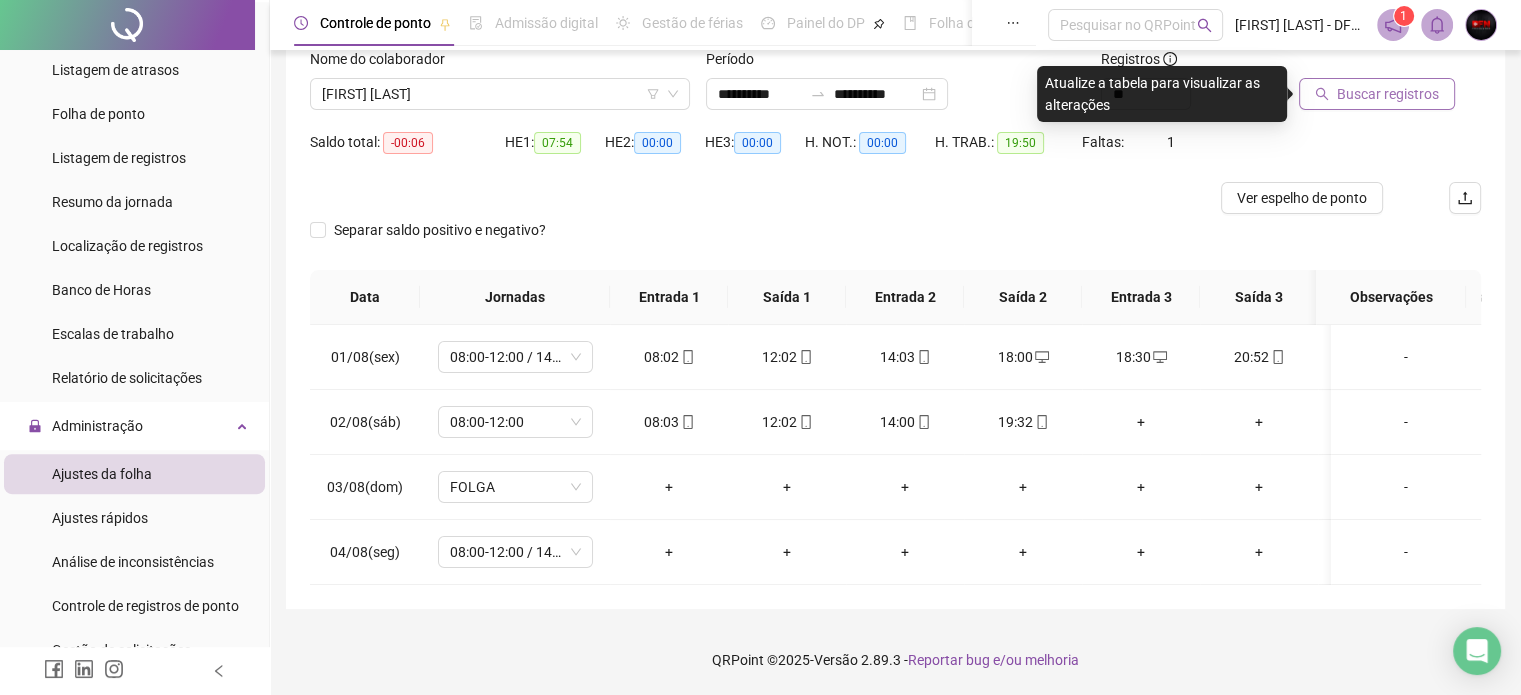 click on "Buscar registros" at bounding box center [1388, 94] 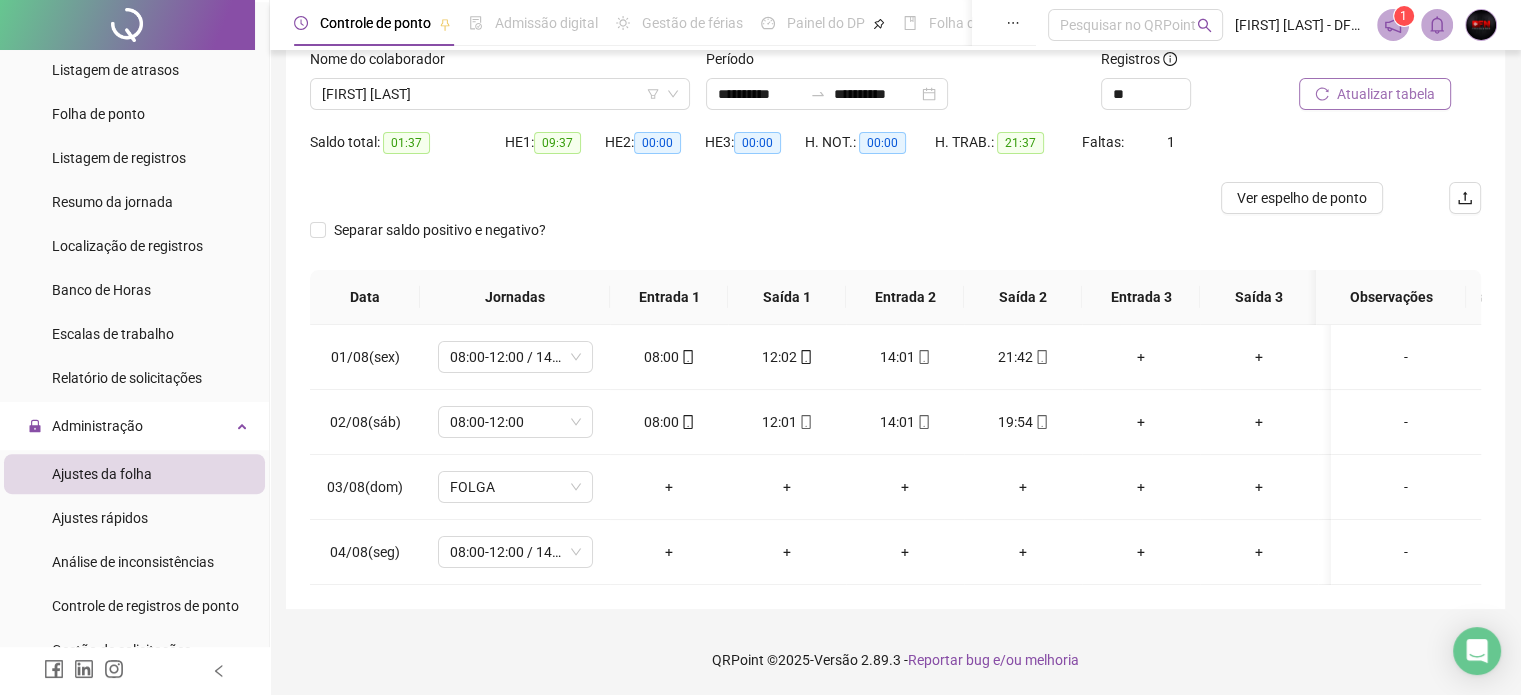 scroll, scrollTop: 48, scrollLeft: 0, axis: vertical 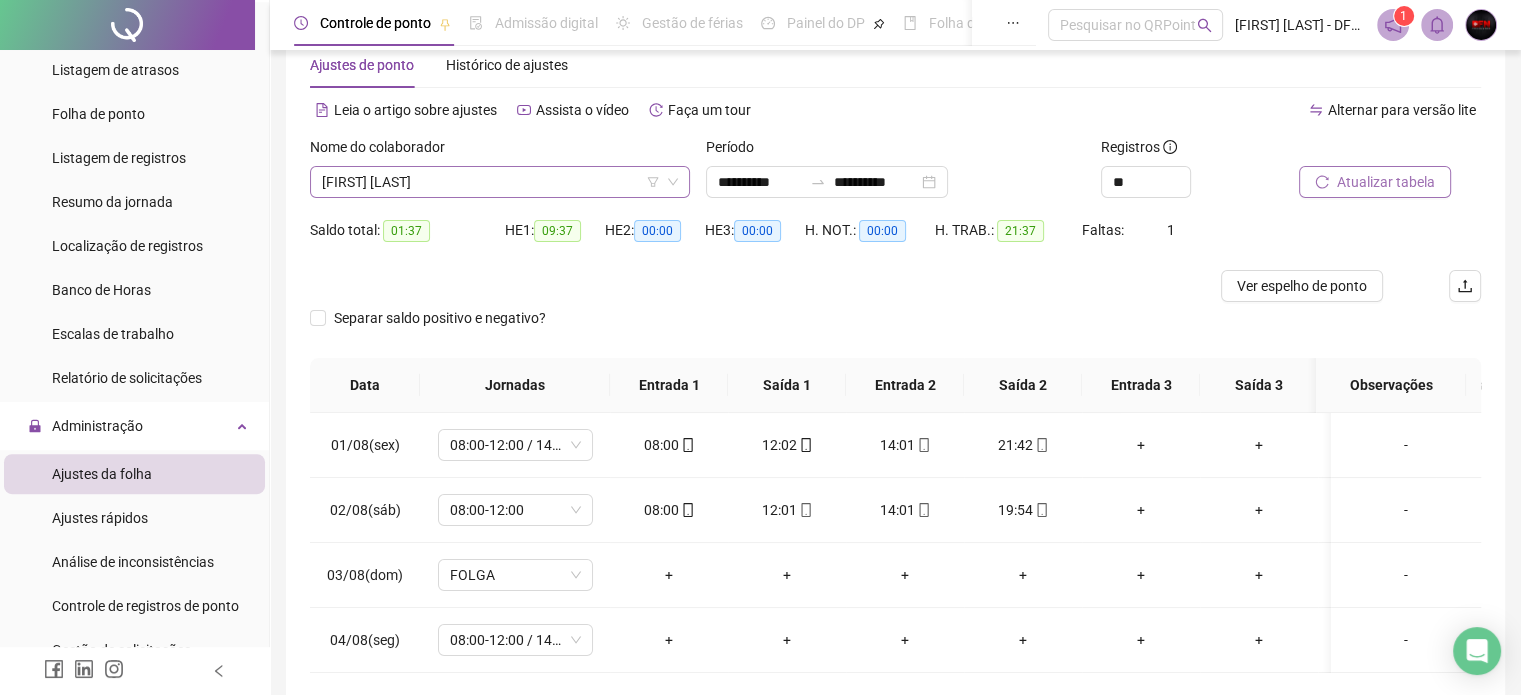 click on "[FIRST] [LAST]" at bounding box center (500, 182) 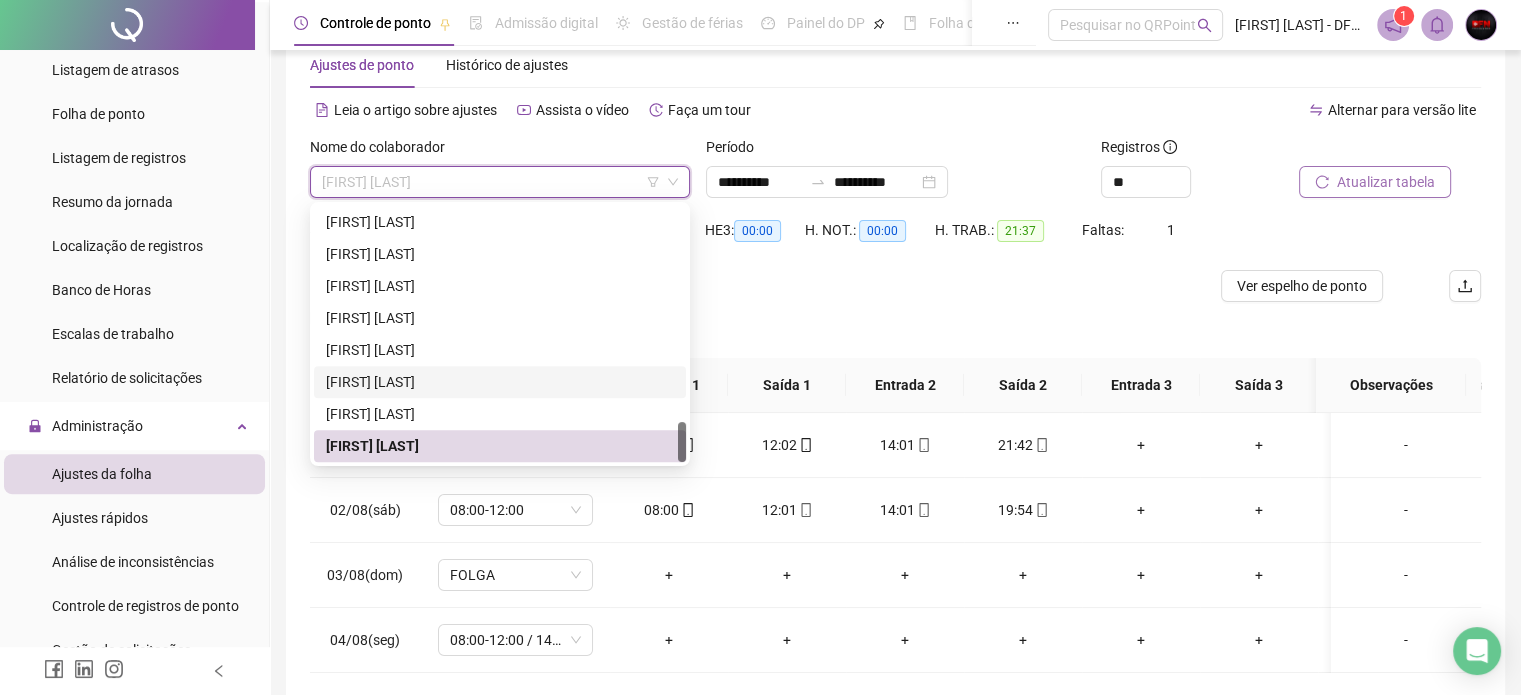 click on "[FIRST] [LAST]" at bounding box center [500, 382] 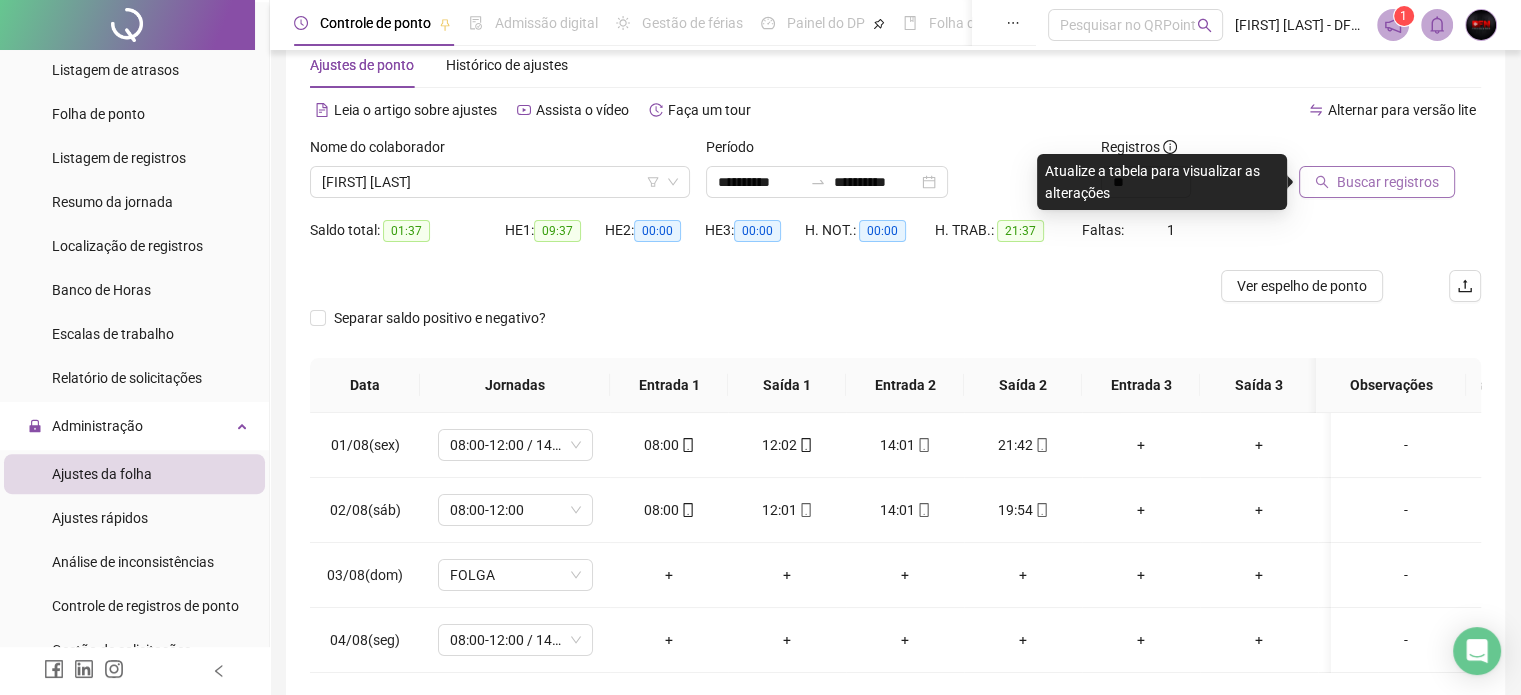click on "Buscar registros" at bounding box center (1388, 182) 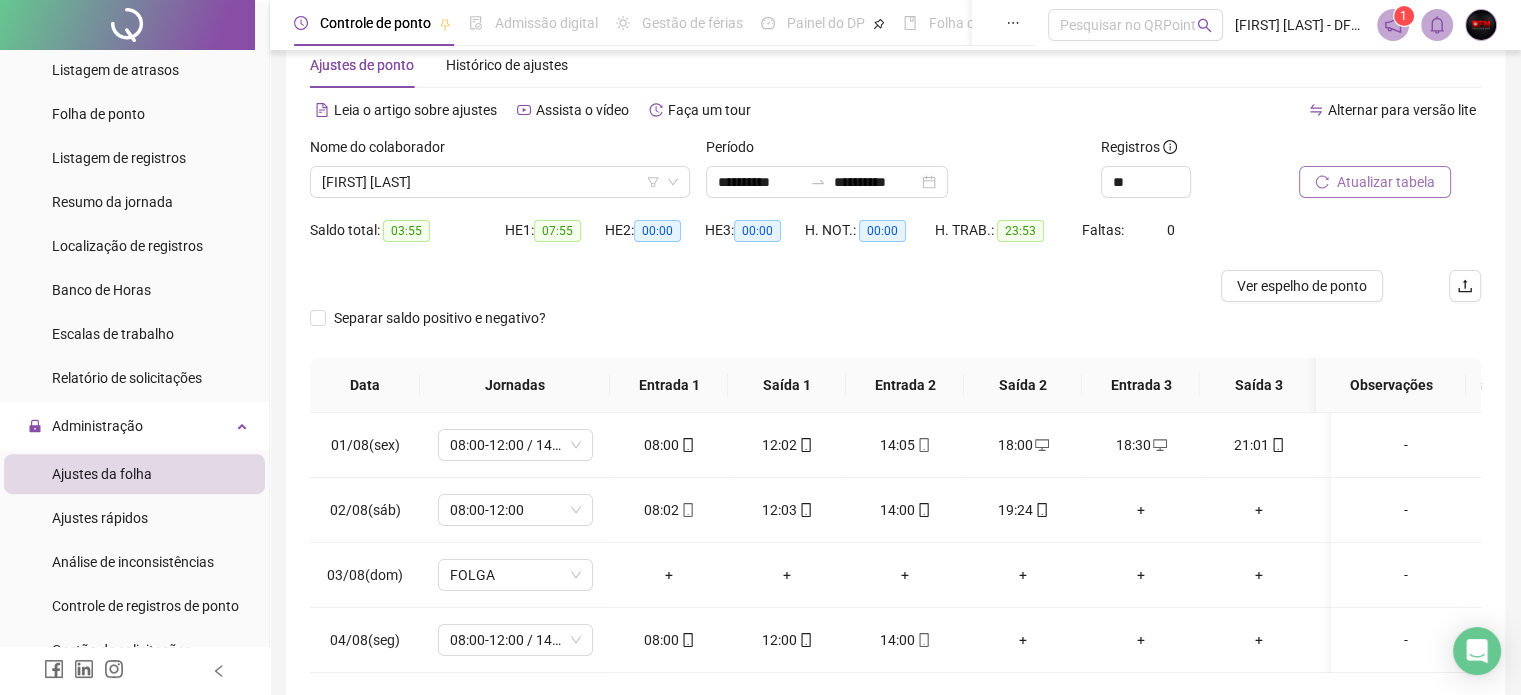 scroll, scrollTop: 150, scrollLeft: 0, axis: vertical 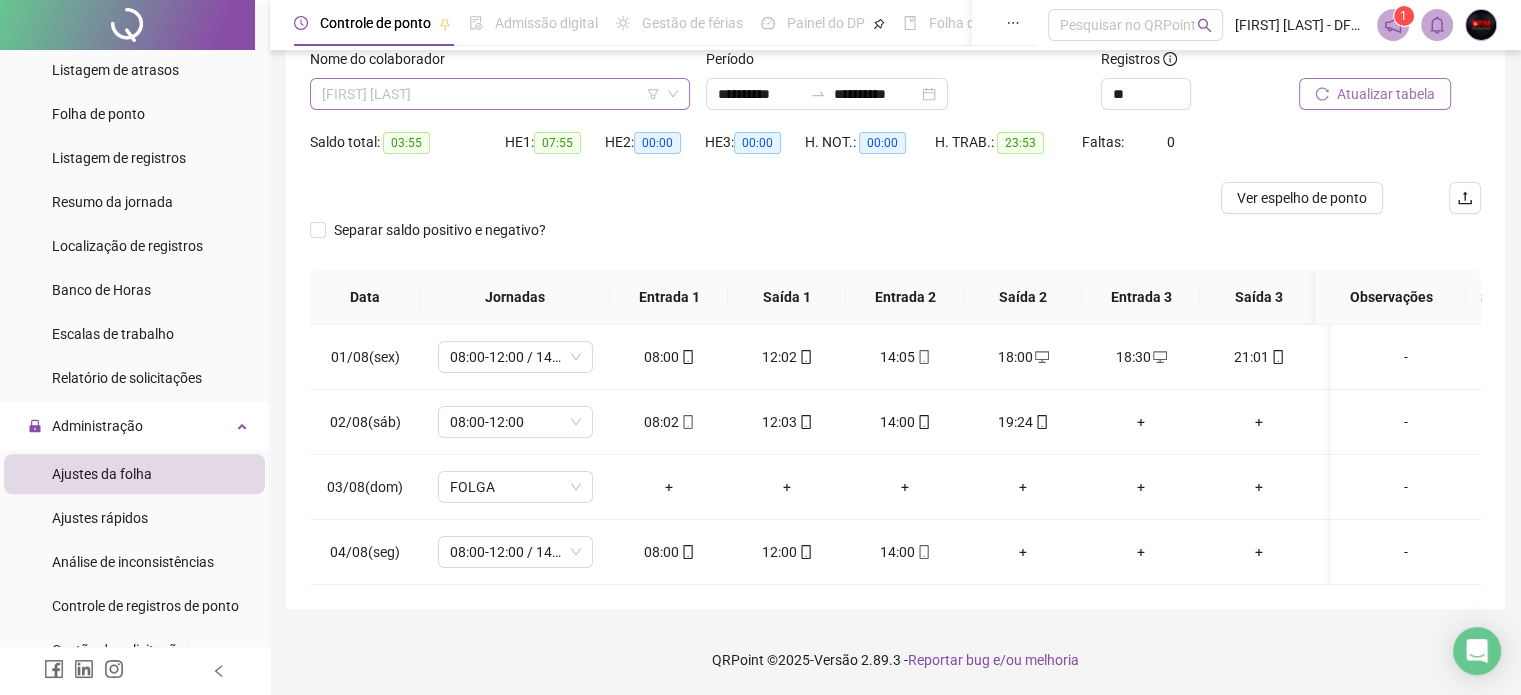 click on "[FIRST] [LAST]" at bounding box center (500, 94) 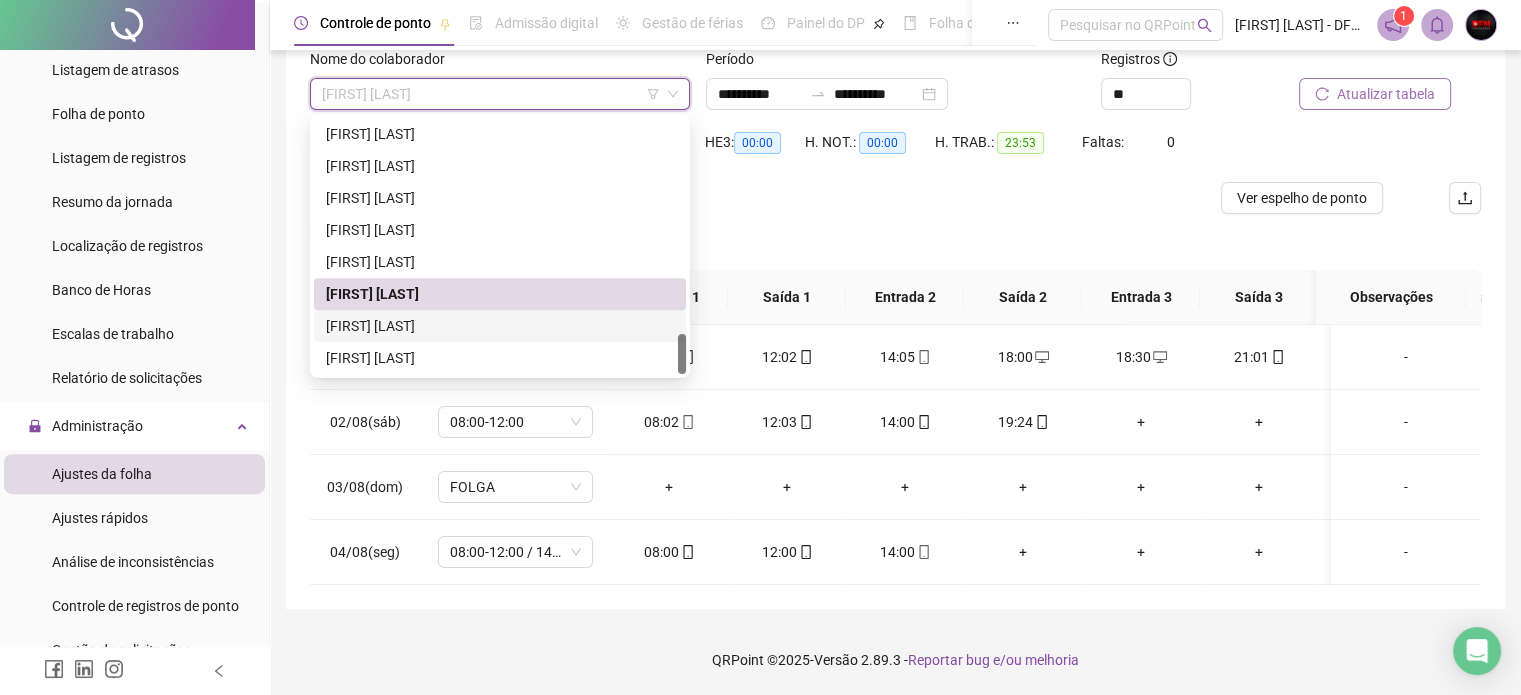 click on "[FIRST] [LAST]" at bounding box center (500, 326) 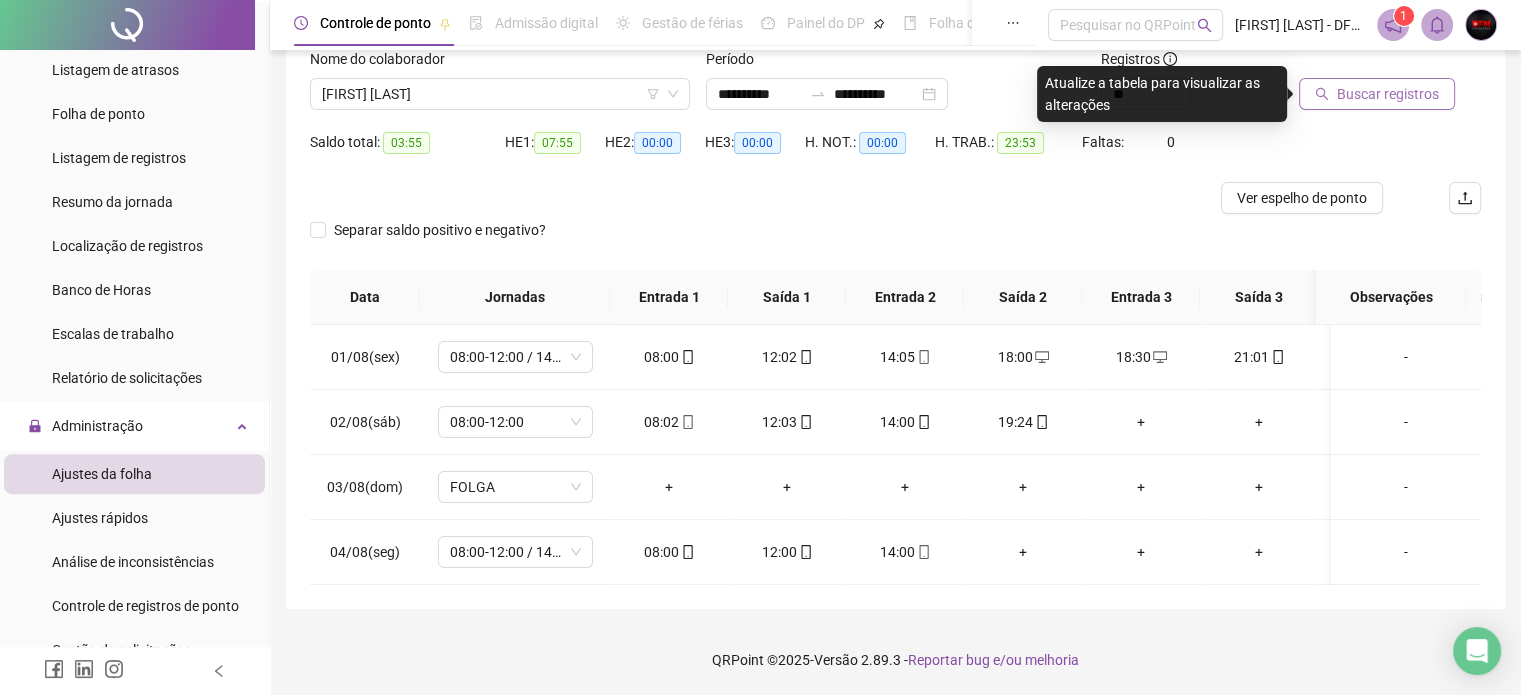 click on "Buscar registros" at bounding box center (1377, 94) 